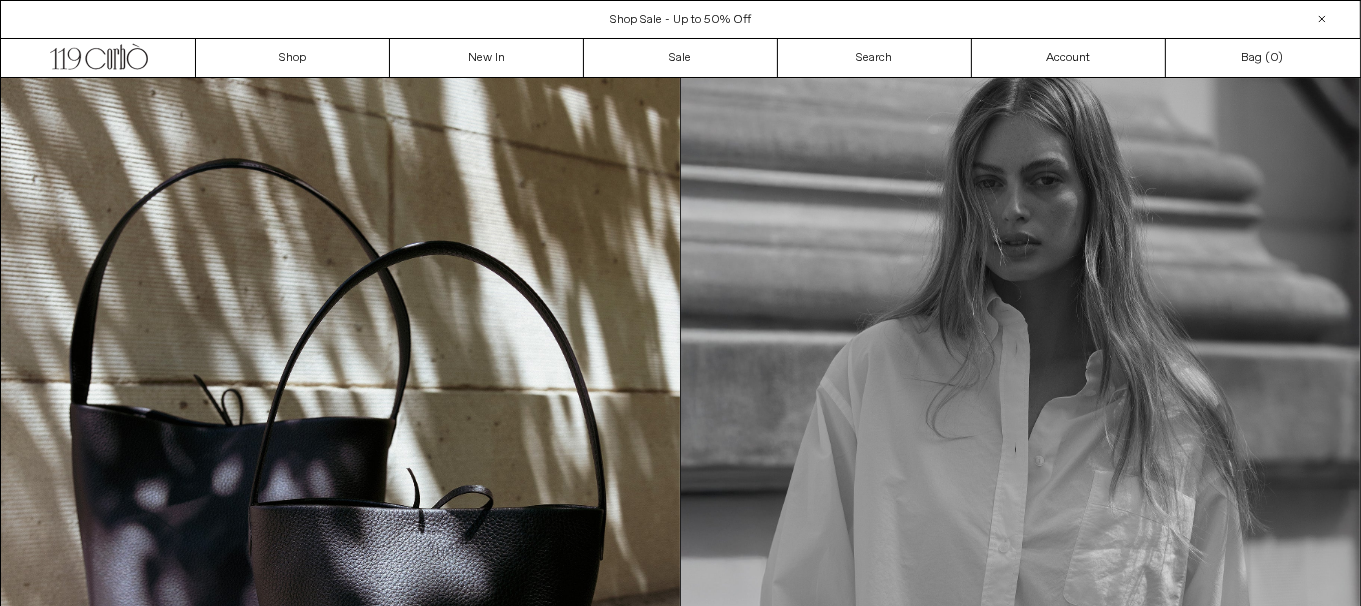 scroll, scrollTop: 0, scrollLeft: 0, axis: both 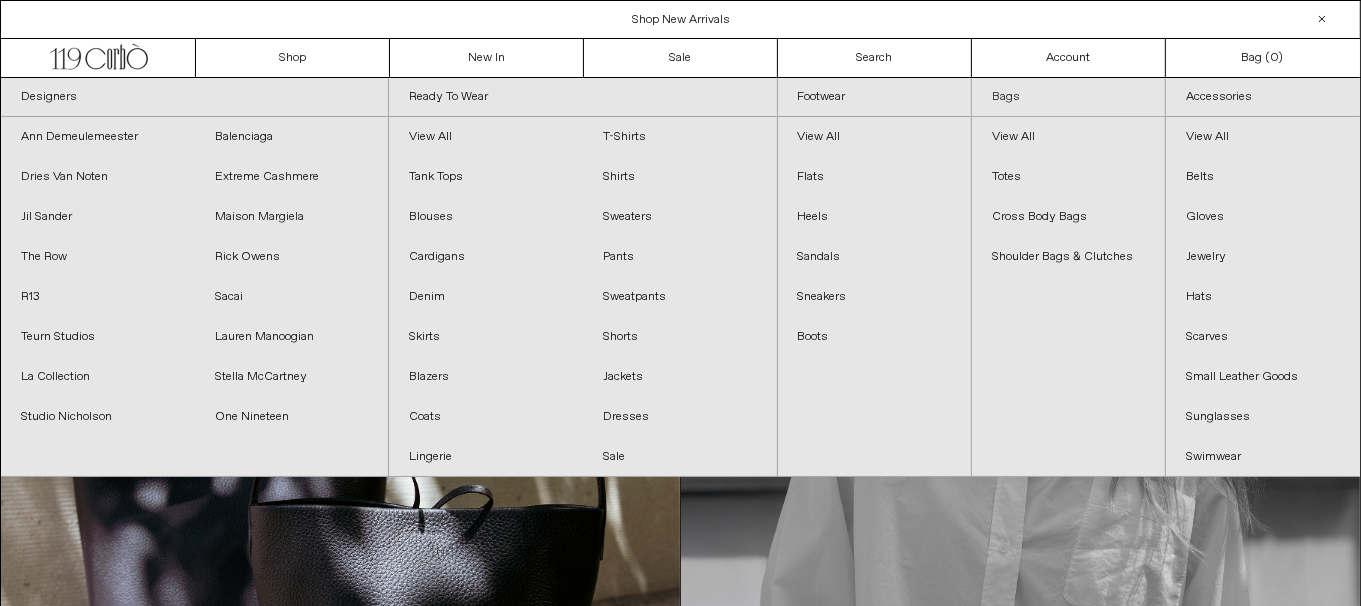 click on "Bags" at bounding box center (1068, 97) 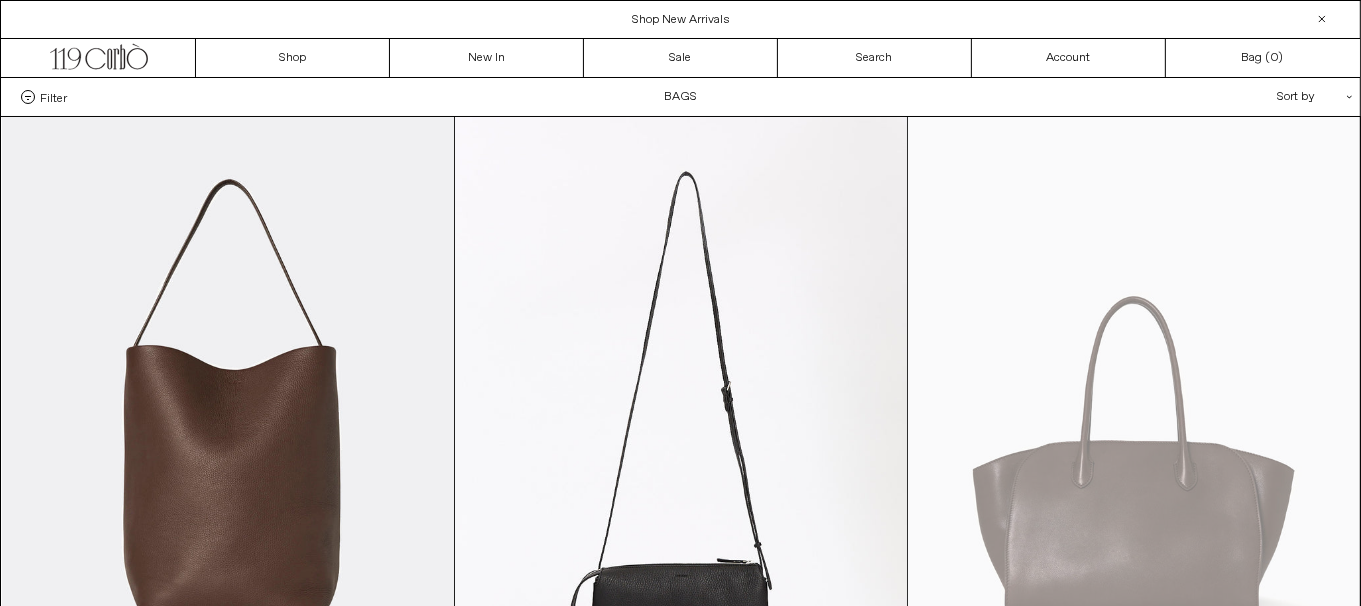 scroll, scrollTop: 0, scrollLeft: 0, axis: both 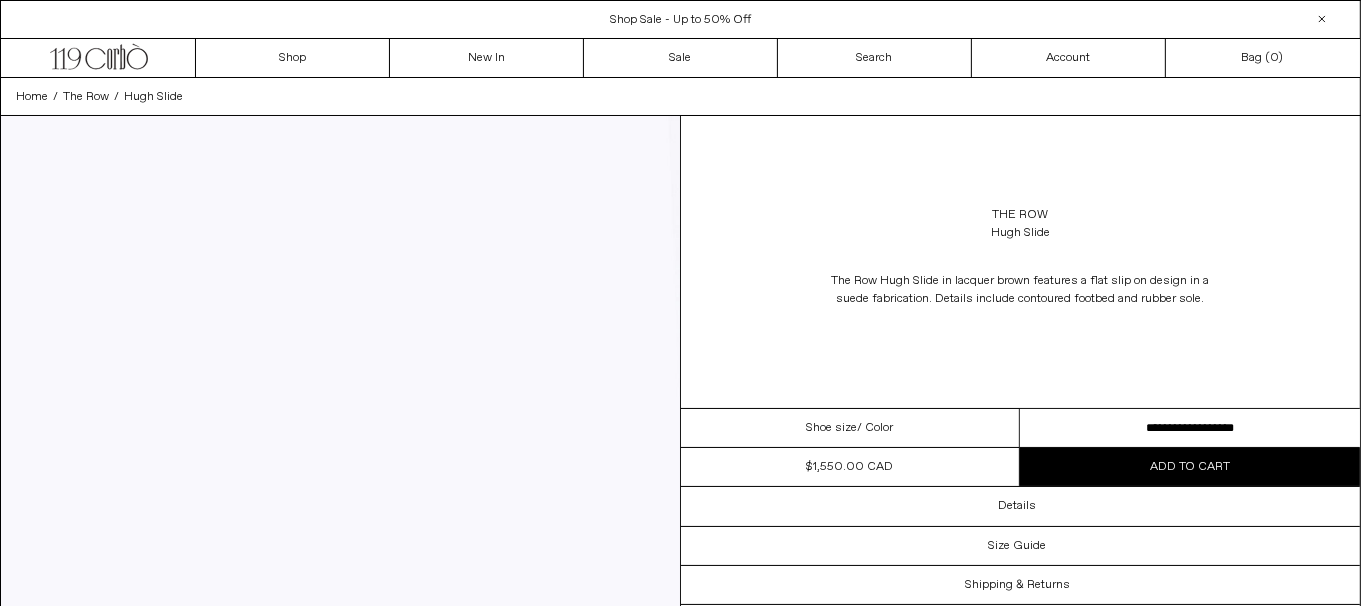 click on "**********" at bounding box center (1190, 428) 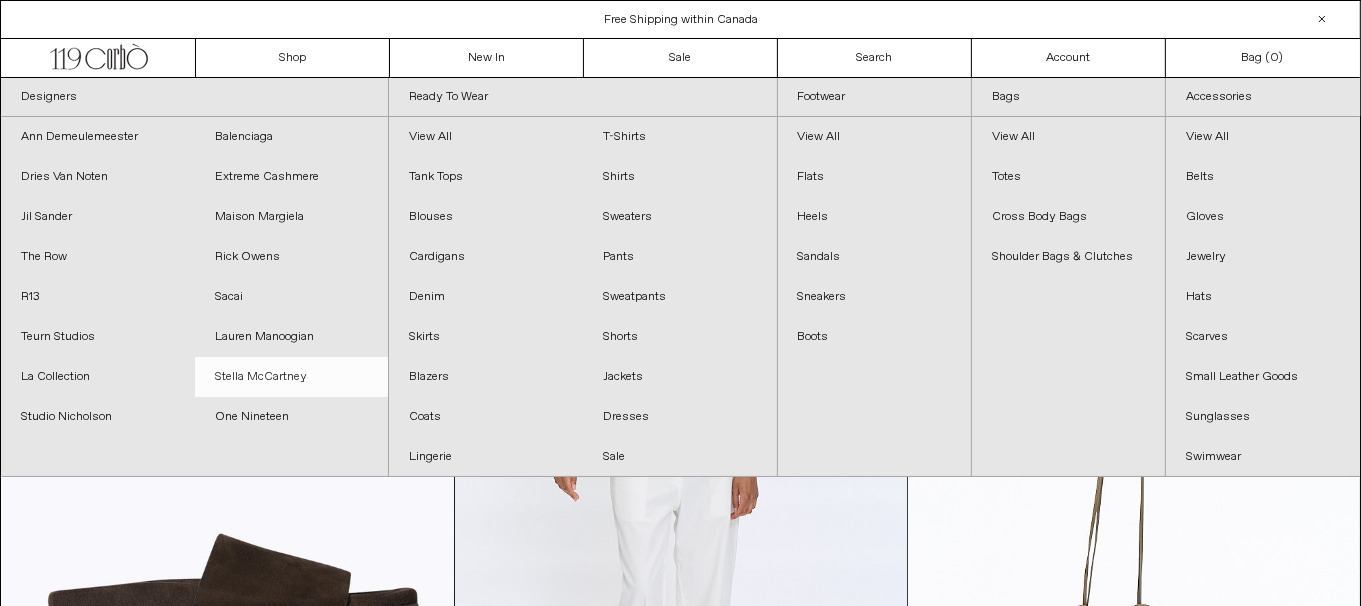 scroll, scrollTop: 0, scrollLeft: 0, axis: both 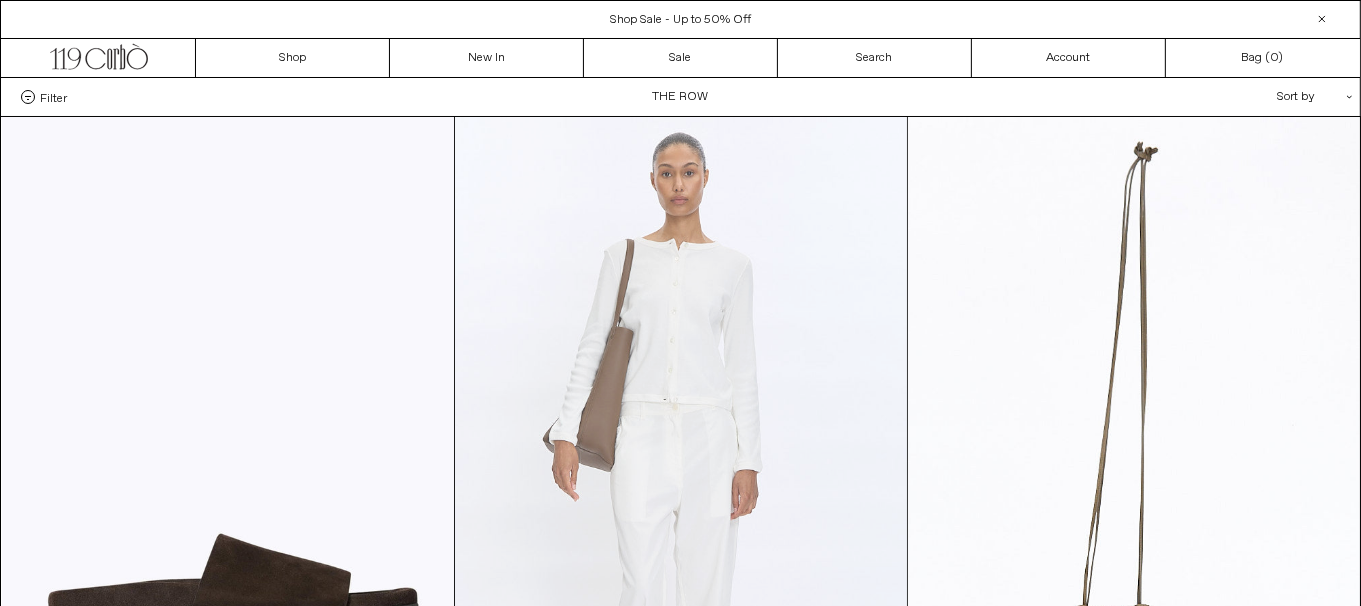 click at bounding box center [681, 456] 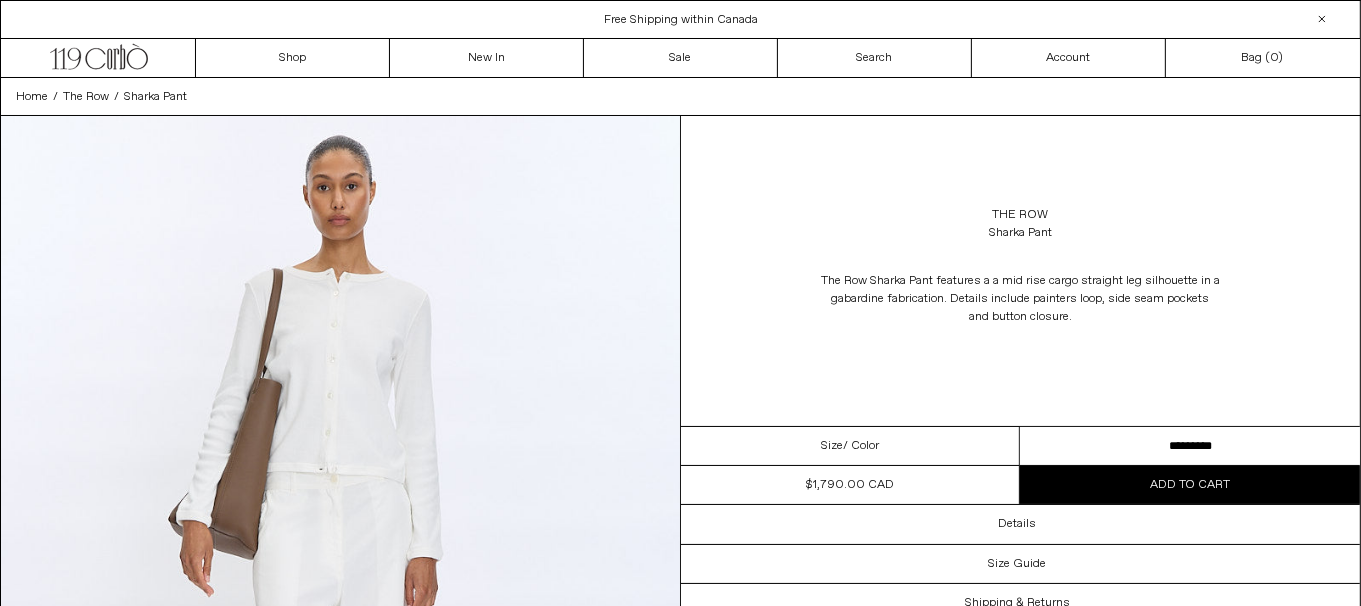 scroll, scrollTop: 0, scrollLeft: 0, axis: both 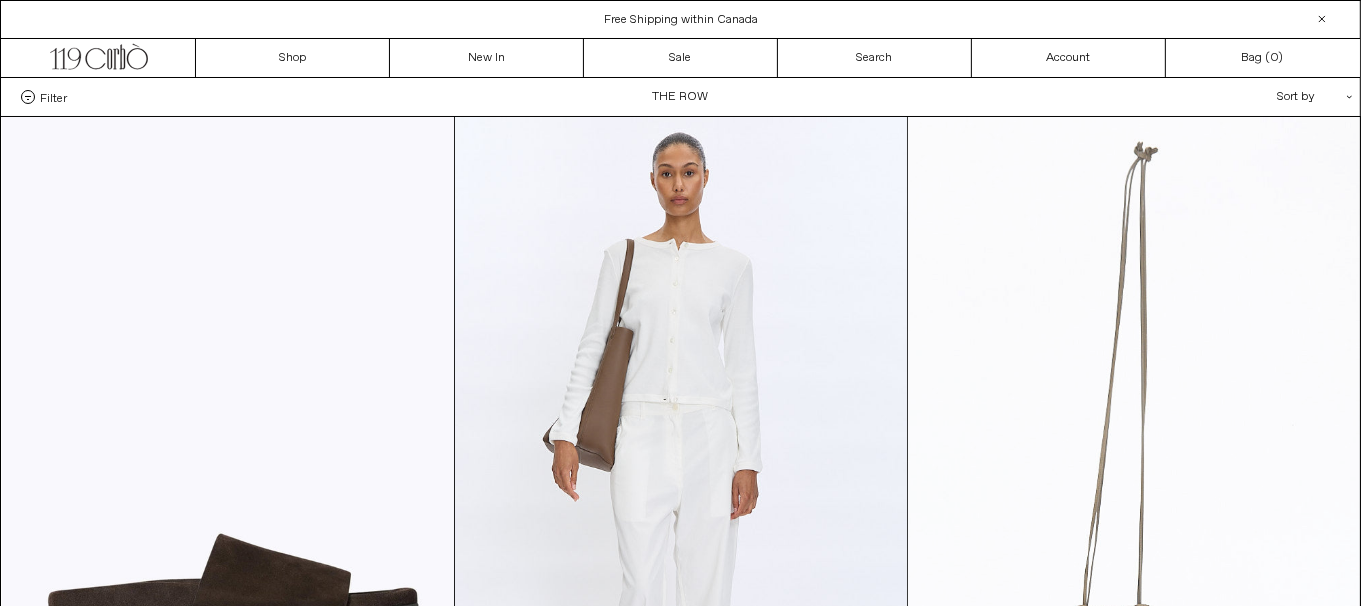 click at bounding box center (1134, 456) 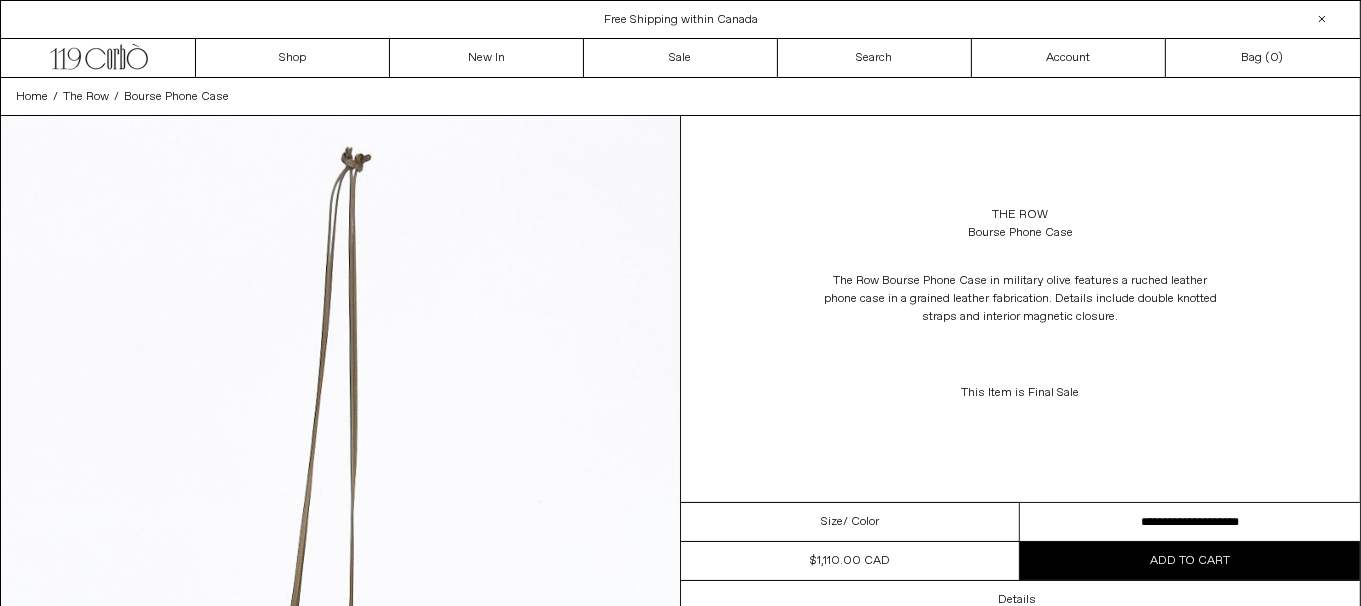 scroll, scrollTop: 0, scrollLeft: 0, axis: both 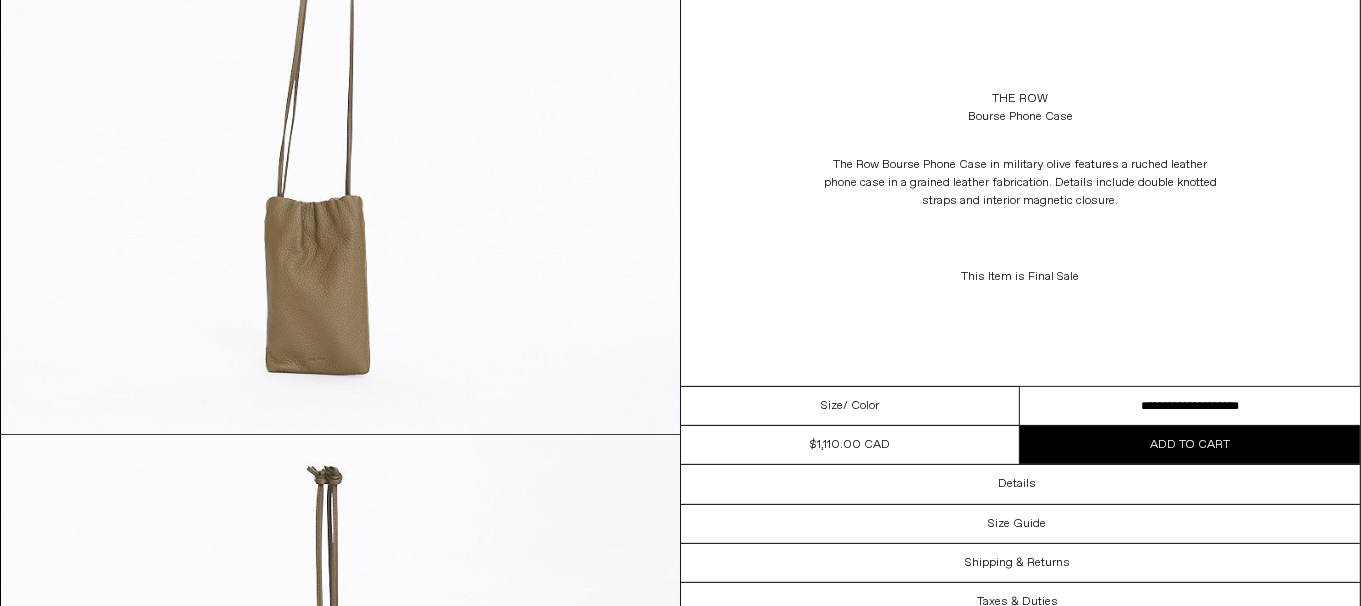 click on "**********" at bounding box center (1190, 406) 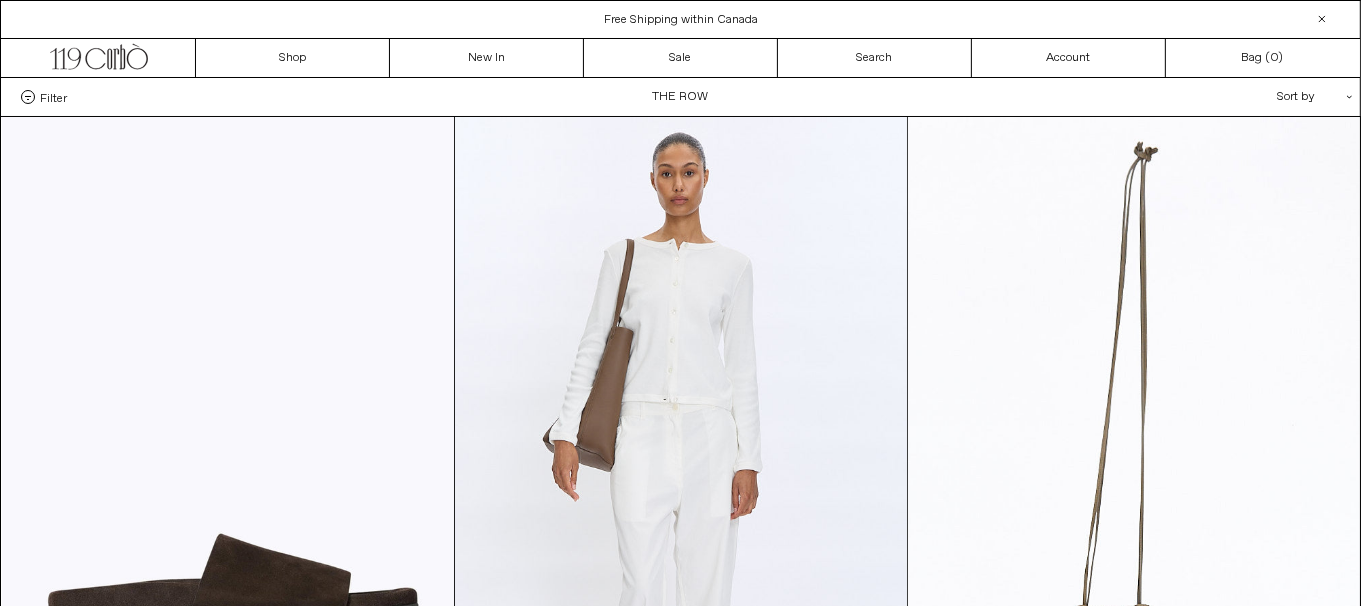 scroll, scrollTop: 0, scrollLeft: 0, axis: both 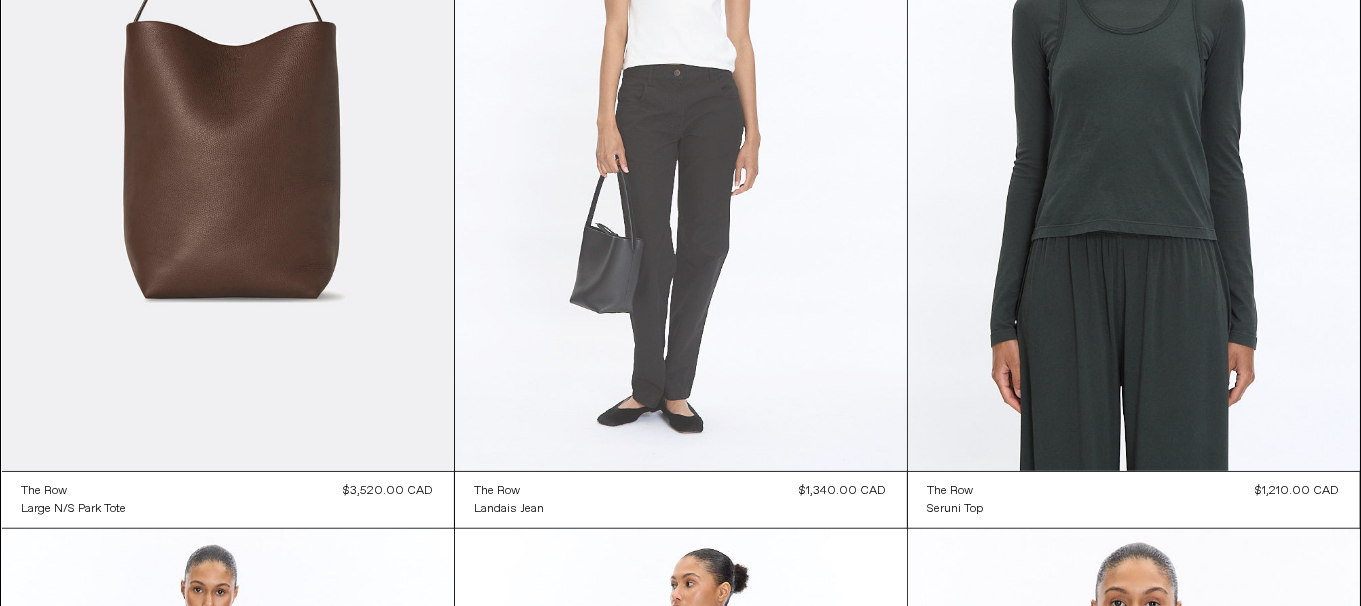 click at bounding box center (681, 132) 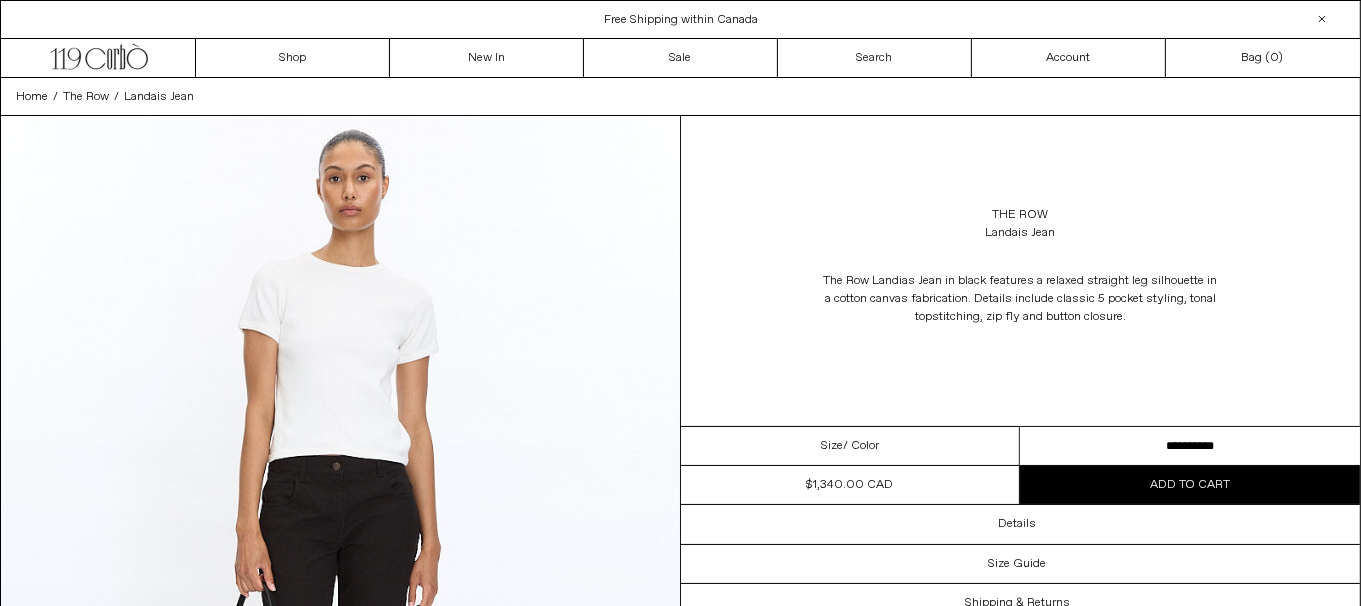 scroll, scrollTop: 0, scrollLeft: 0, axis: both 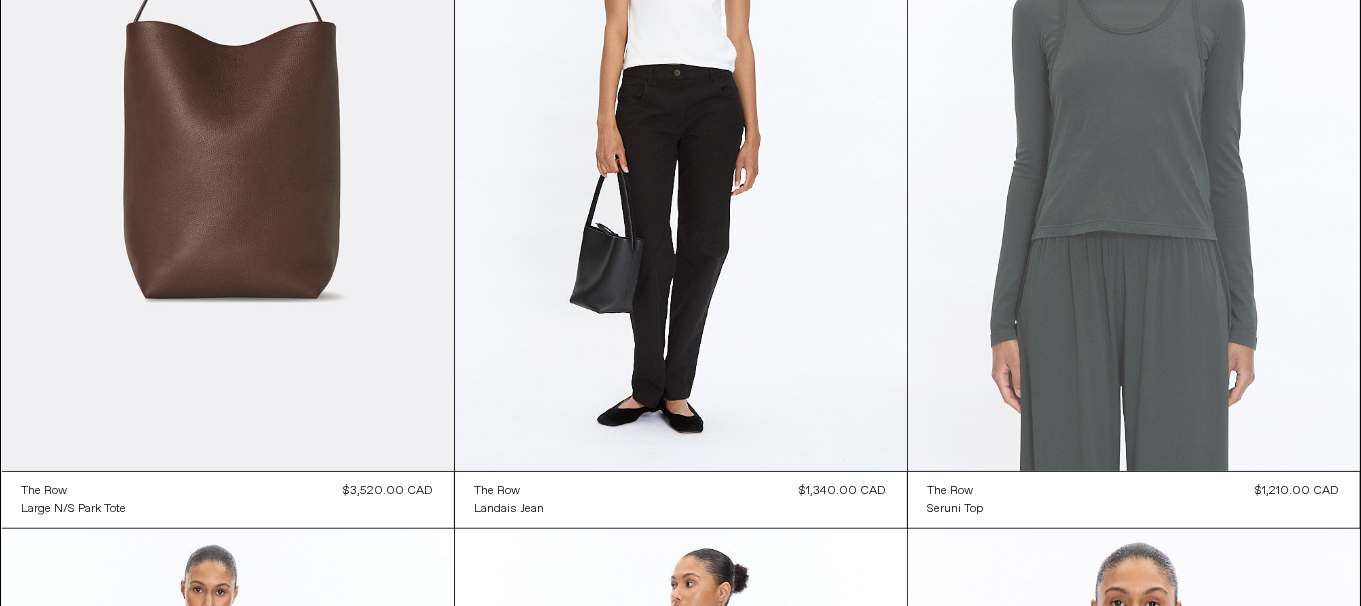 click at bounding box center (1134, 132) 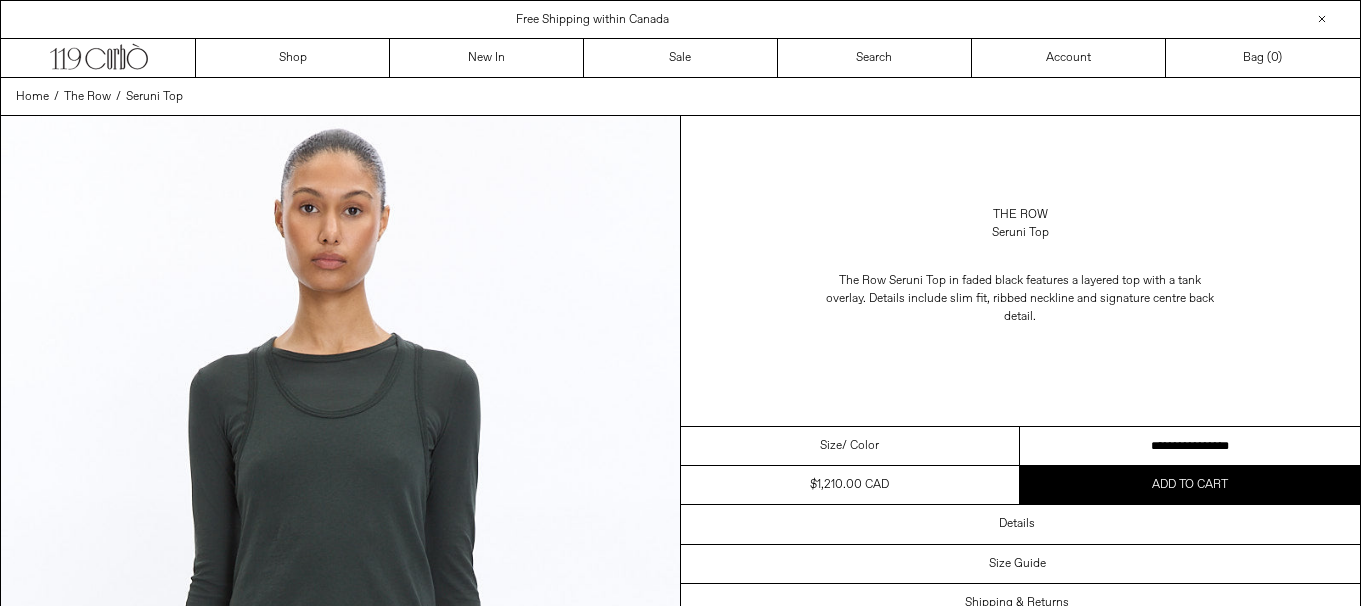 scroll, scrollTop: 0, scrollLeft: 0, axis: both 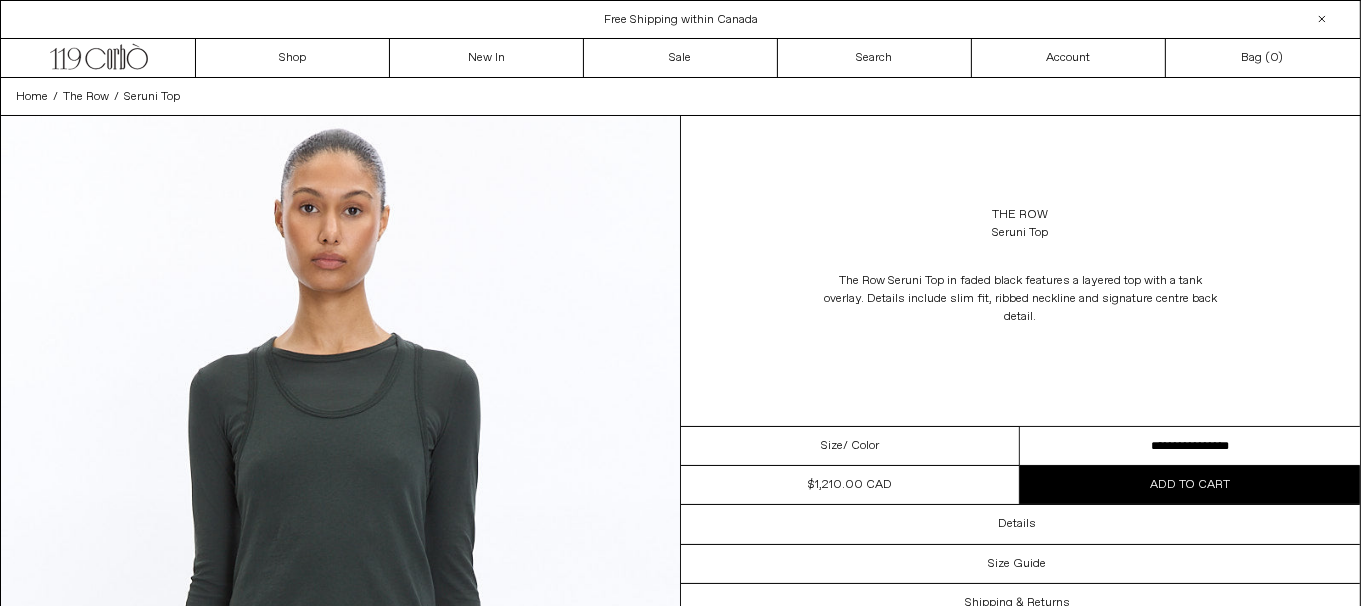 click on "**********" at bounding box center (1190, 446) 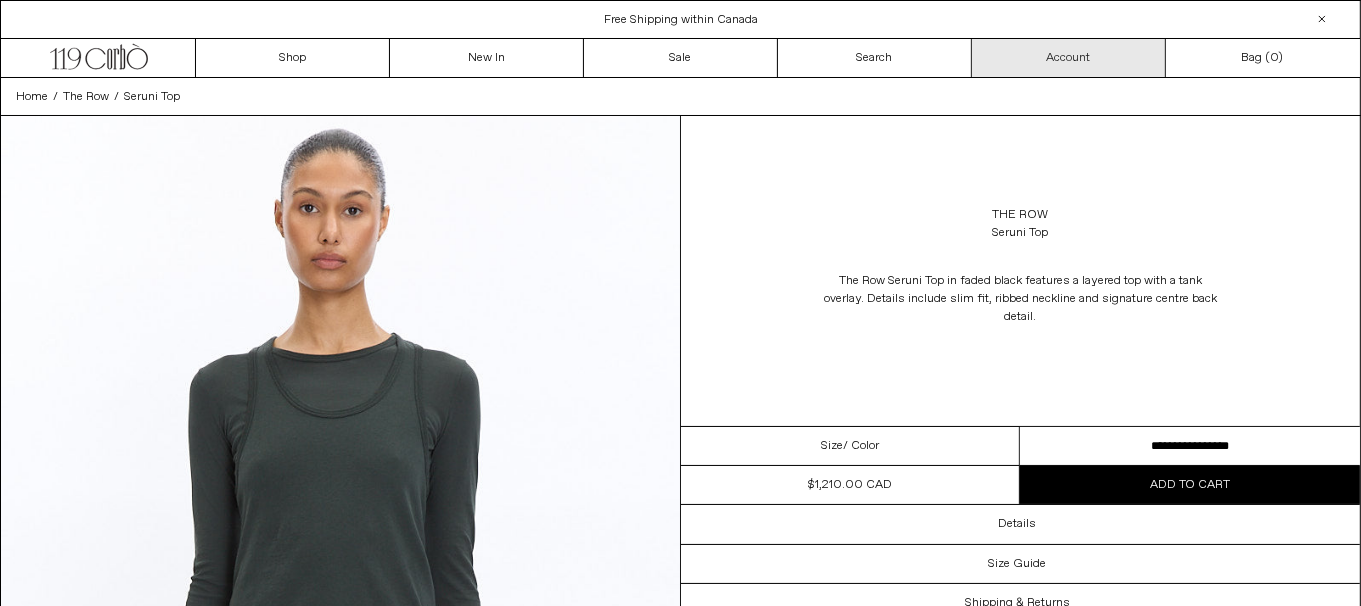 scroll, scrollTop: 0, scrollLeft: 0, axis: both 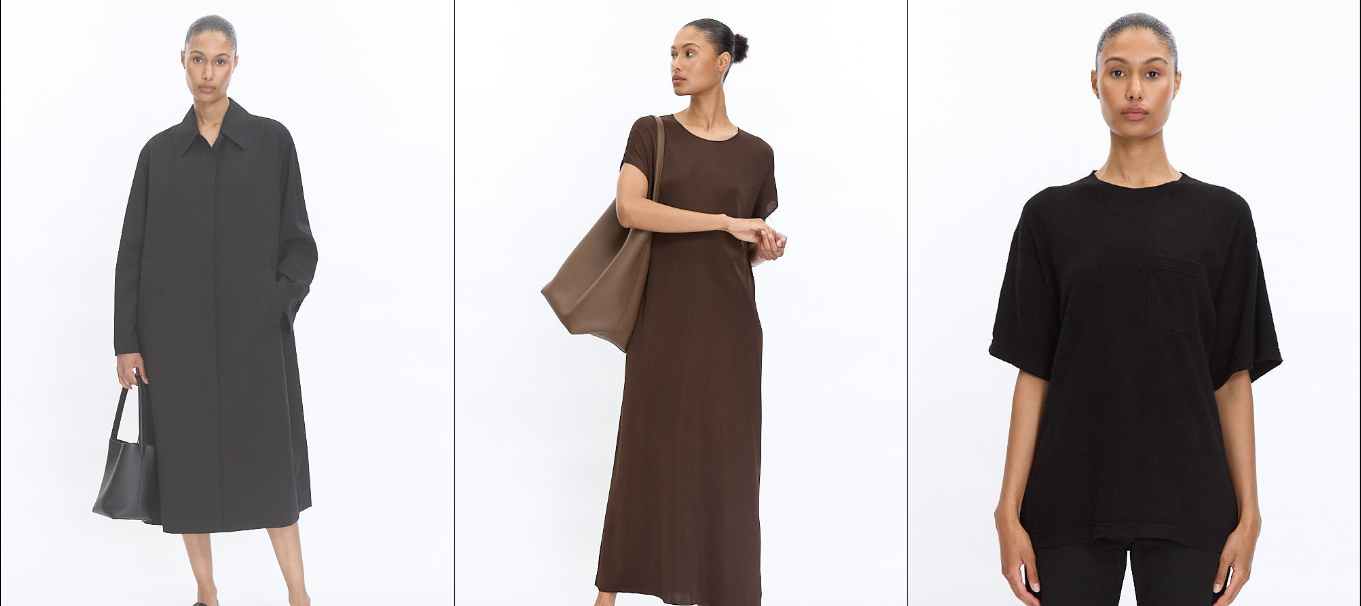 click at bounding box center [228, 338] 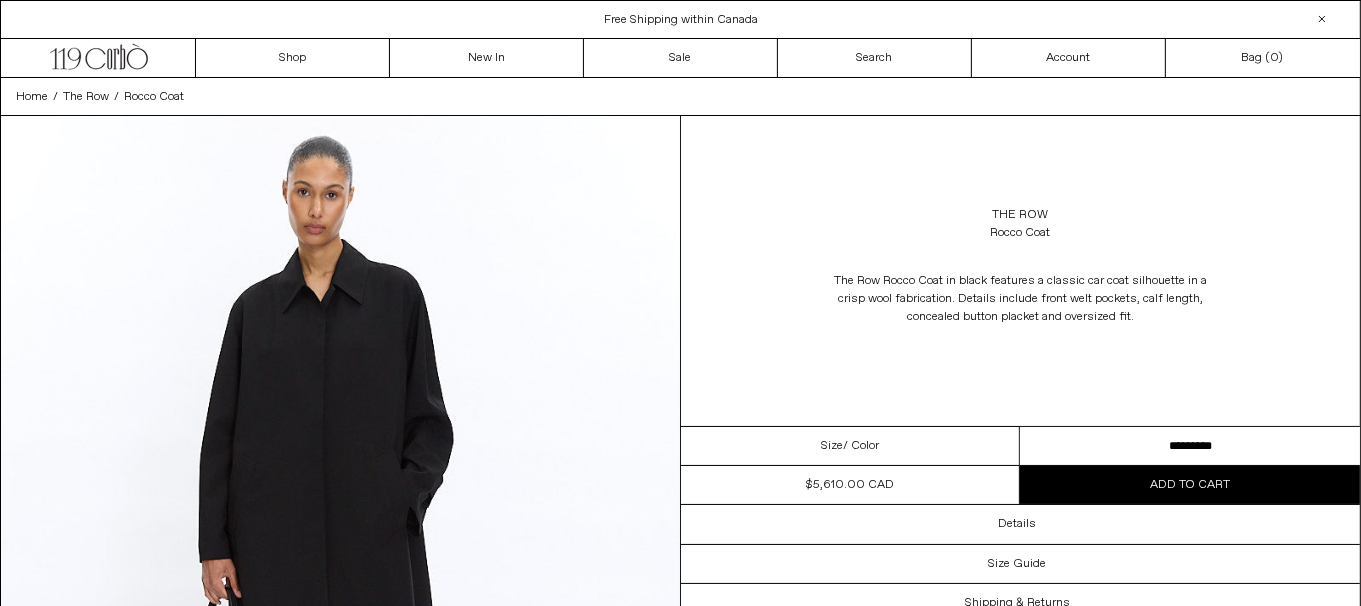 scroll, scrollTop: 0, scrollLeft: 0, axis: both 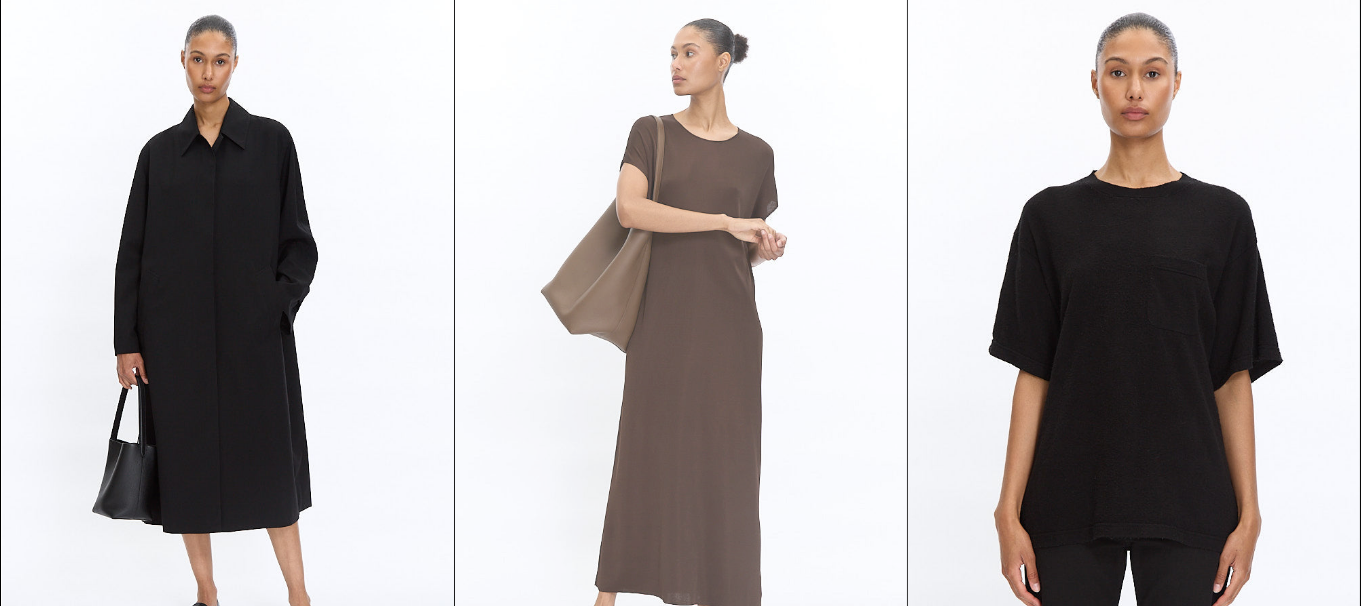 click at bounding box center (681, 338) 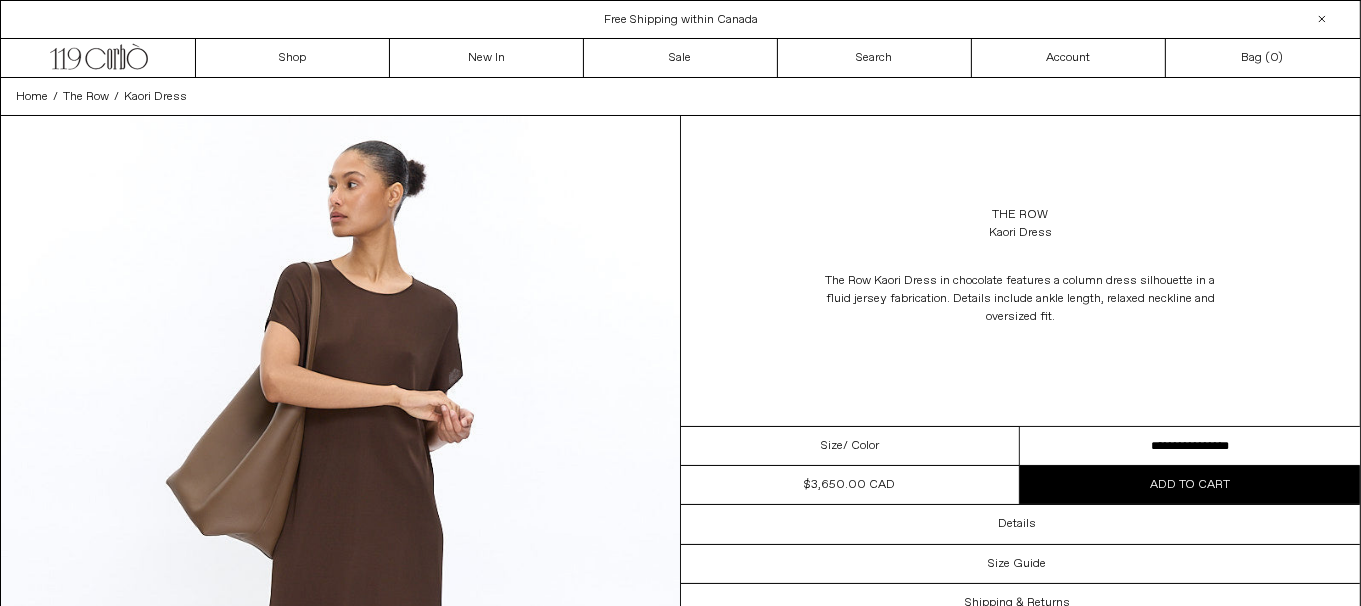 scroll, scrollTop: 0, scrollLeft: 0, axis: both 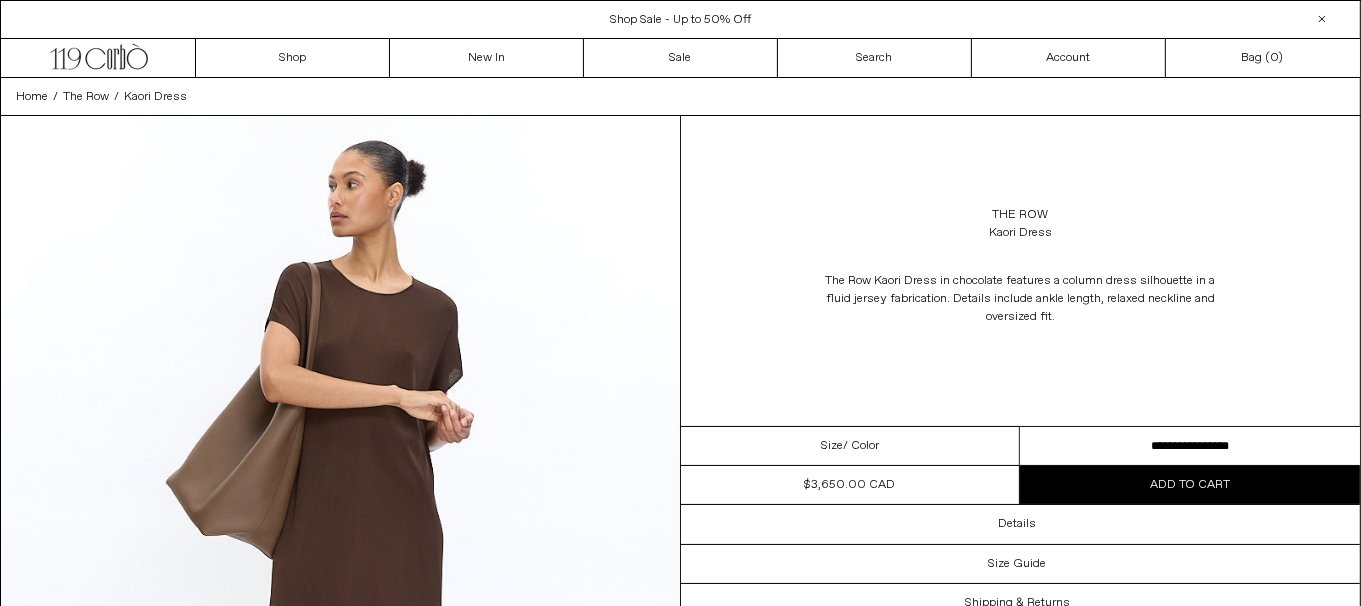 click on "**********" at bounding box center [1190, 446] 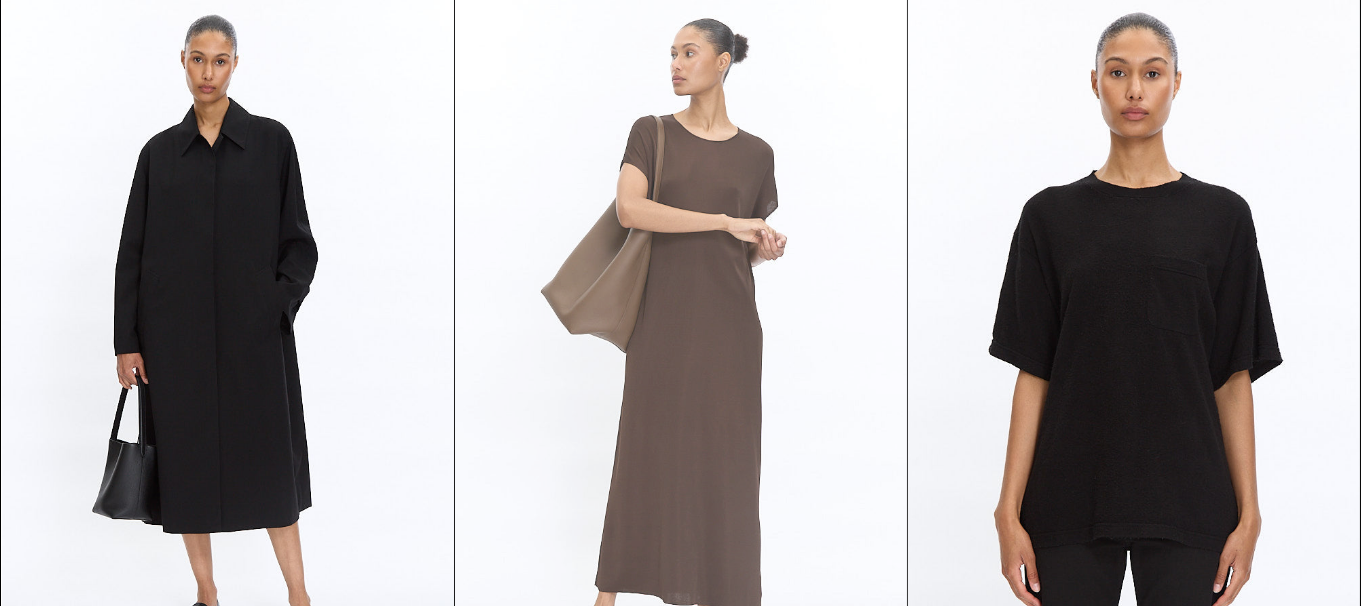 scroll, scrollTop: 0, scrollLeft: 0, axis: both 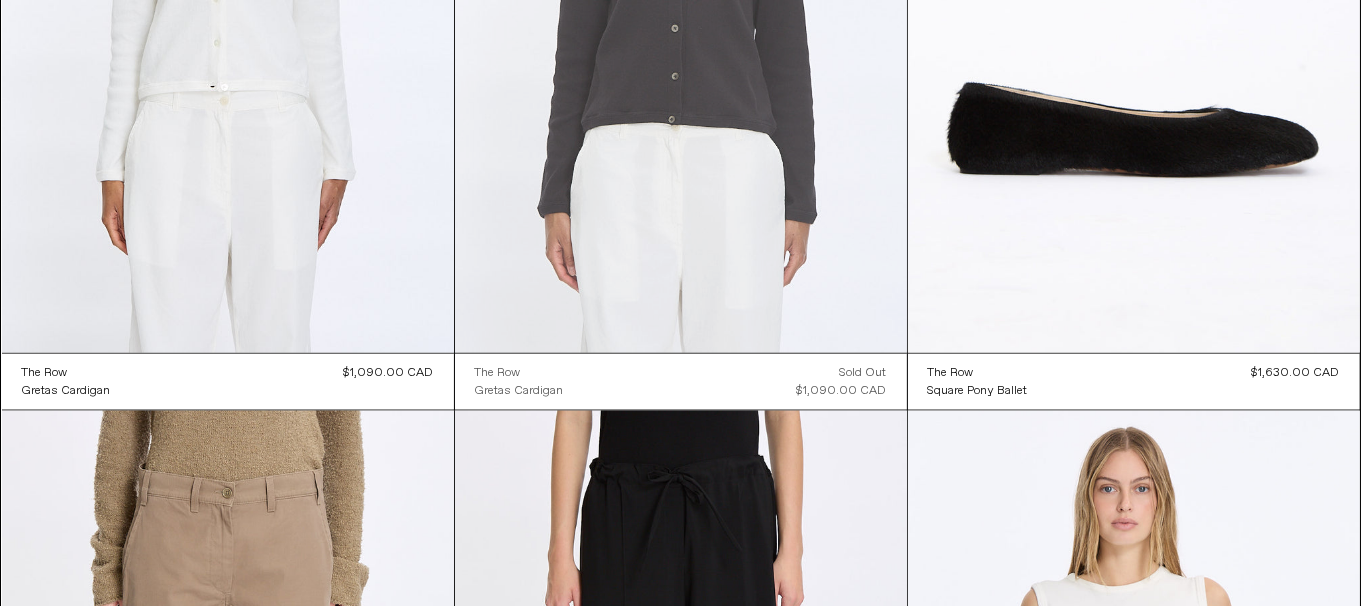 click at bounding box center [681, 14] 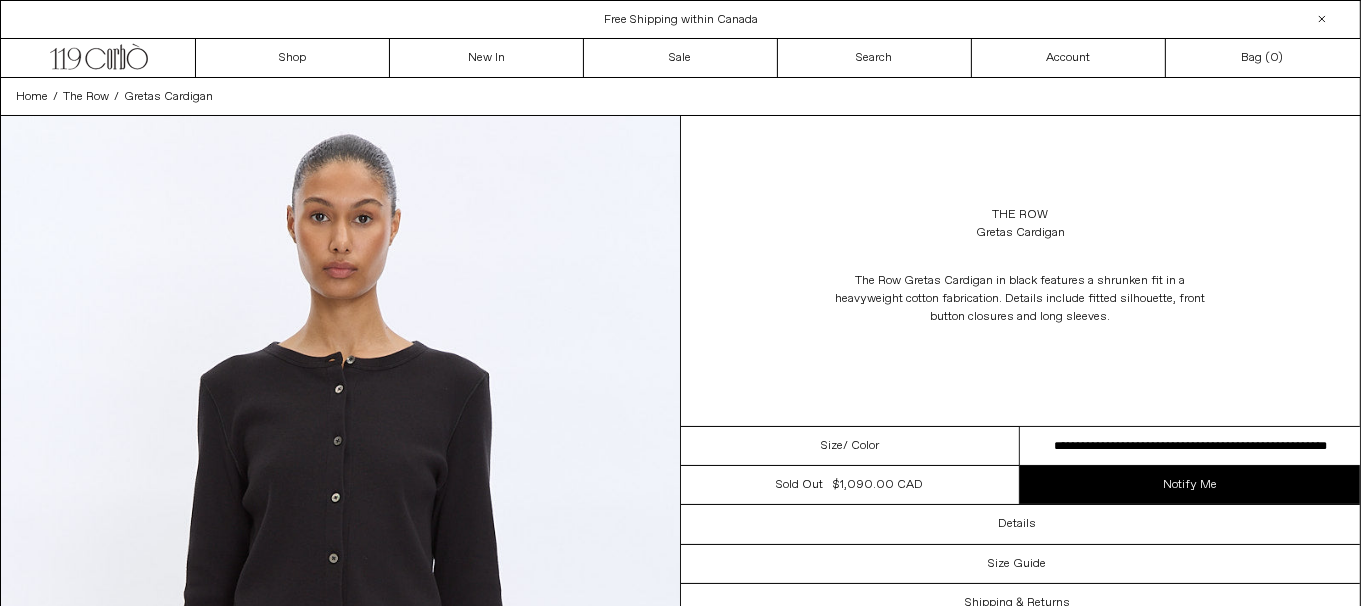 scroll, scrollTop: 0, scrollLeft: 0, axis: both 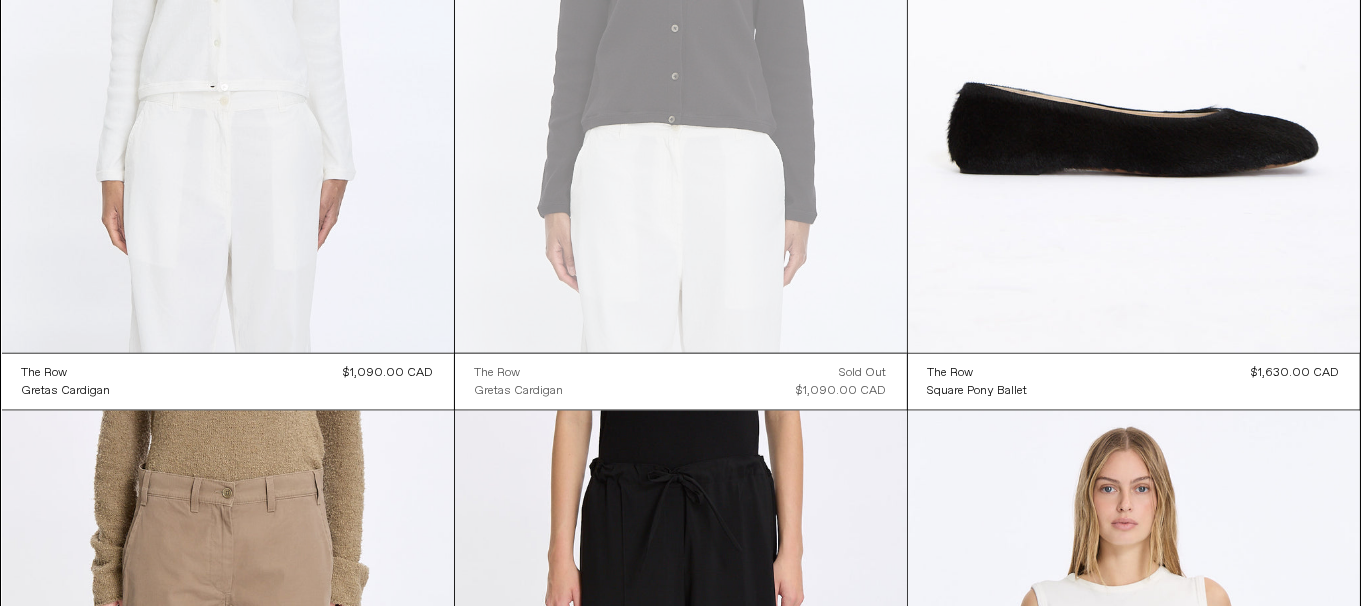 click at bounding box center [228, 14] 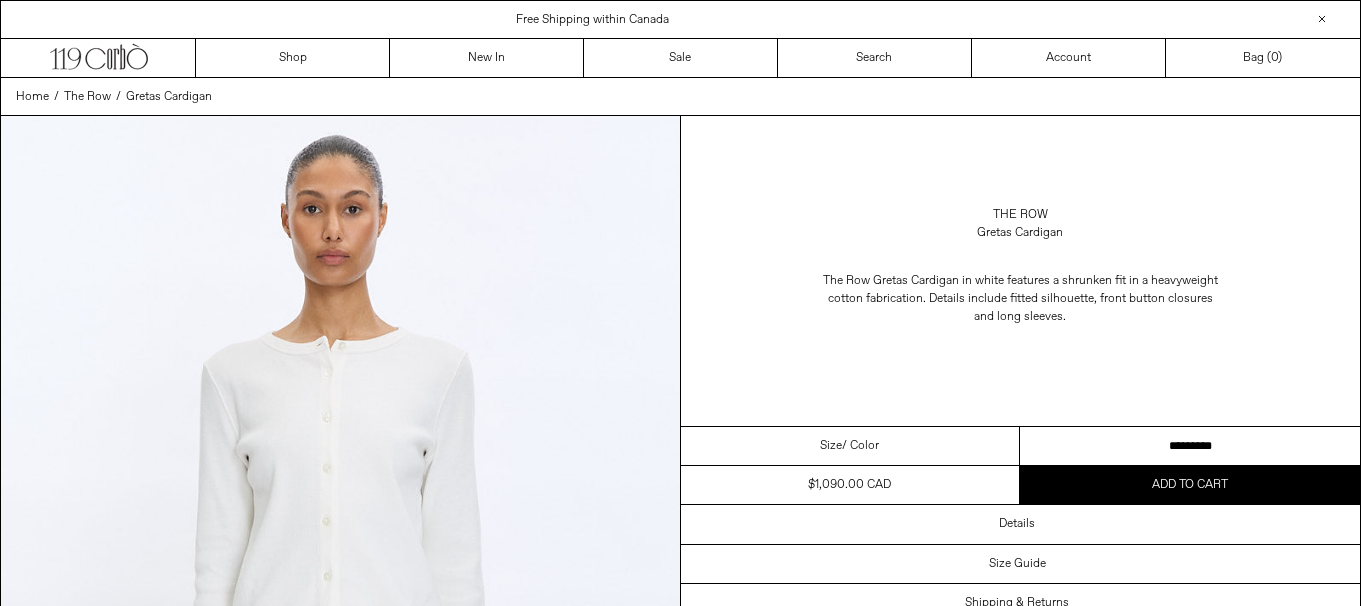 scroll, scrollTop: 0, scrollLeft: 0, axis: both 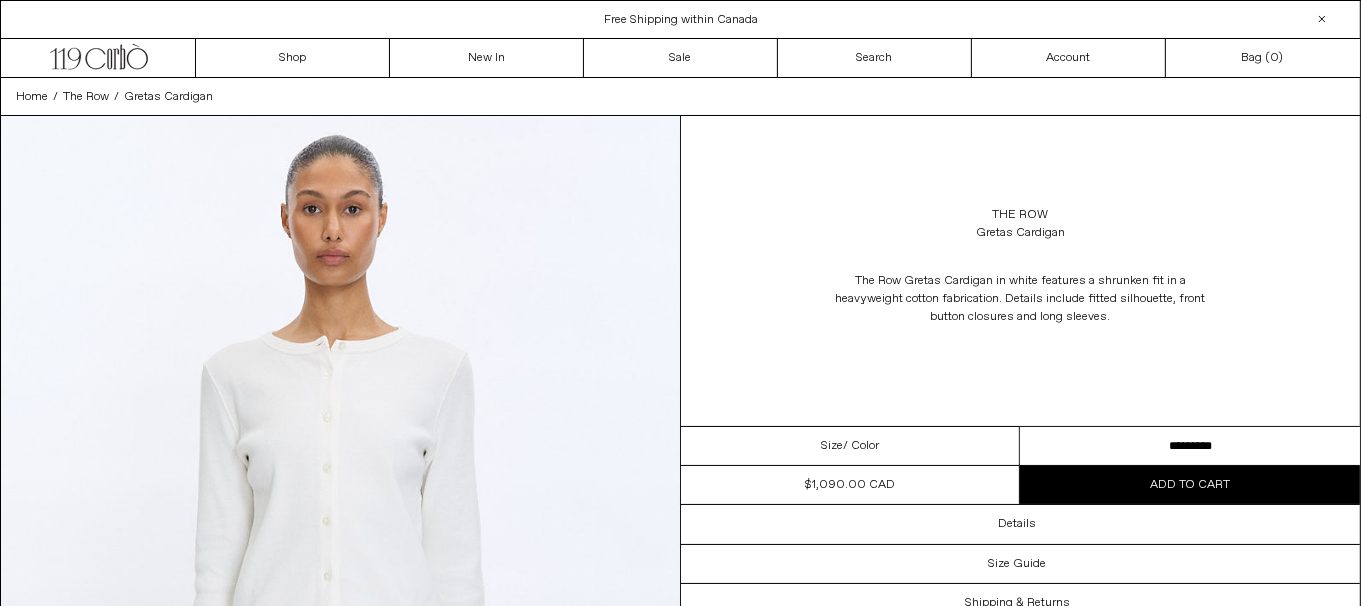 click on "**********" at bounding box center (1190, 446) 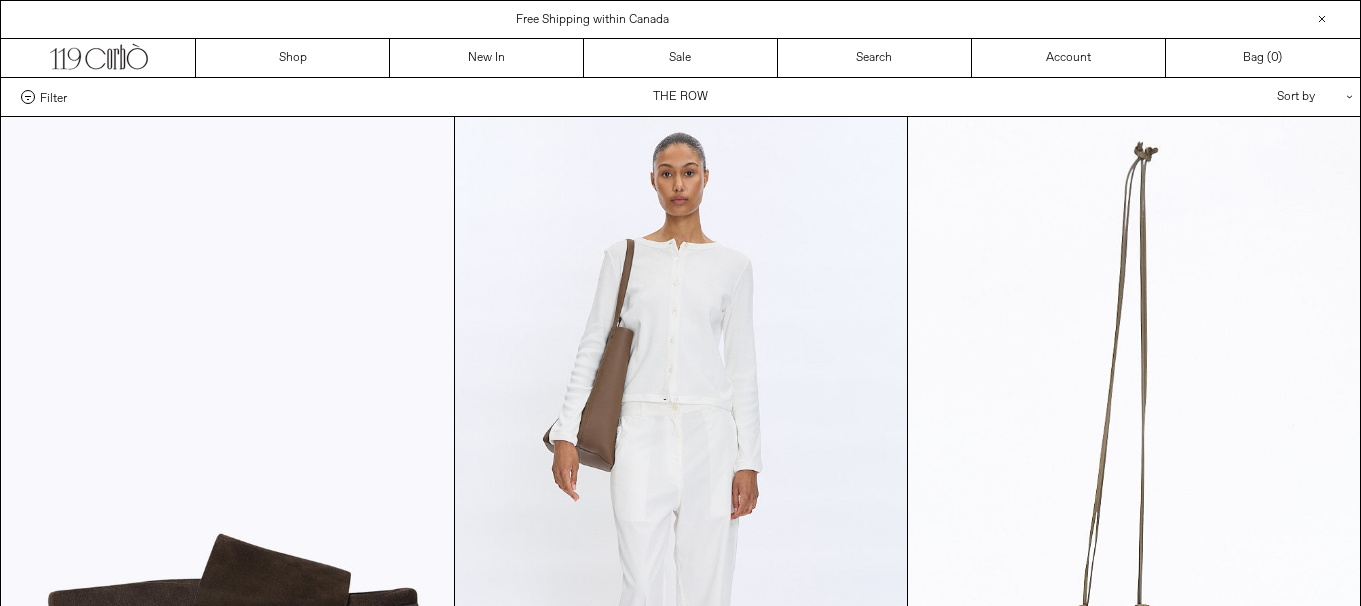 scroll, scrollTop: 2650, scrollLeft: 0, axis: vertical 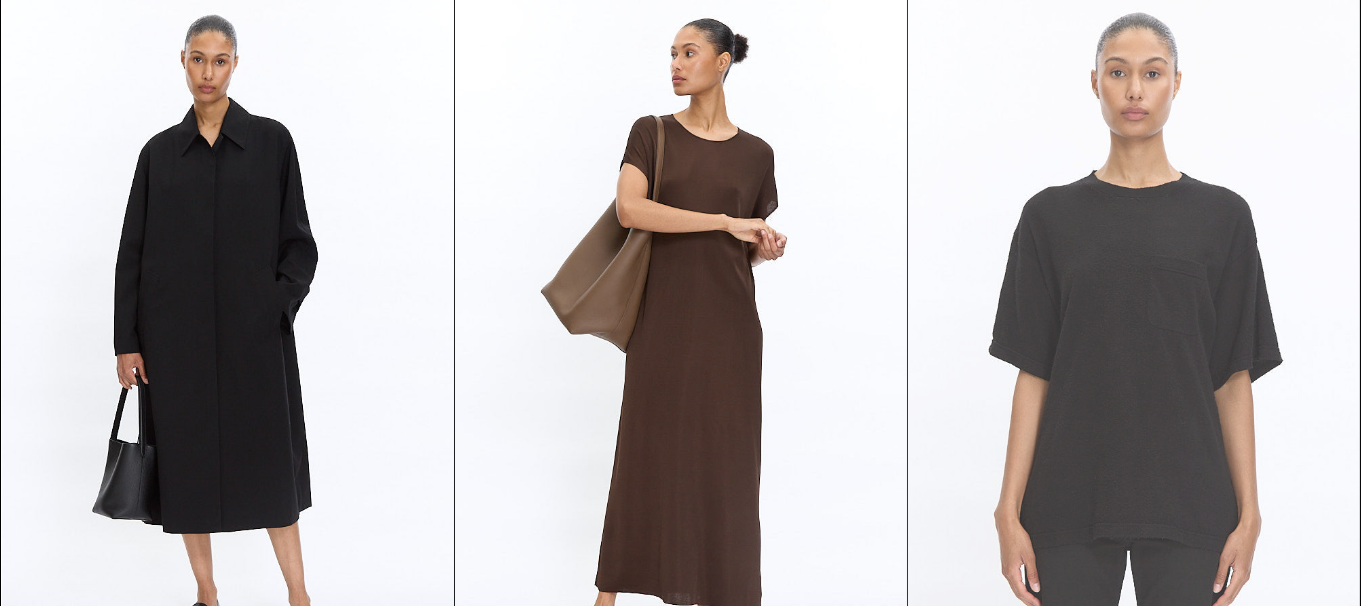 click at bounding box center [1134, 338] 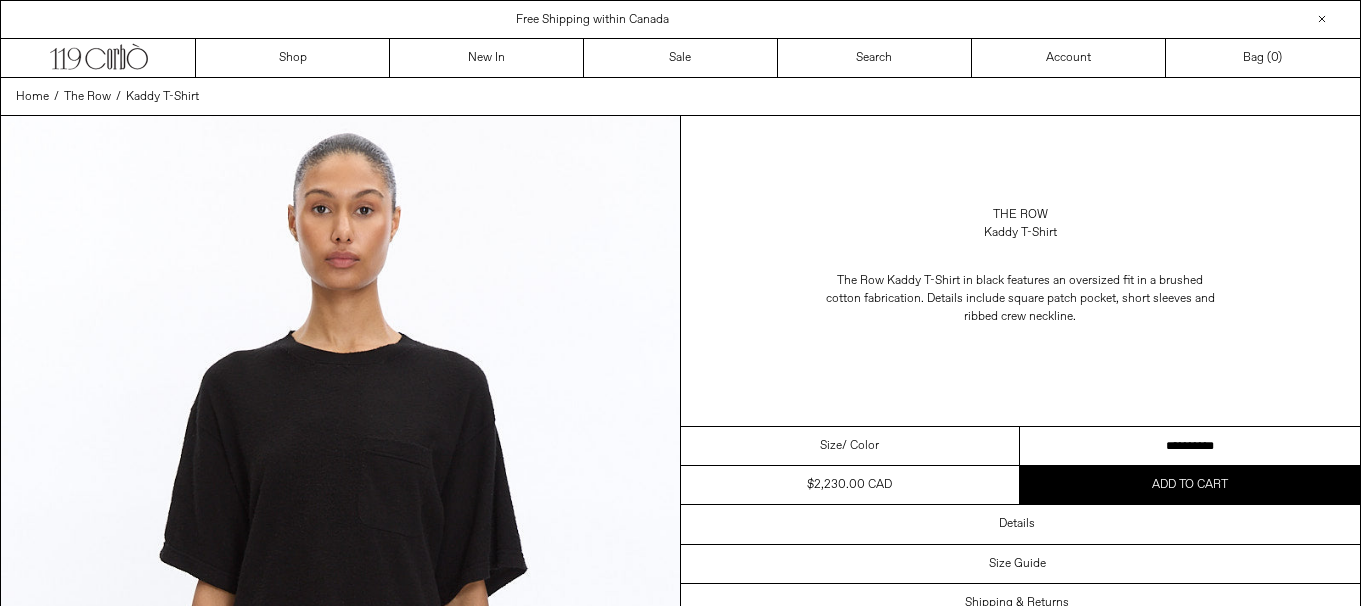 scroll, scrollTop: 0, scrollLeft: 0, axis: both 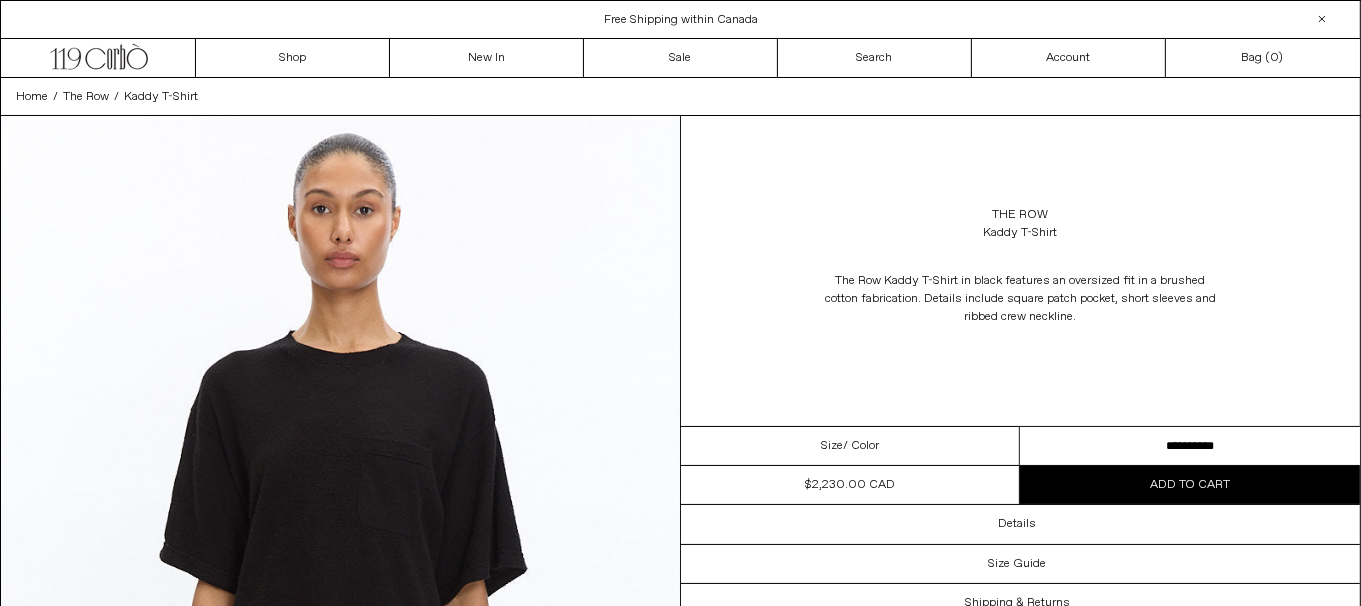 click on "**********" at bounding box center [1190, 446] 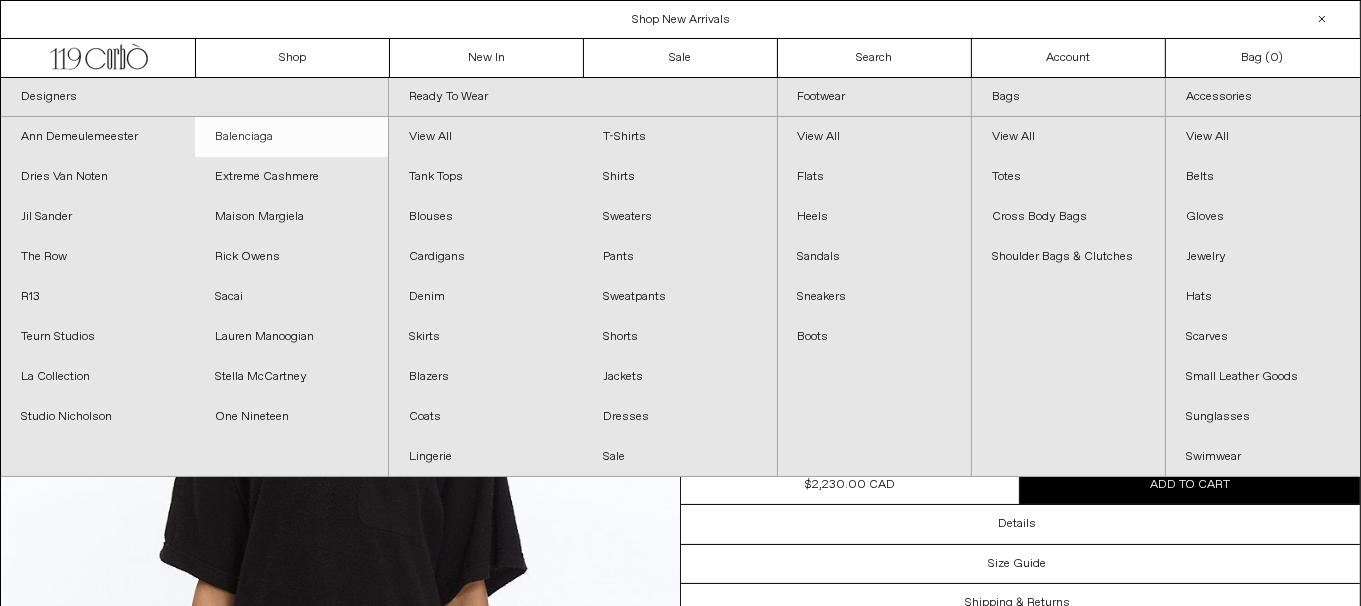 click on "Balenciaga" at bounding box center [292, 137] 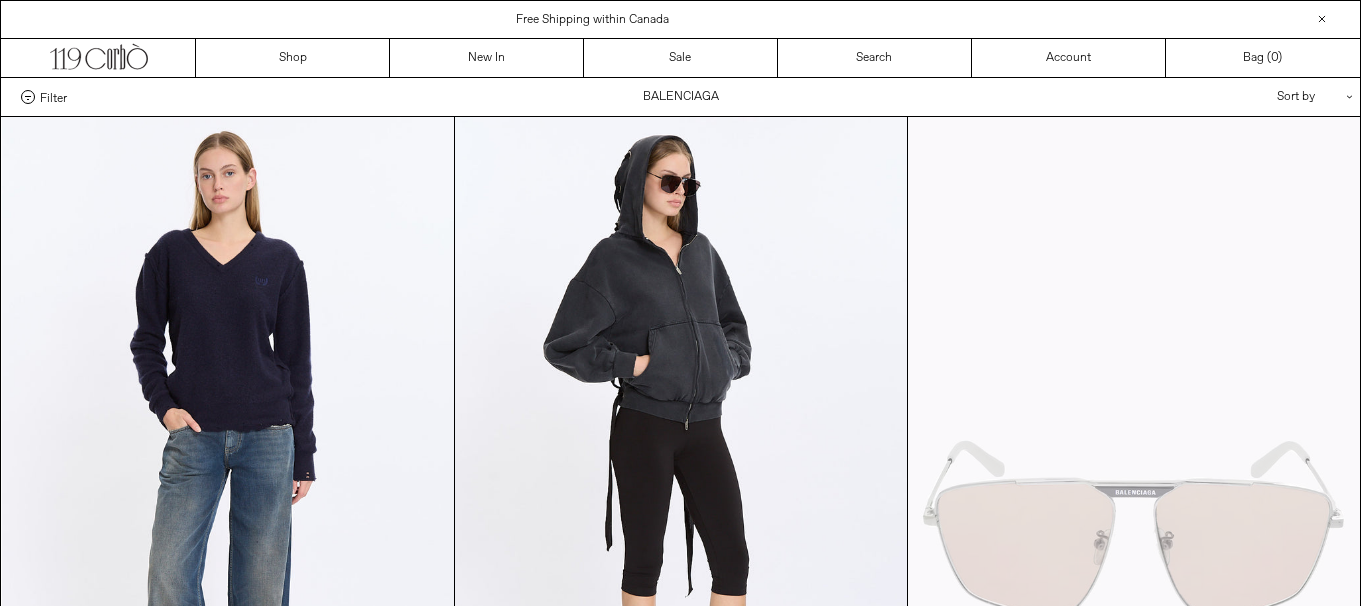 scroll, scrollTop: 0, scrollLeft: 0, axis: both 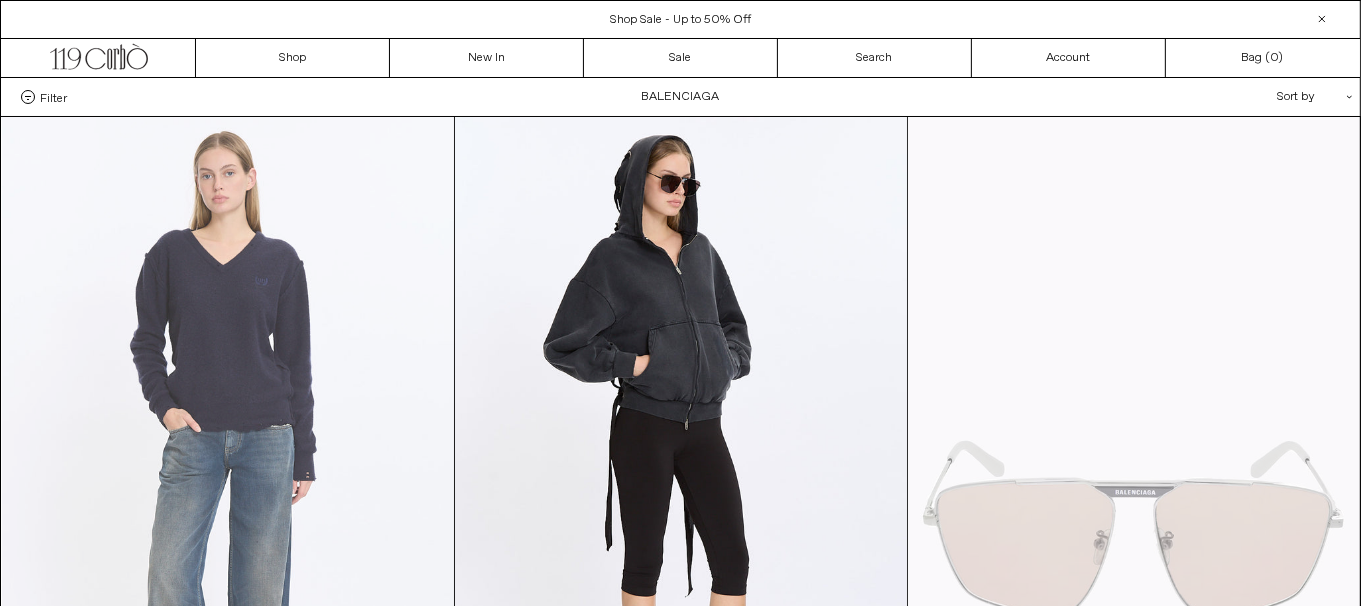 click at bounding box center (228, 456) 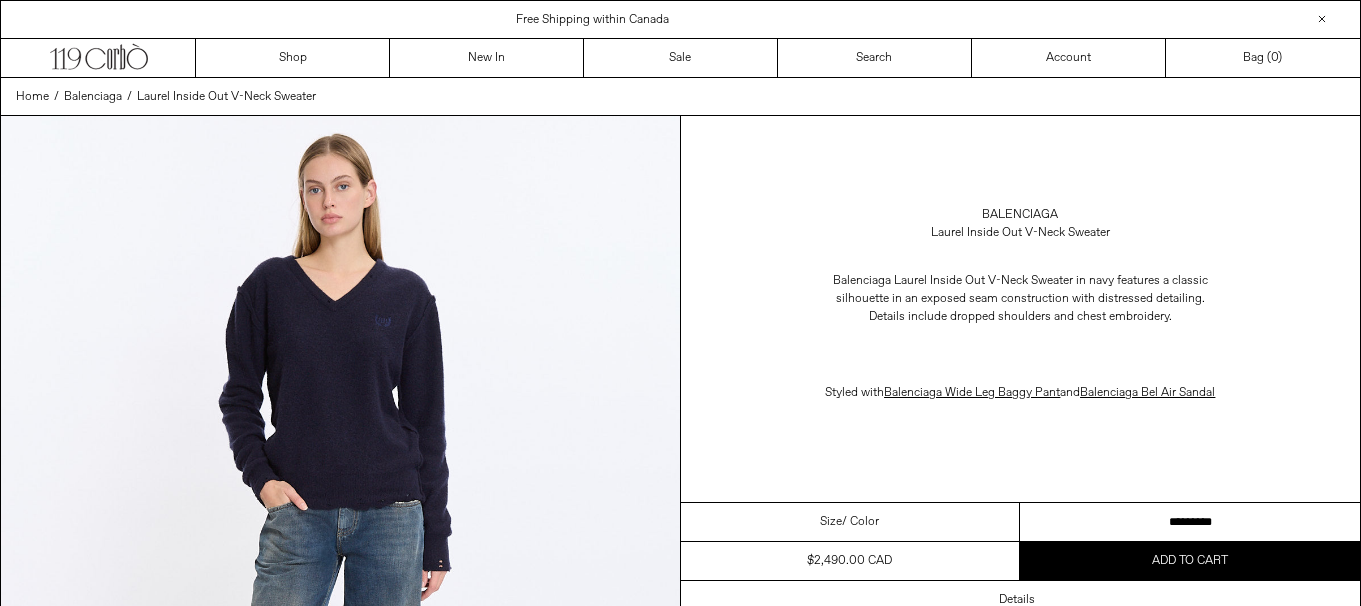 scroll, scrollTop: 0, scrollLeft: 0, axis: both 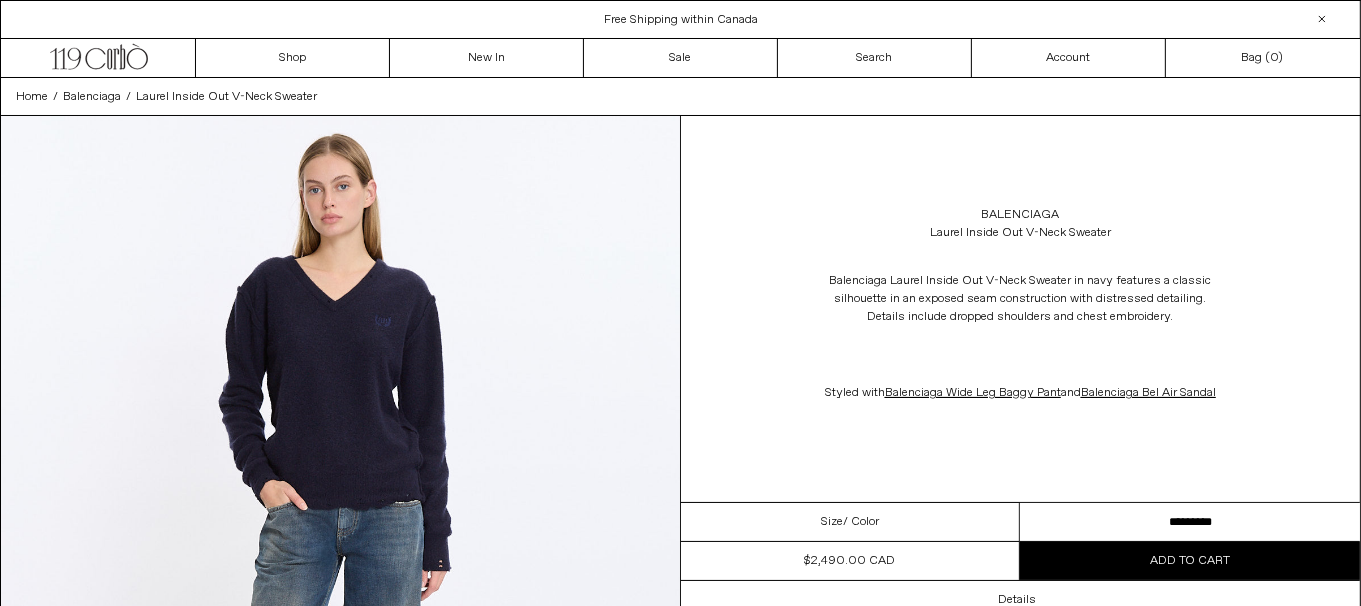 click on "*********
********
********" at bounding box center [1190, 522] 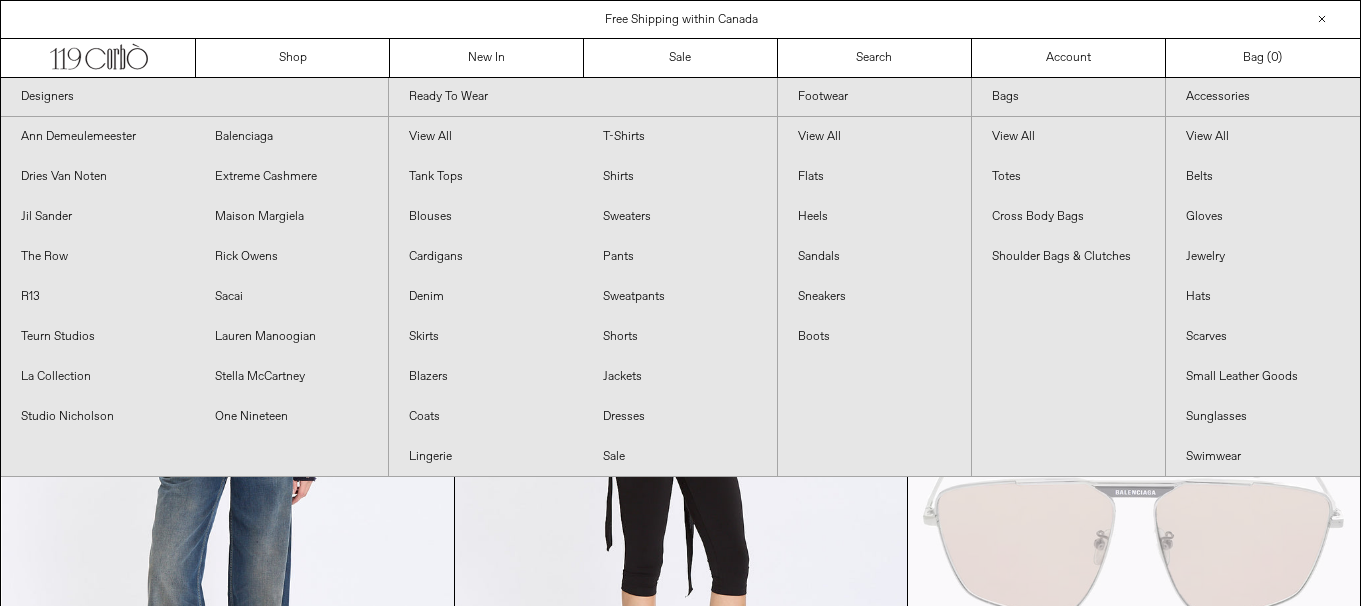 scroll, scrollTop: 0, scrollLeft: 0, axis: both 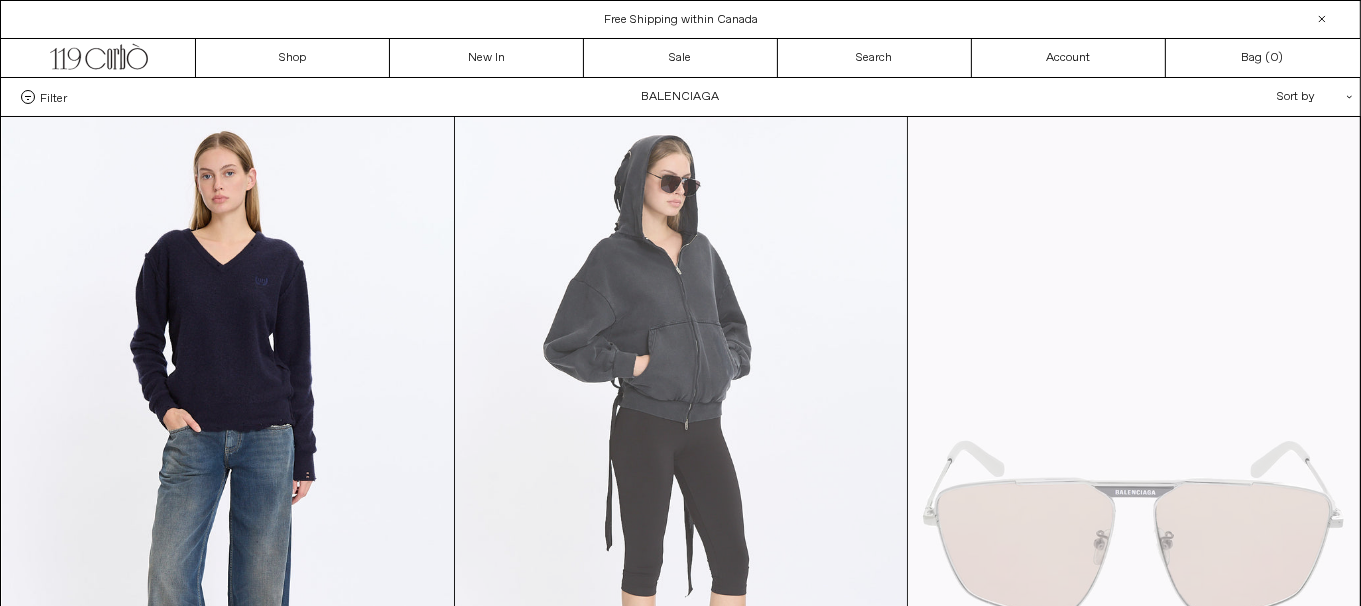 click at bounding box center [681, 456] 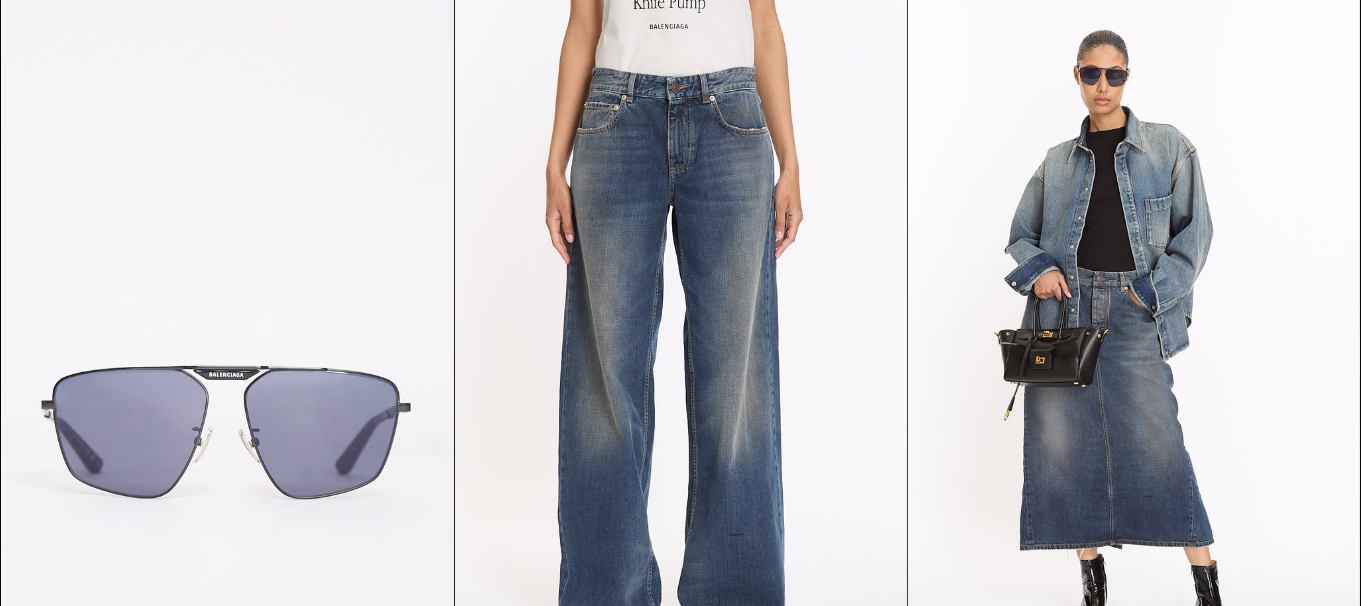 scroll, scrollTop: 2120, scrollLeft: 0, axis: vertical 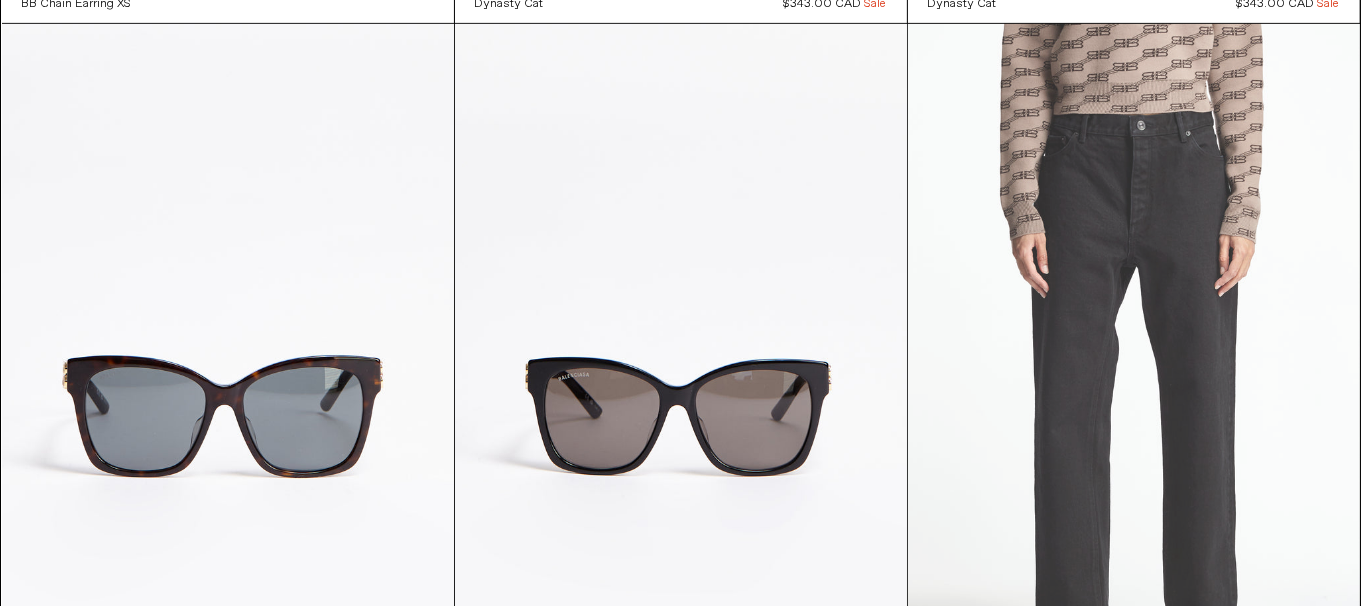 click at bounding box center (1134, 363) 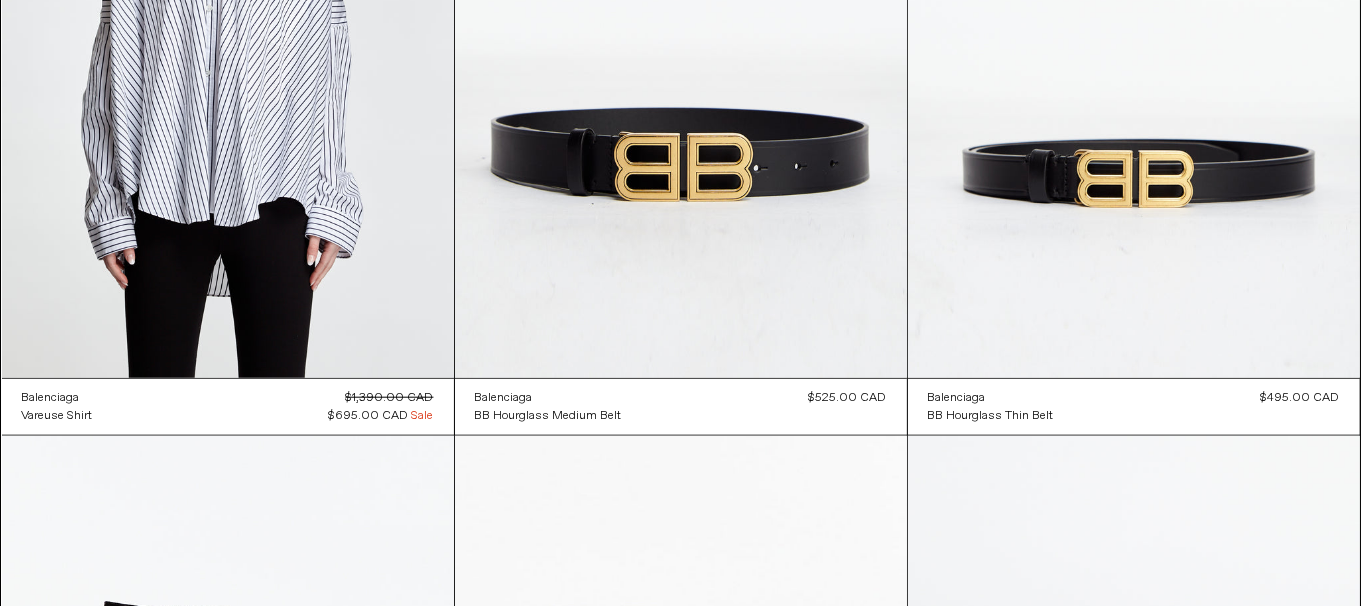 scroll, scrollTop: 16403, scrollLeft: 0, axis: vertical 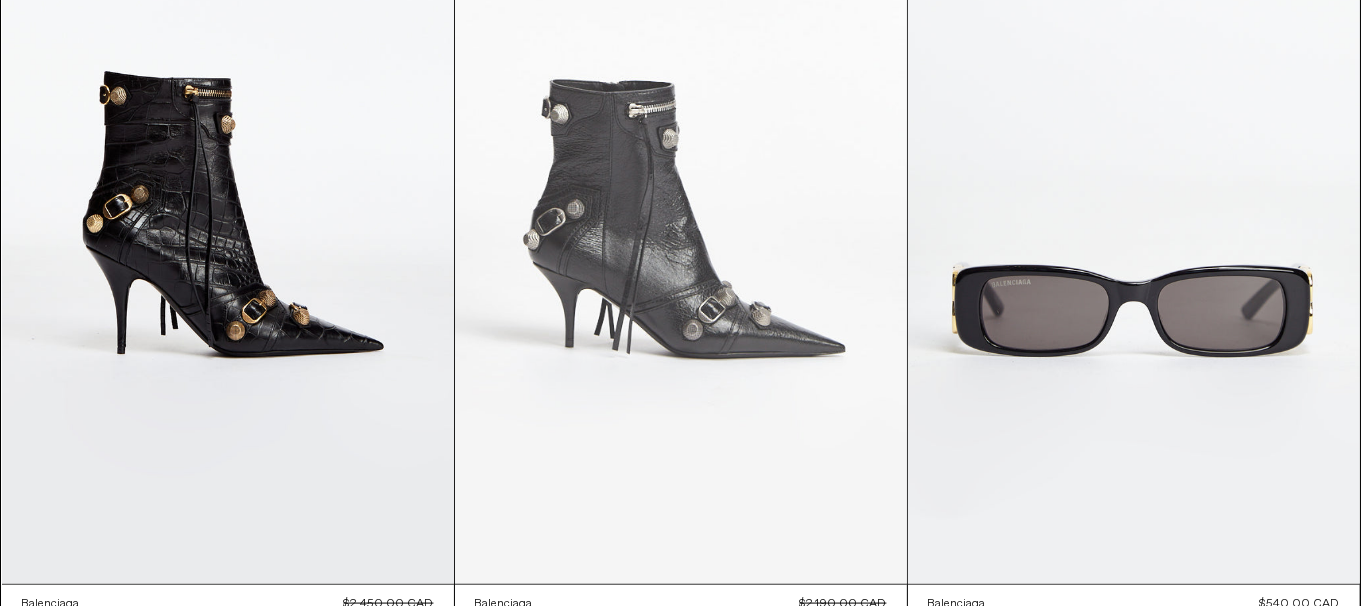 click at bounding box center [681, 245] 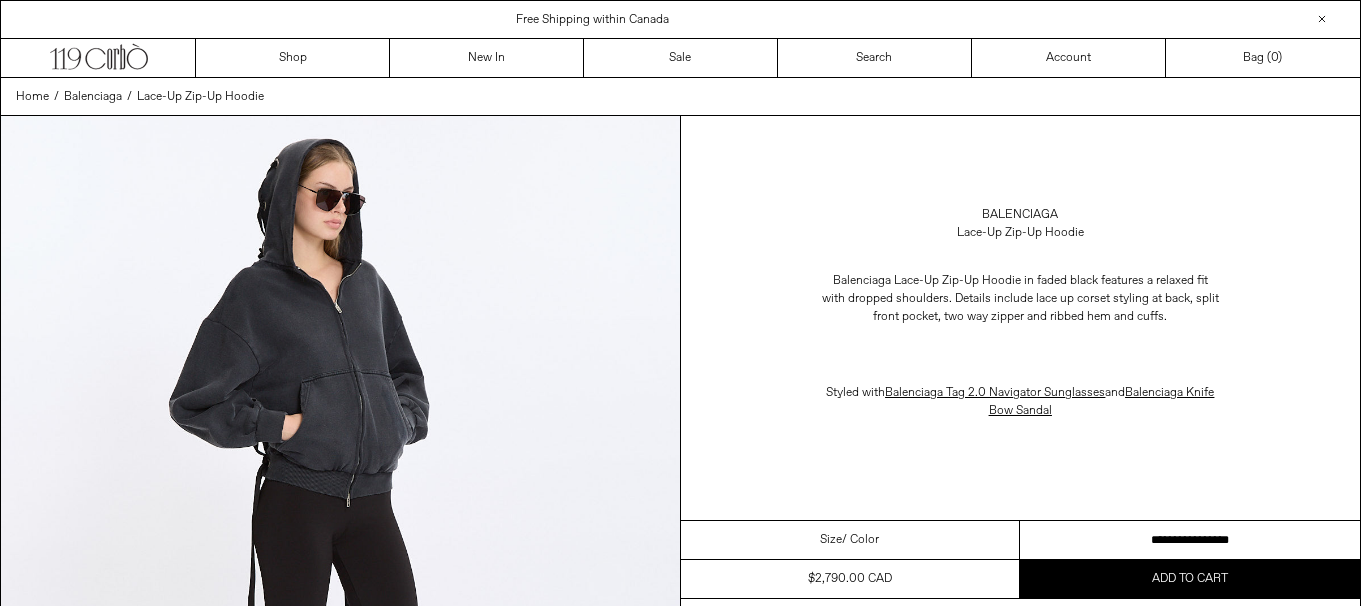 scroll, scrollTop: 0, scrollLeft: 0, axis: both 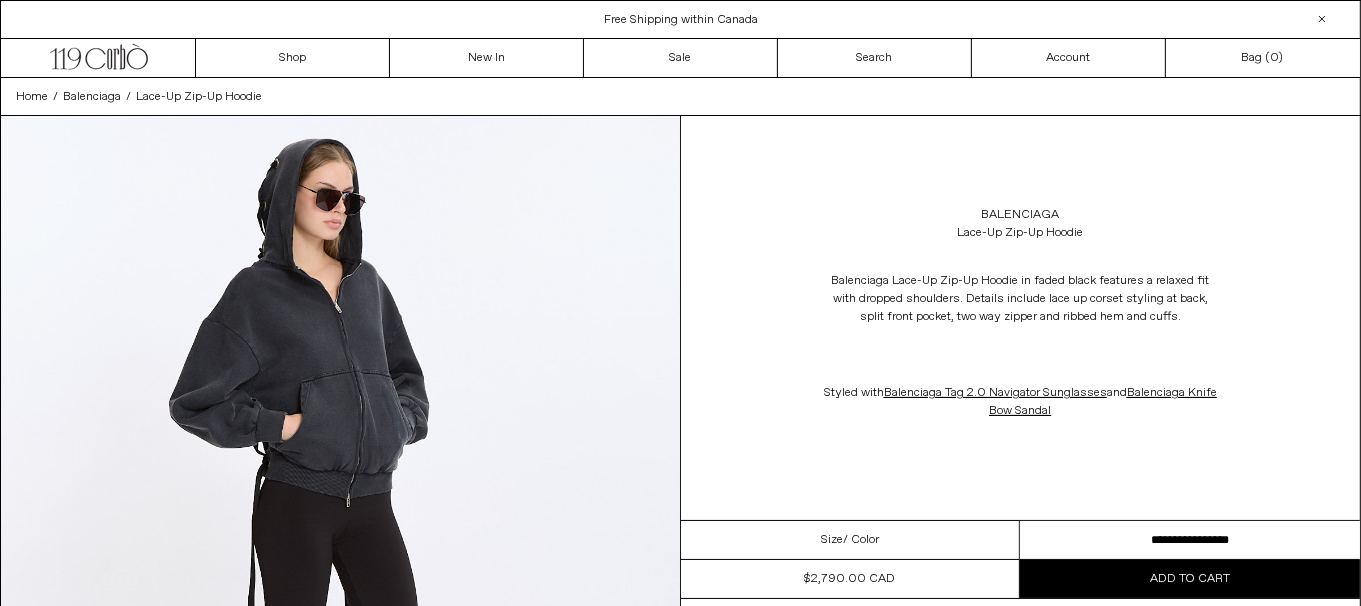 click on "**********" at bounding box center (1190, 540) 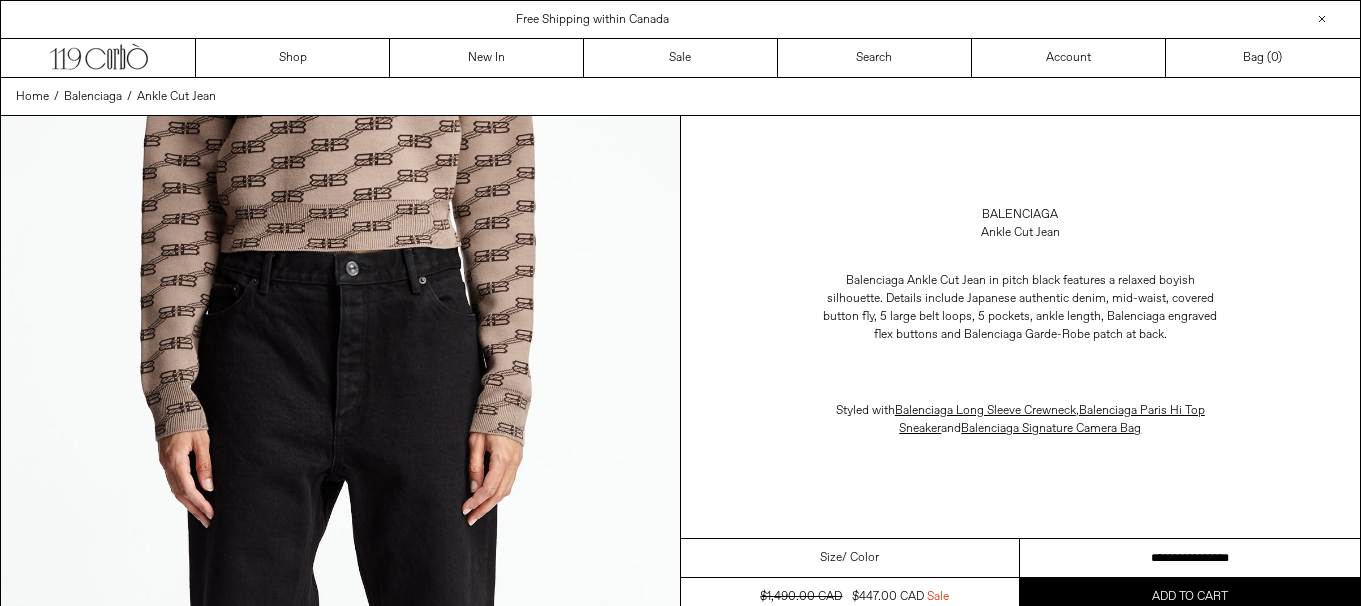 scroll, scrollTop: 0, scrollLeft: 0, axis: both 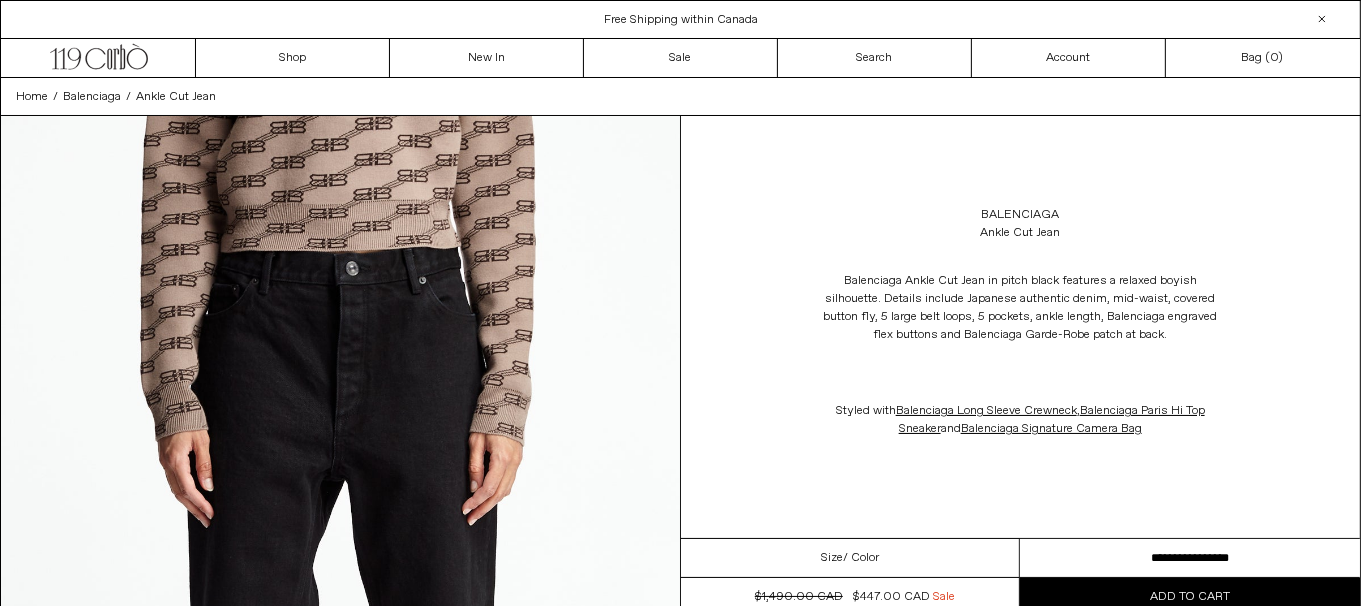 click on "**********" at bounding box center (1190, 558) 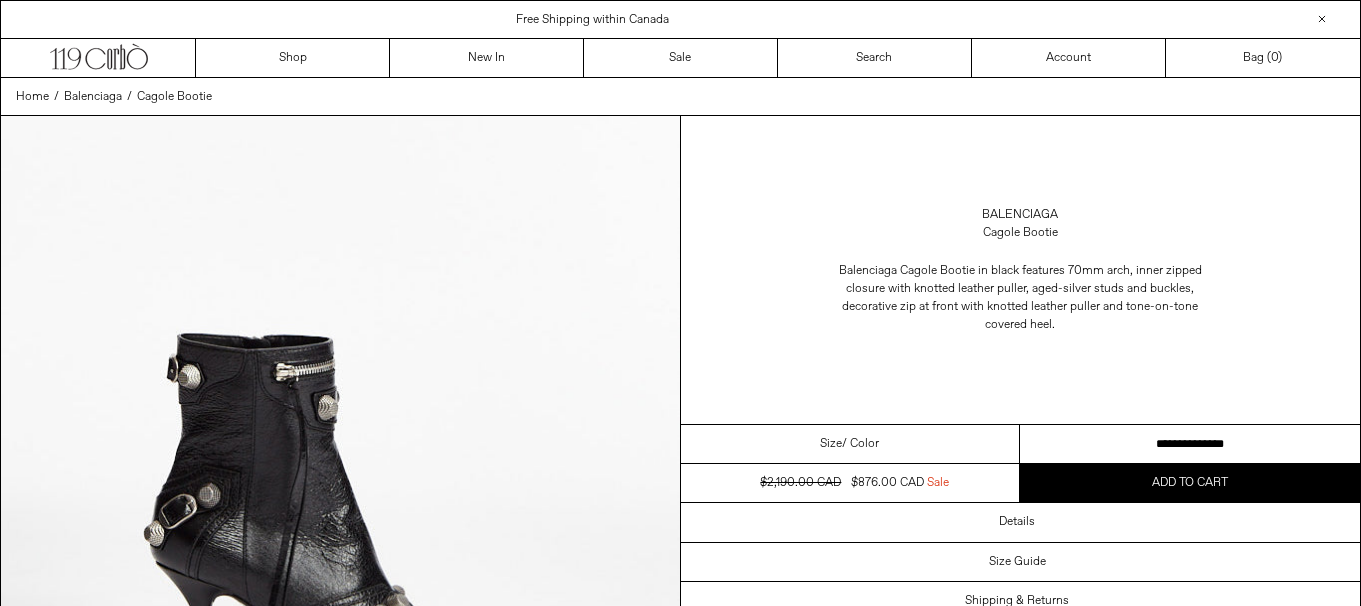 scroll, scrollTop: 0, scrollLeft: 0, axis: both 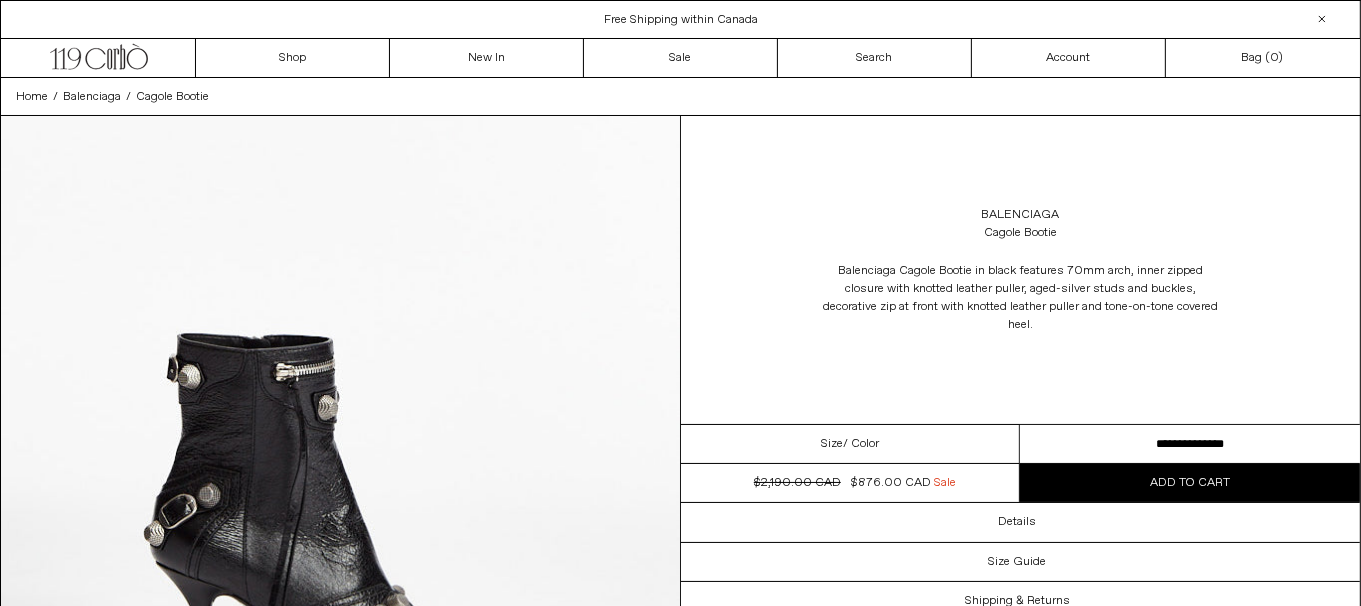 click on "**********" at bounding box center [1190, 444] 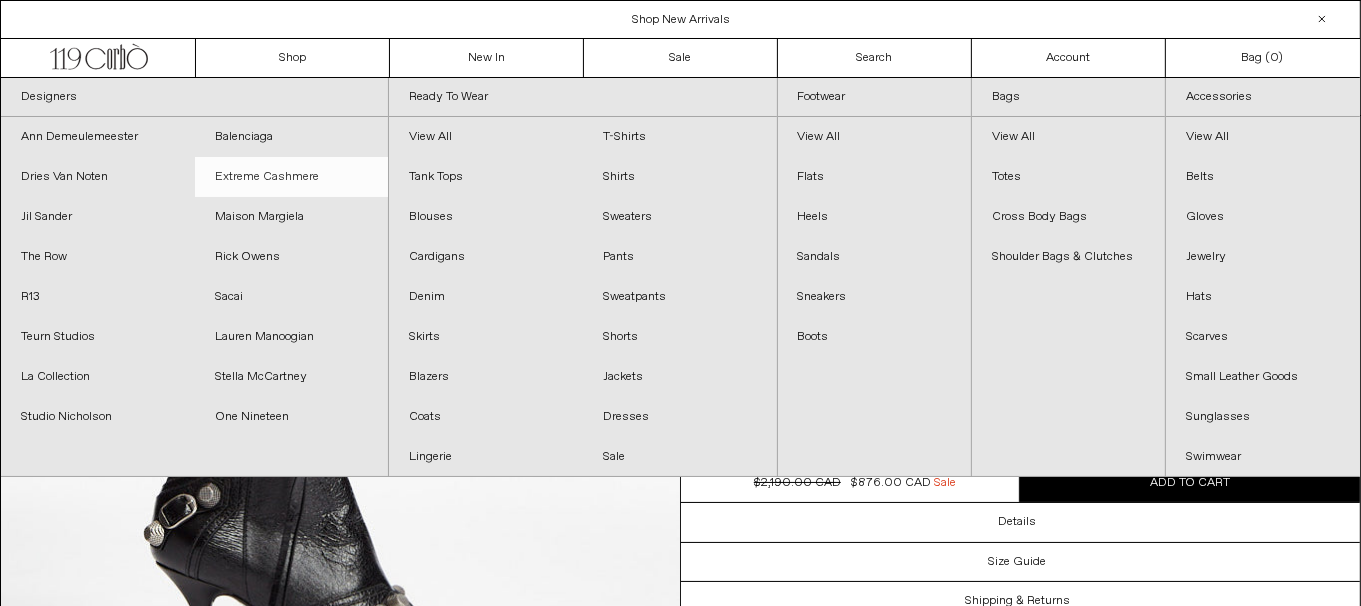 click on "Extreme Cashmere" at bounding box center (292, 177) 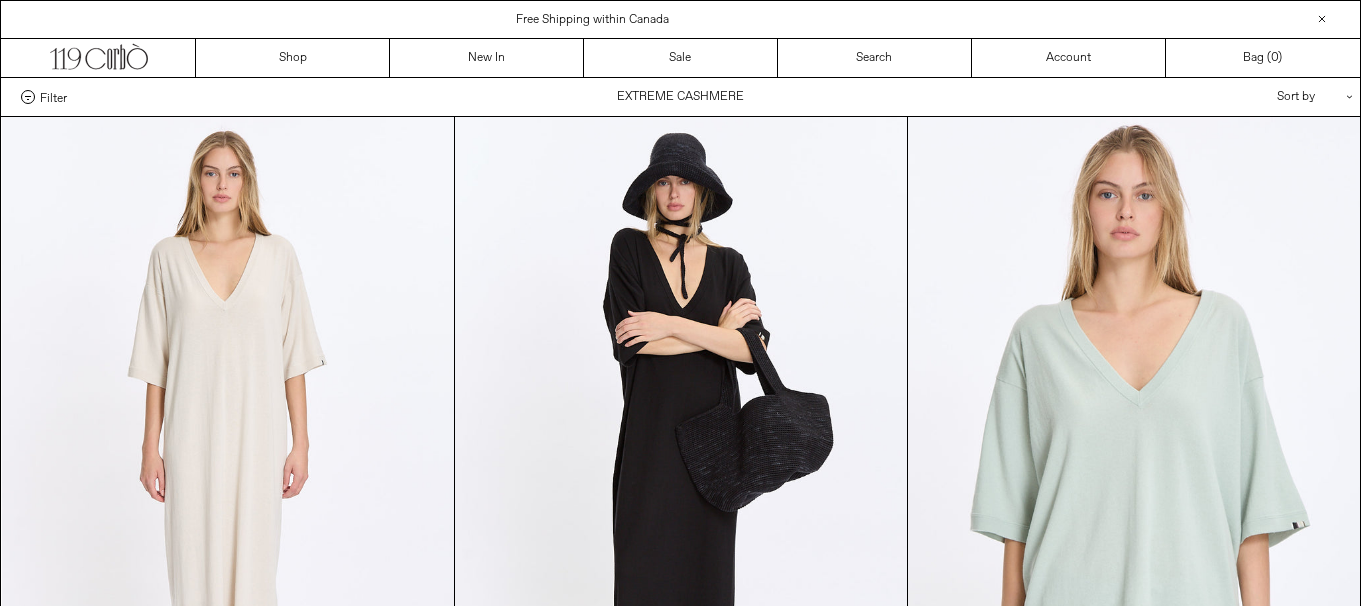 scroll, scrollTop: 0, scrollLeft: 0, axis: both 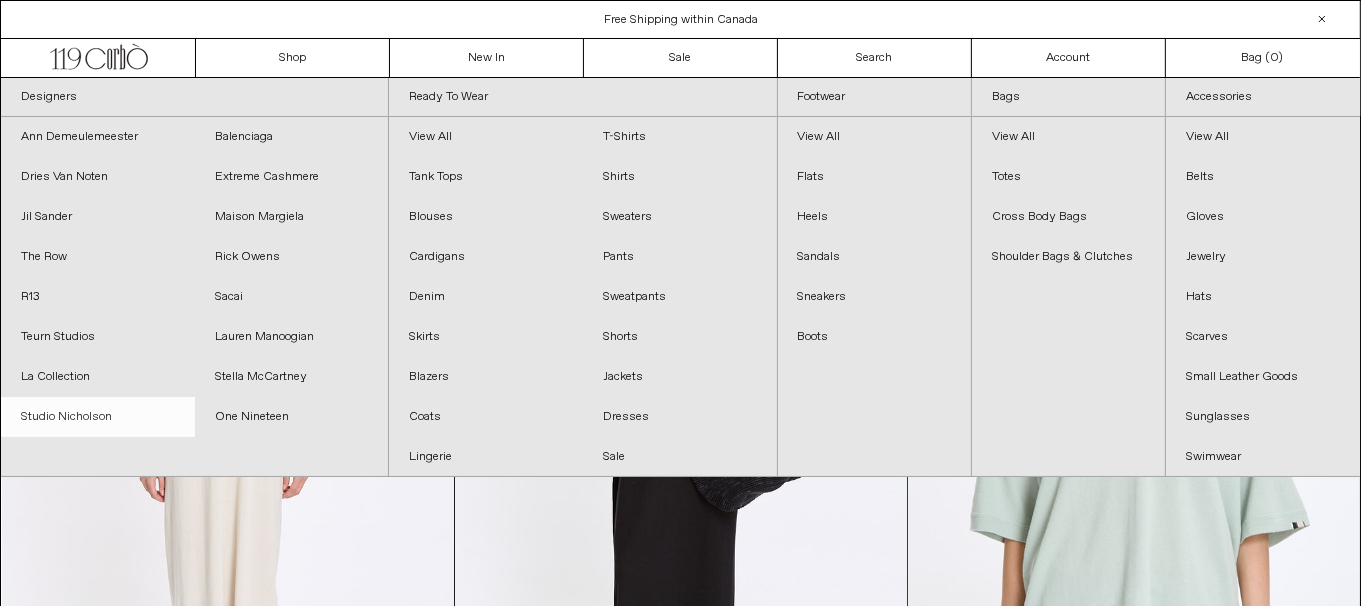click on "Studio Nicholson" at bounding box center (98, 417) 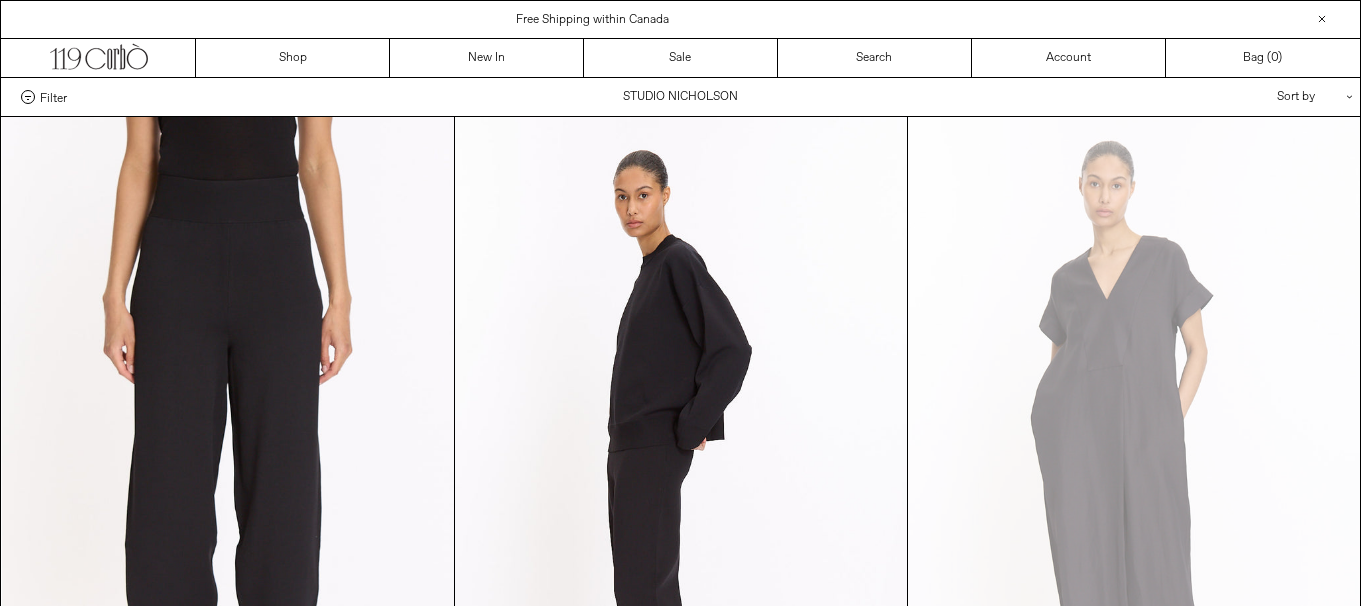 scroll, scrollTop: 0, scrollLeft: 0, axis: both 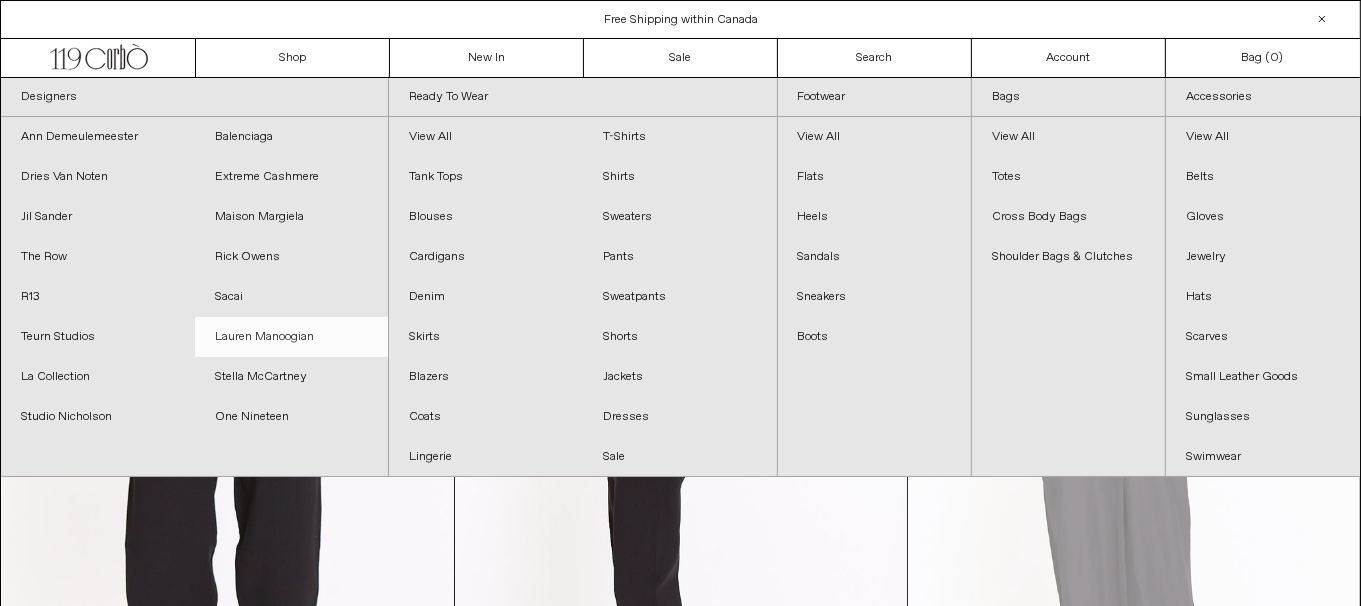 click on "Lauren Manoogian" at bounding box center (292, 337) 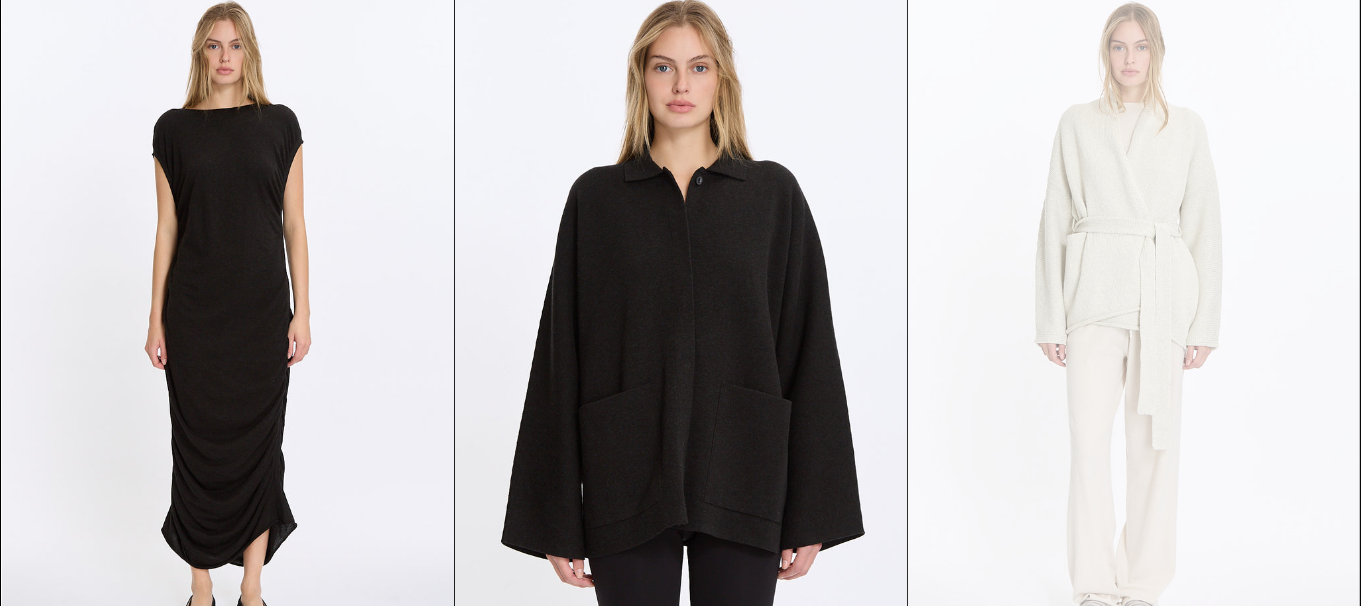scroll, scrollTop: 300, scrollLeft: 0, axis: vertical 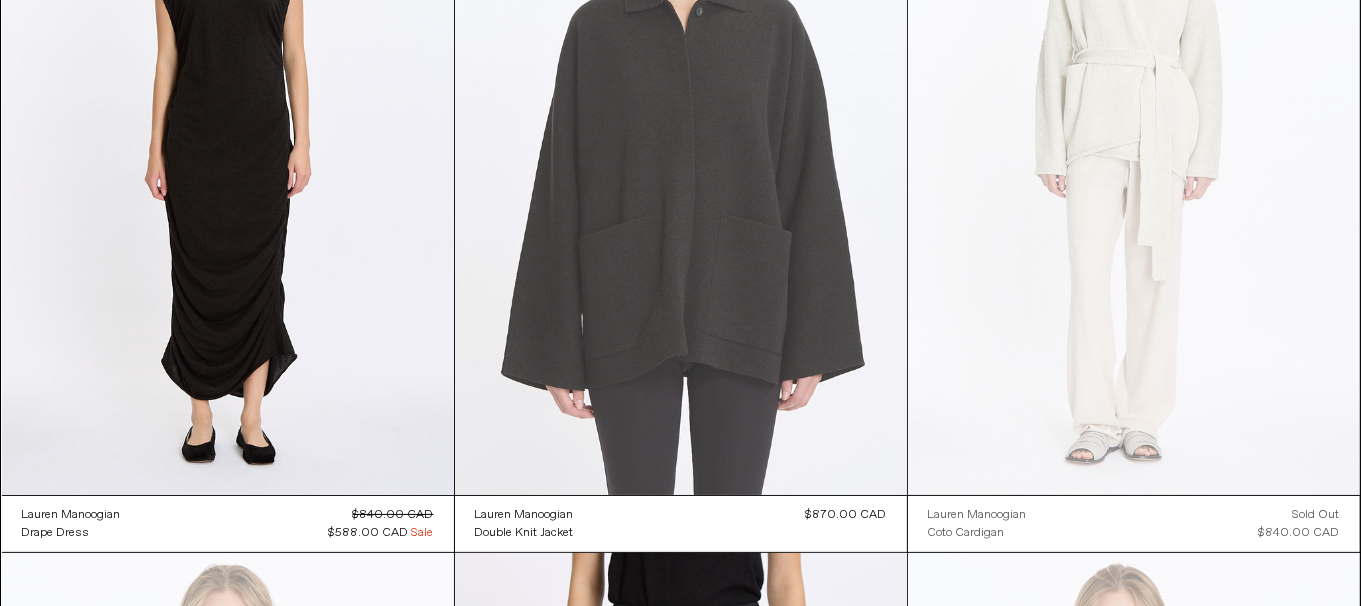 click at bounding box center (681, 156) 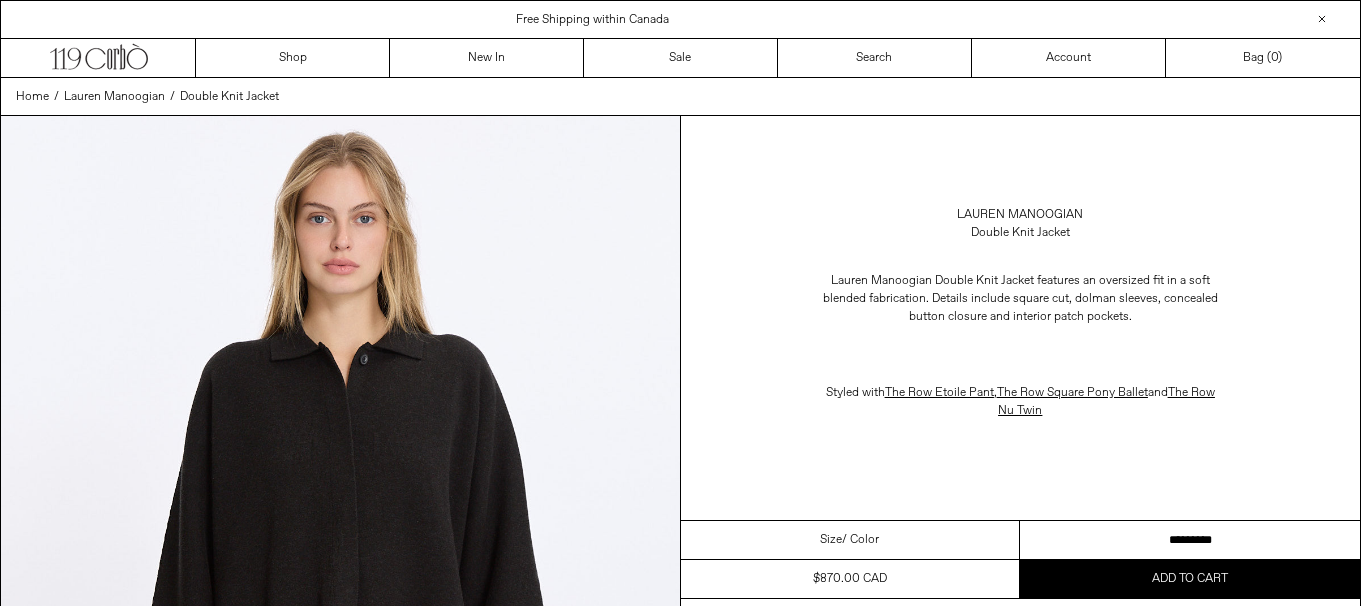 scroll, scrollTop: 0, scrollLeft: 0, axis: both 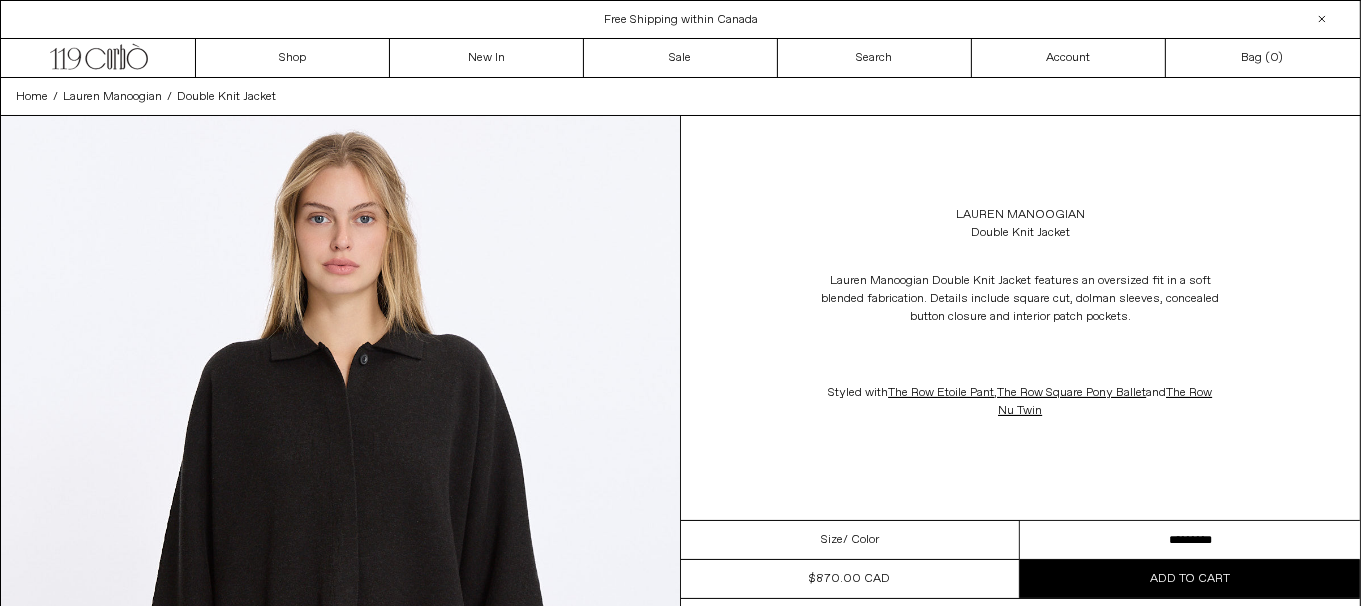 click on "**********" at bounding box center [1190, 540] 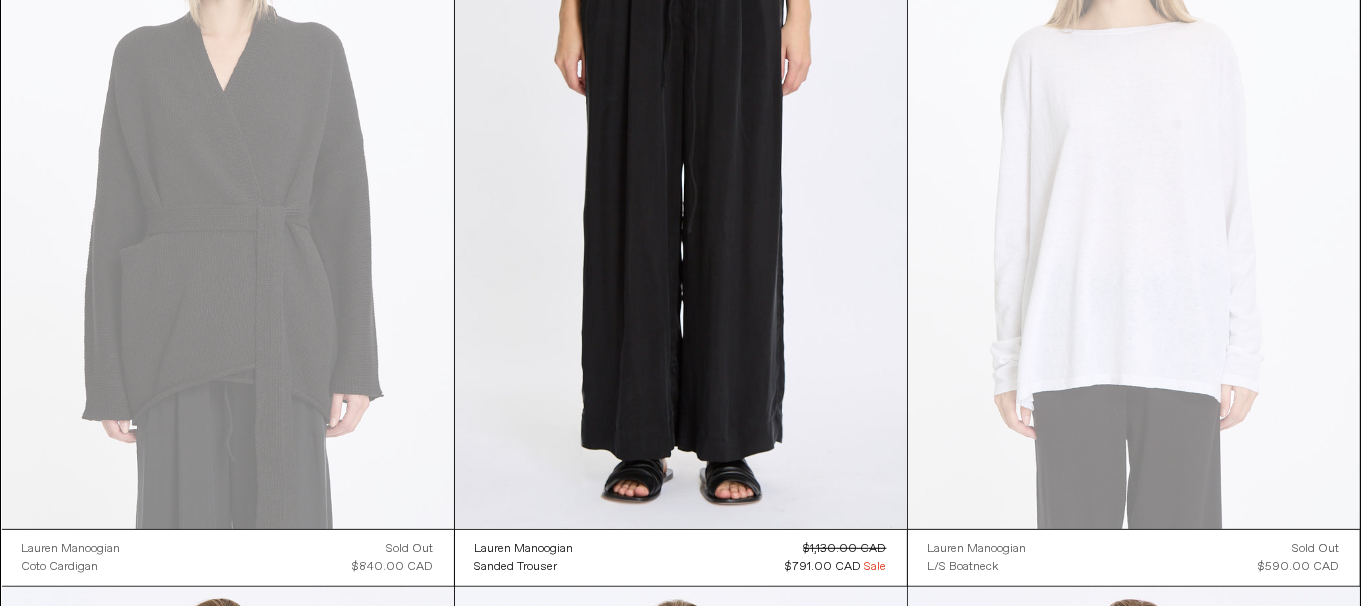 scroll, scrollTop: 1200, scrollLeft: 0, axis: vertical 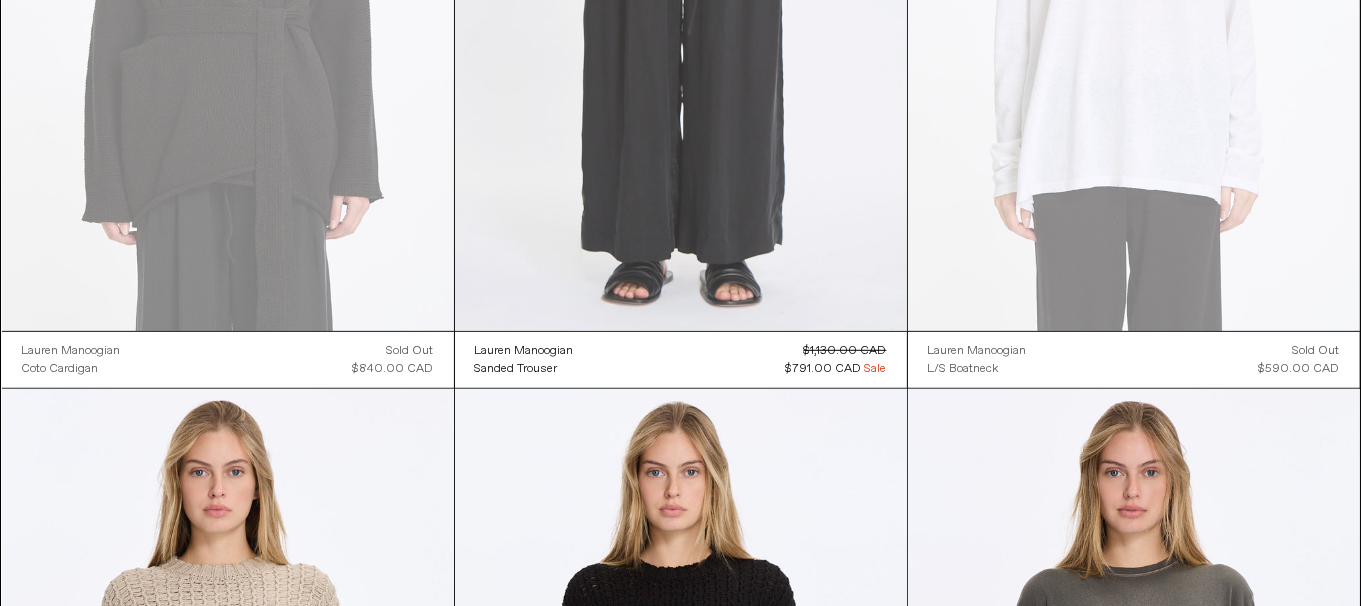 click at bounding box center (681, -8) 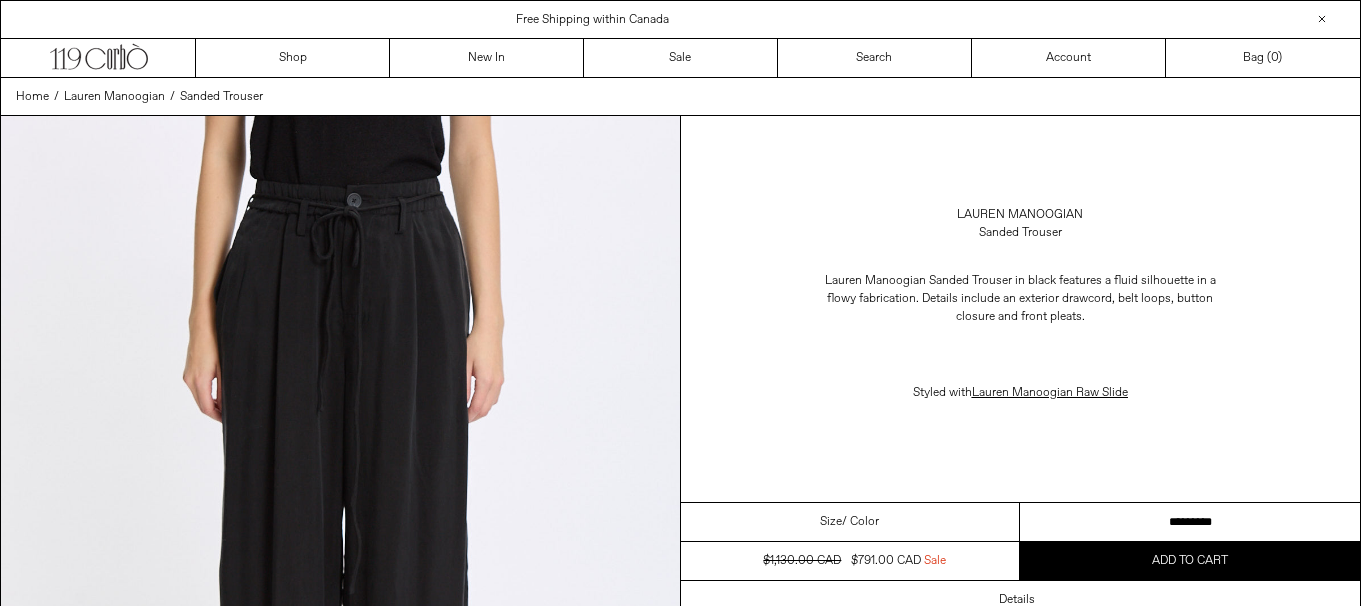 scroll, scrollTop: 0, scrollLeft: 0, axis: both 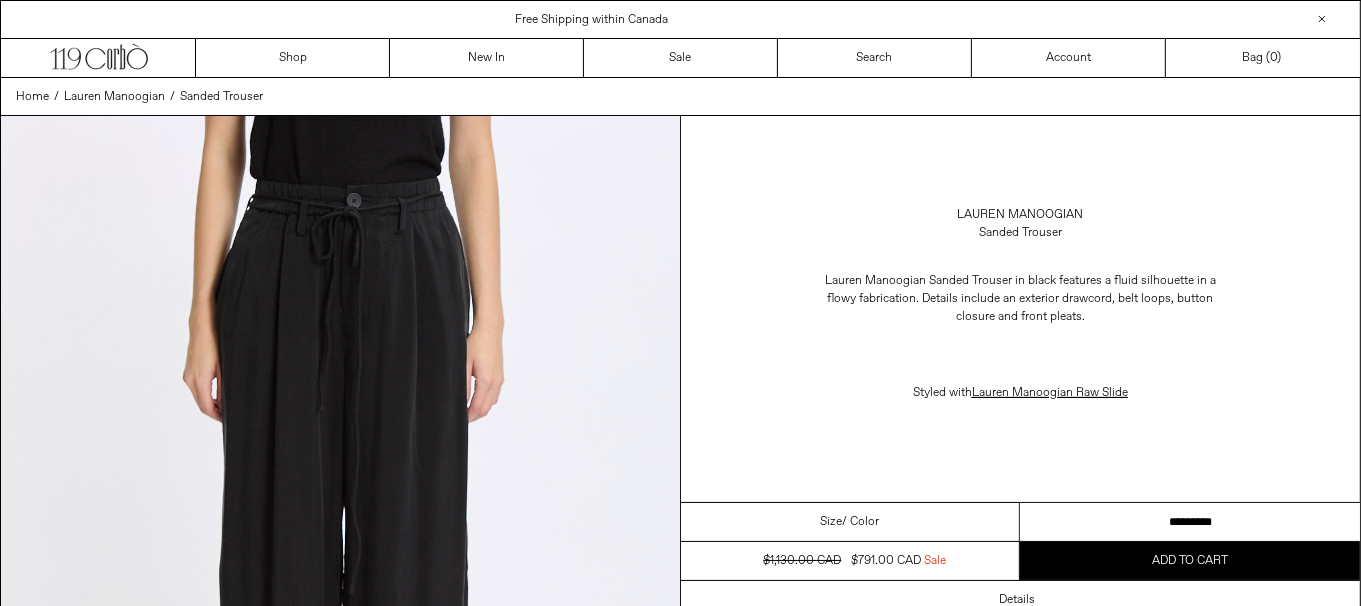 click on "**********" at bounding box center [1190, 522] 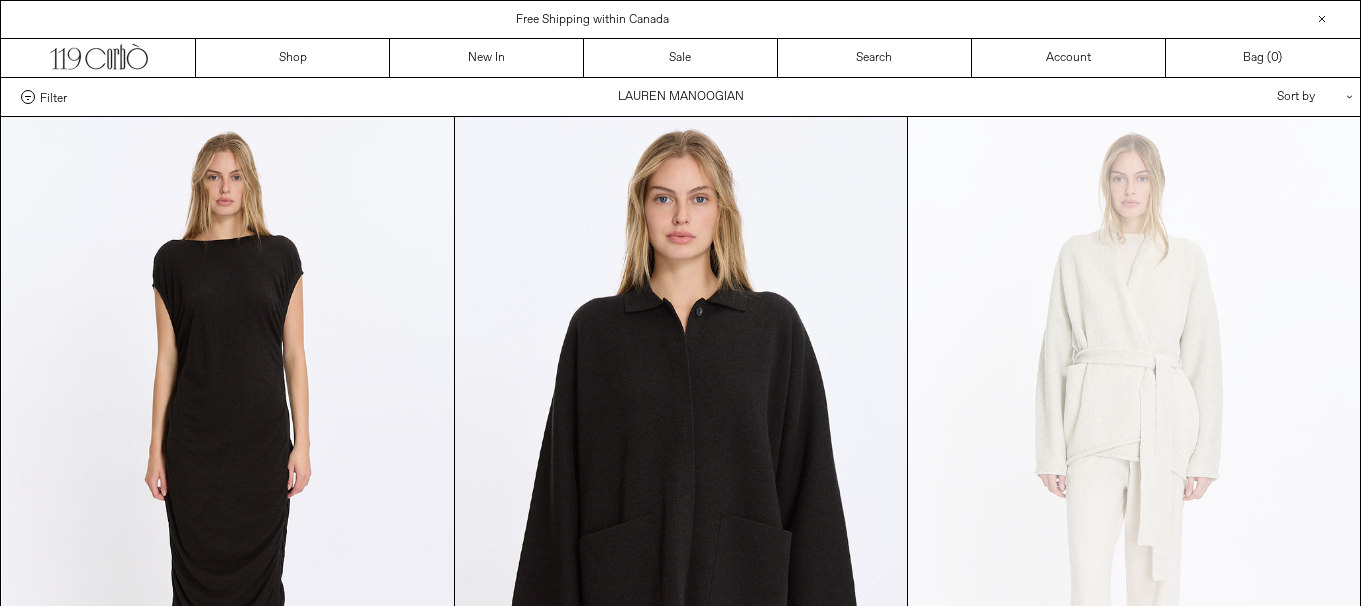scroll, scrollTop: 1800, scrollLeft: 0, axis: vertical 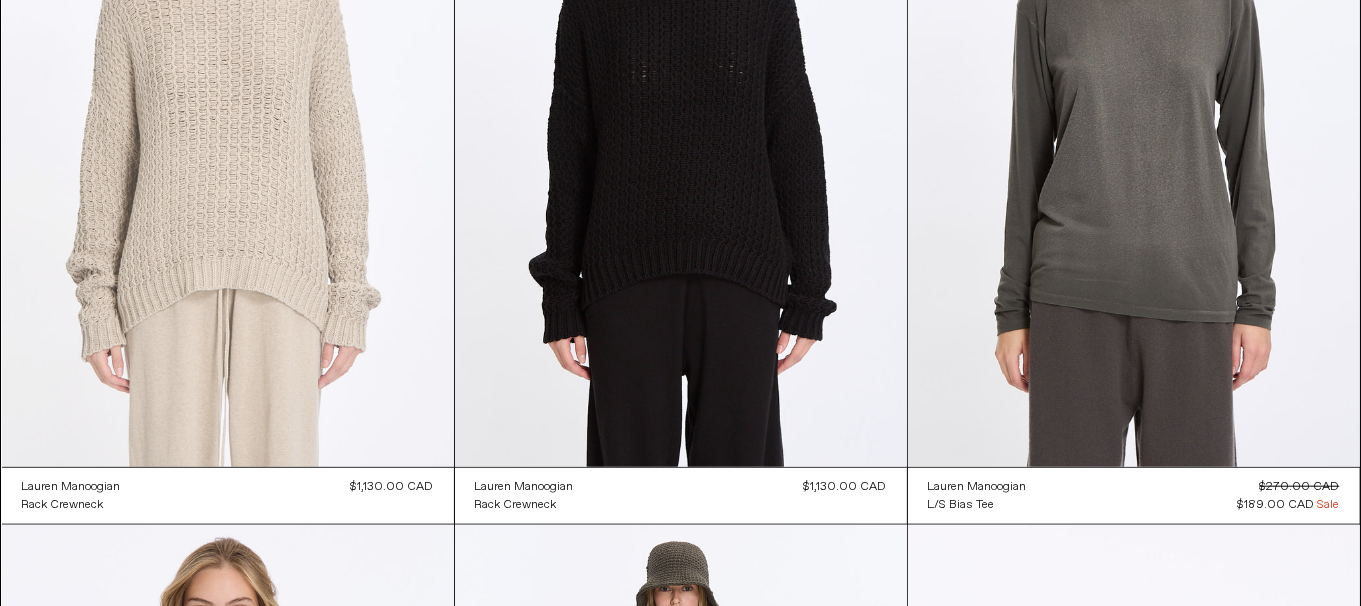 click at bounding box center [228, 128] 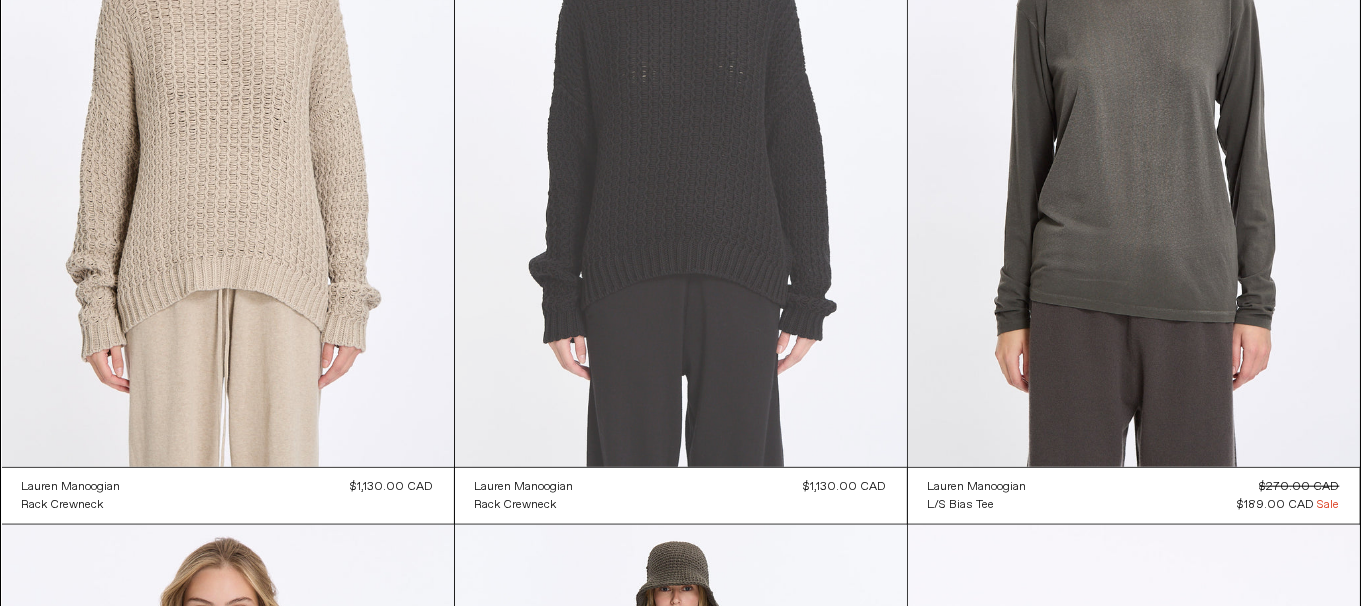 click at bounding box center [681, 128] 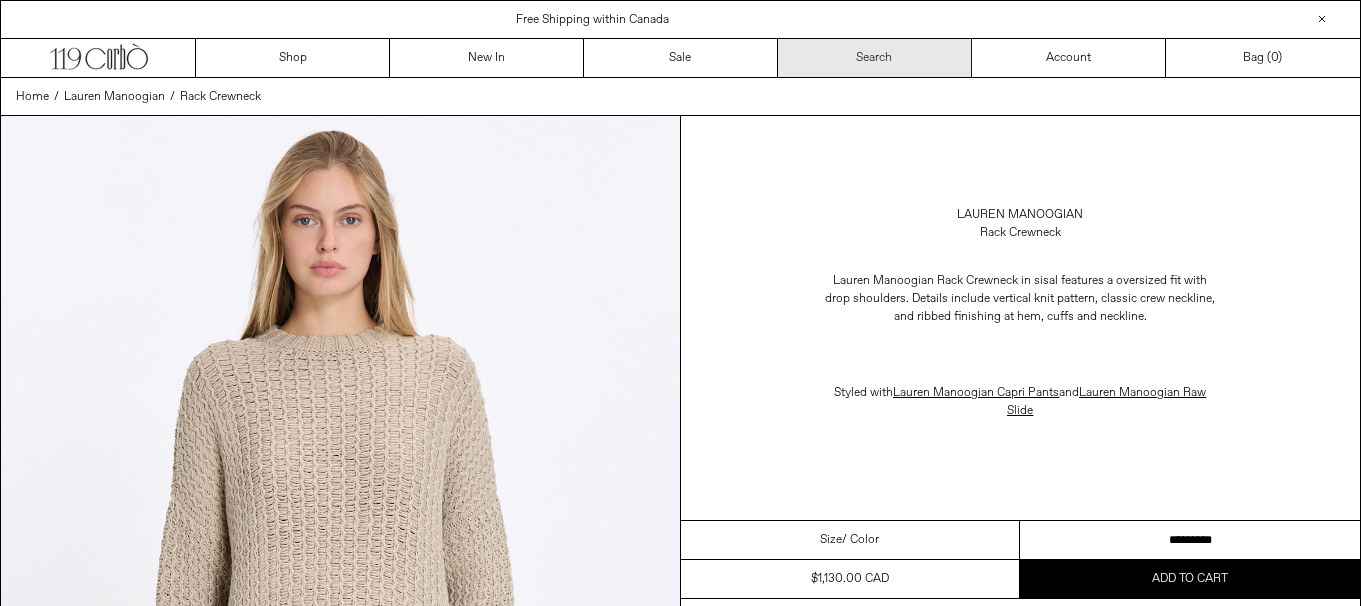 scroll, scrollTop: 0, scrollLeft: 0, axis: both 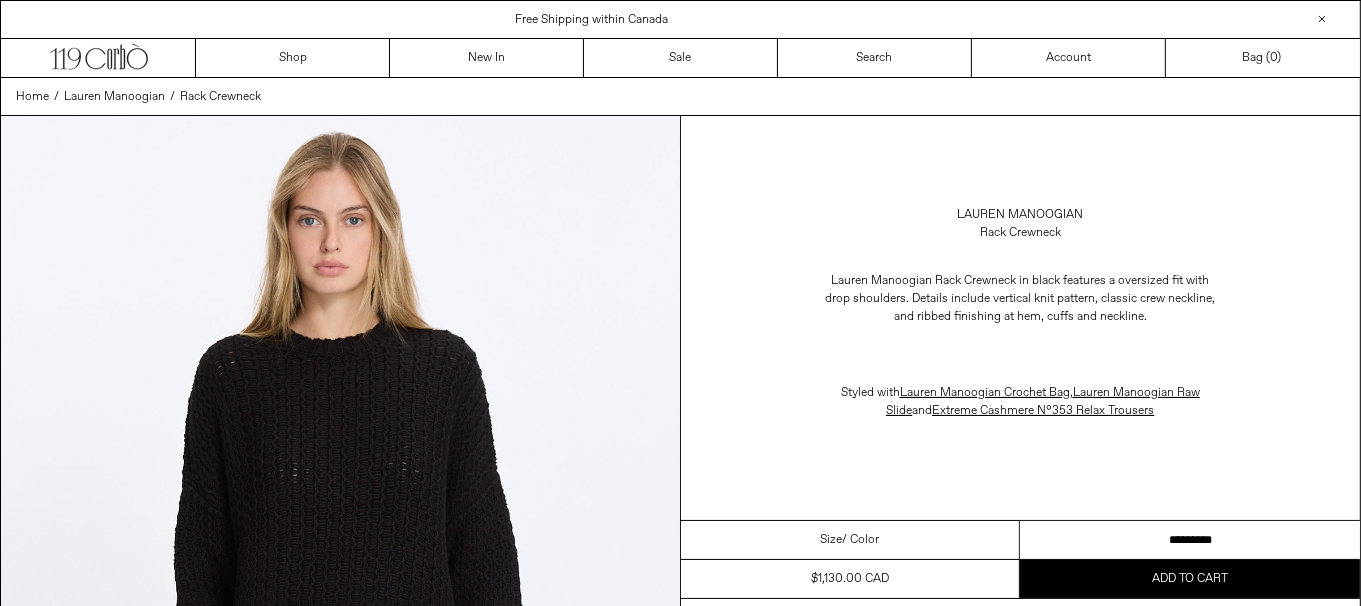 drag, startPoint x: 0, startPoint y: 0, endPoint x: 1219, endPoint y: 533, distance: 1330.4323 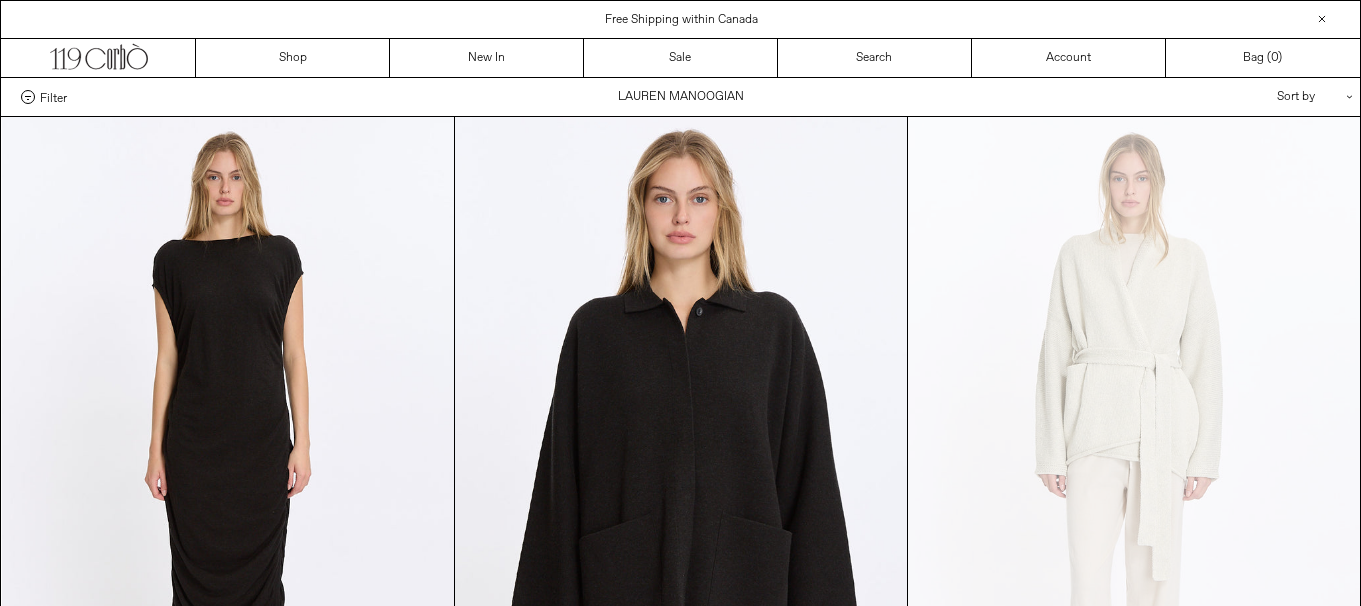click at bounding box center [1134, 1928] 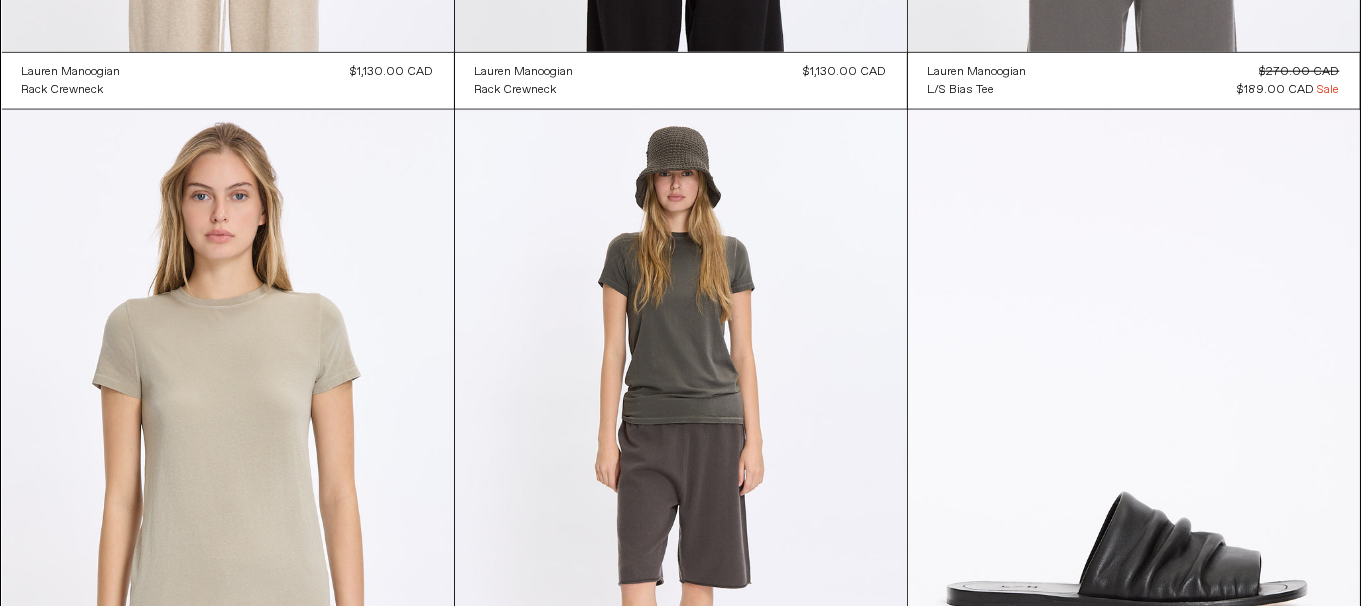 scroll, scrollTop: 2300, scrollLeft: 0, axis: vertical 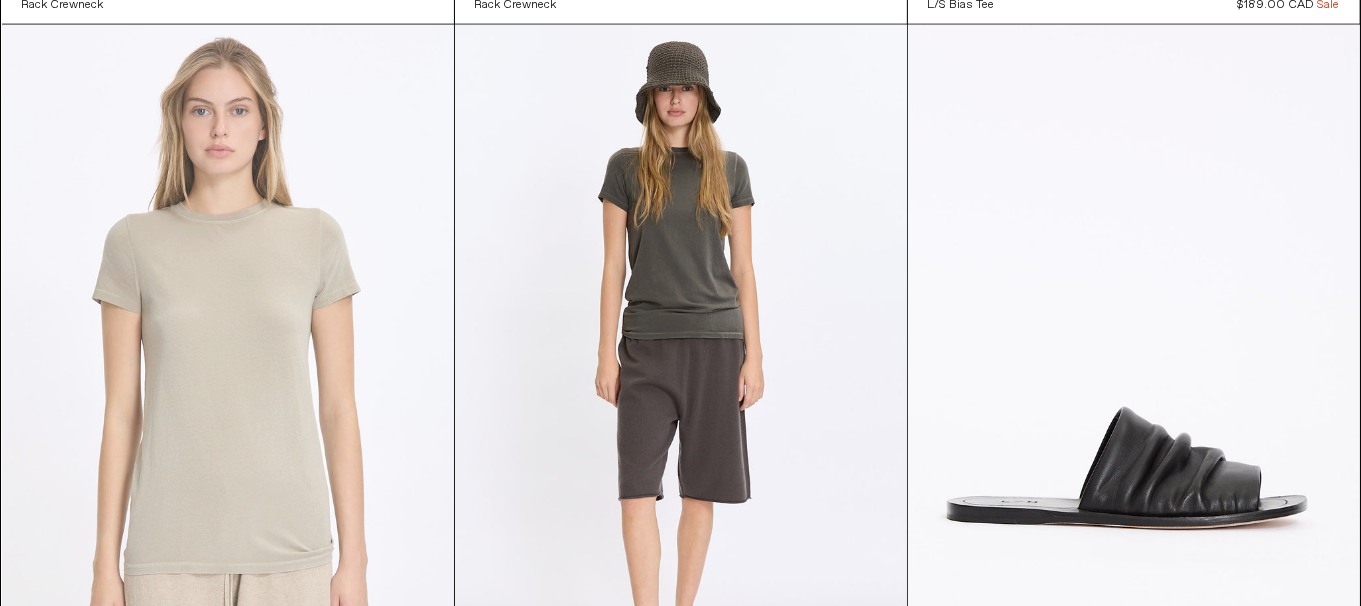 click at bounding box center (228, 364) 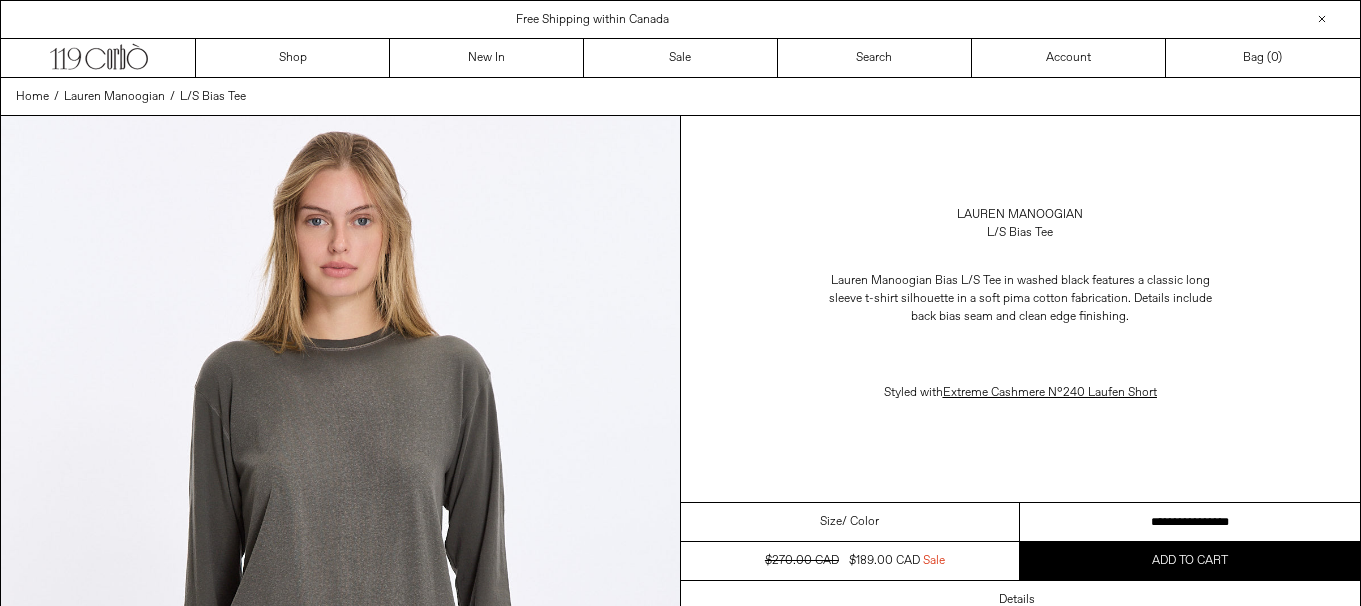 scroll, scrollTop: 0, scrollLeft: 0, axis: both 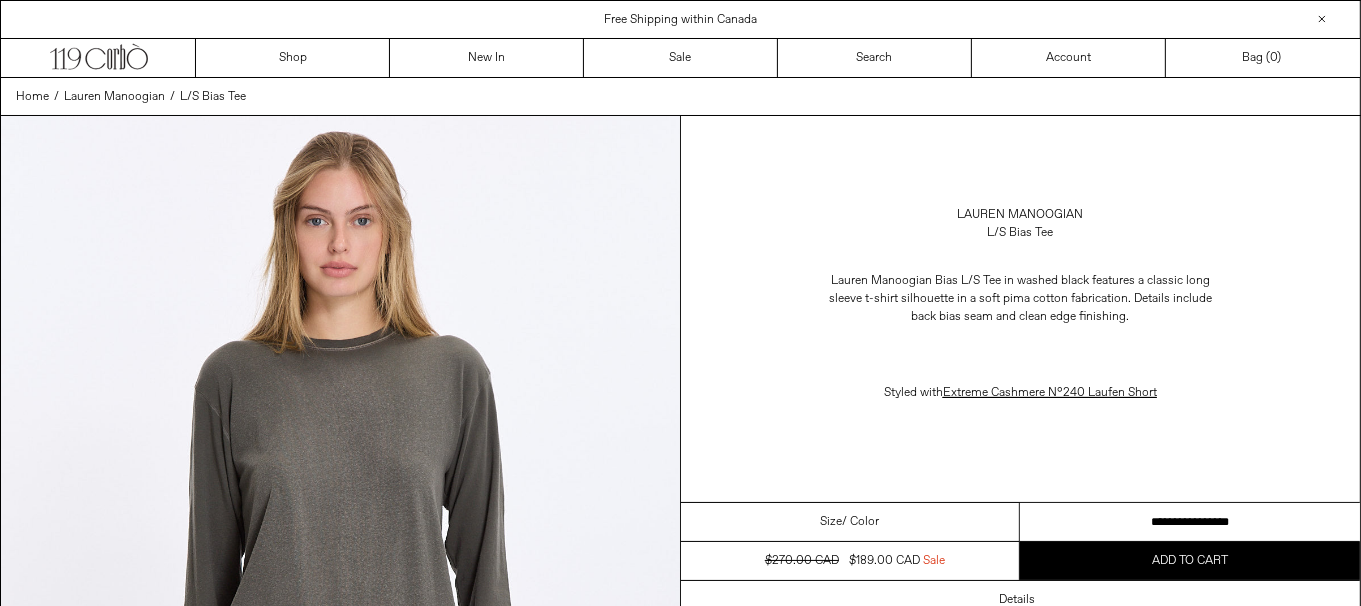 click on "**********" at bounding box center [1190, 522] 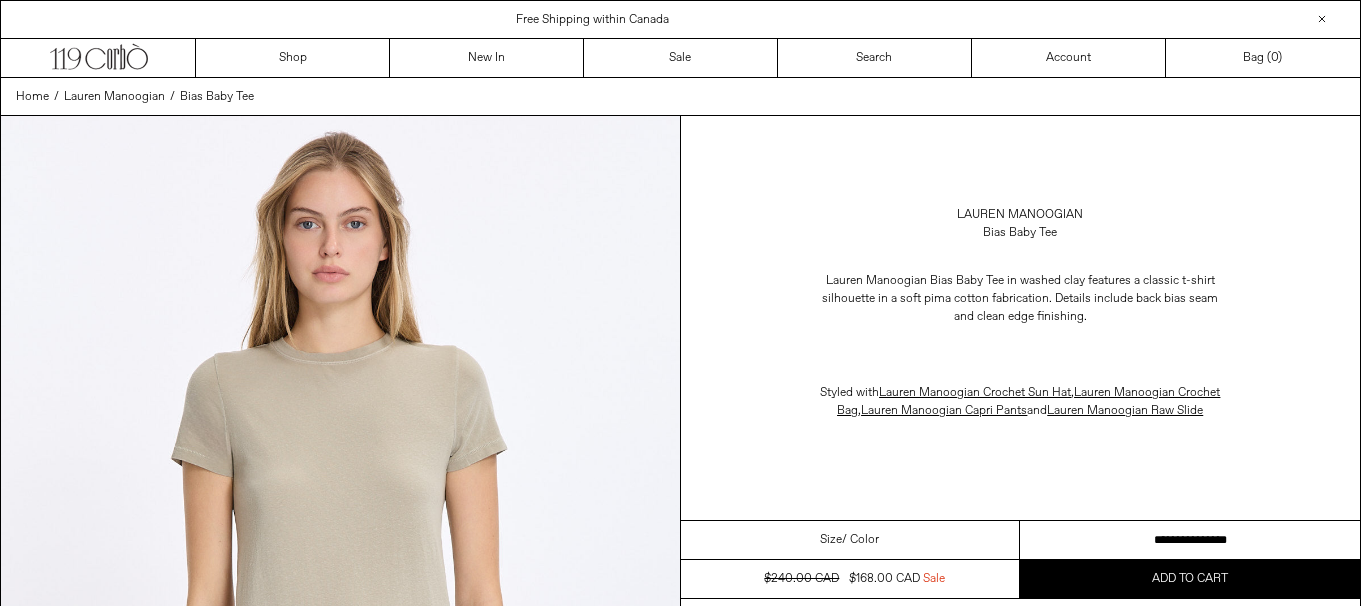 scroll, scrollTop: 0, scrollLeft: 0, axis: both 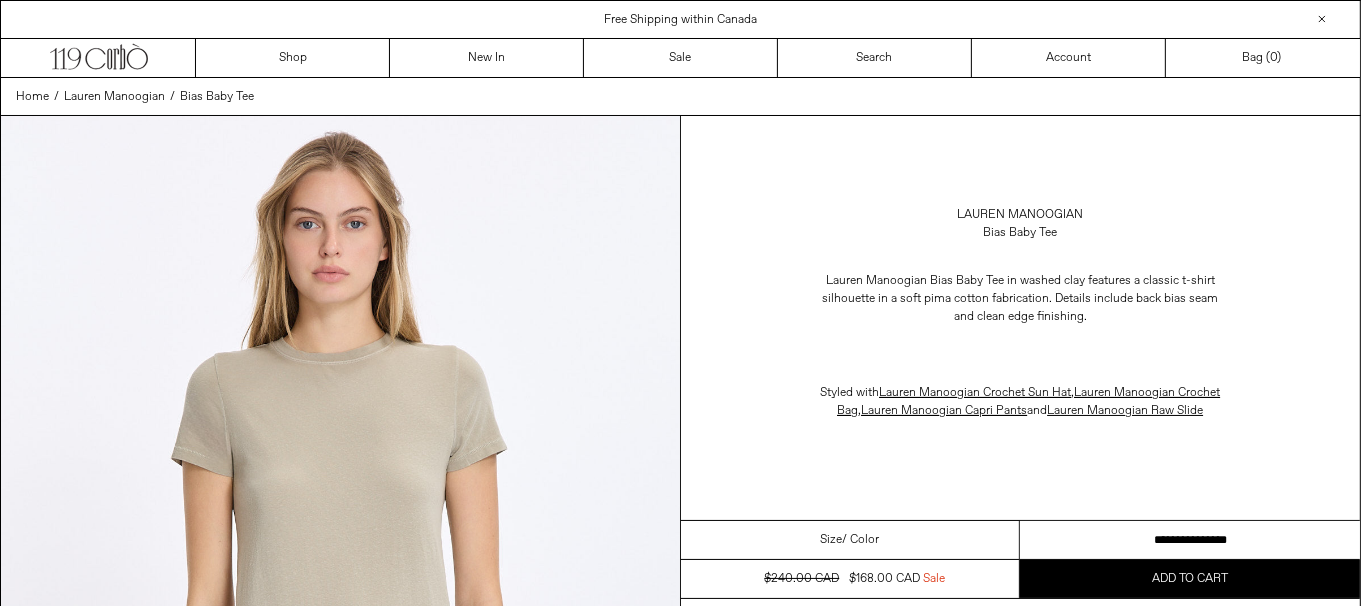 click on "**********" at bounding box center (1190, 540) 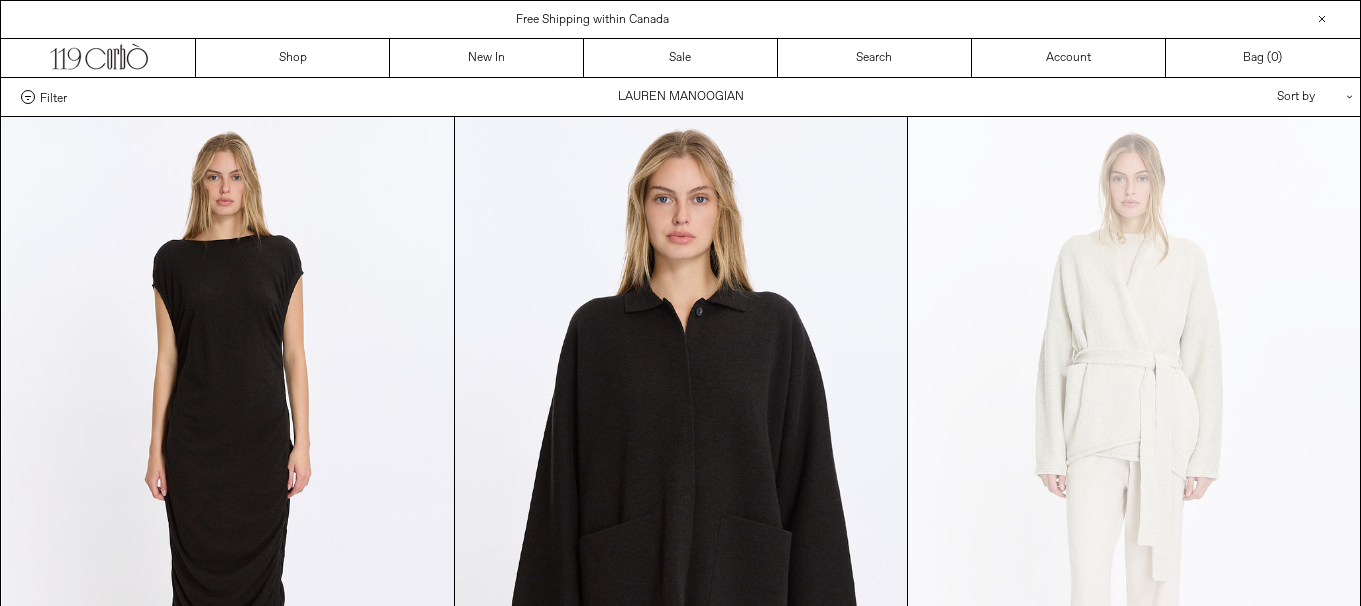 scroll, scrollTop: 2300, scrollLeft: 0, axis: vertical 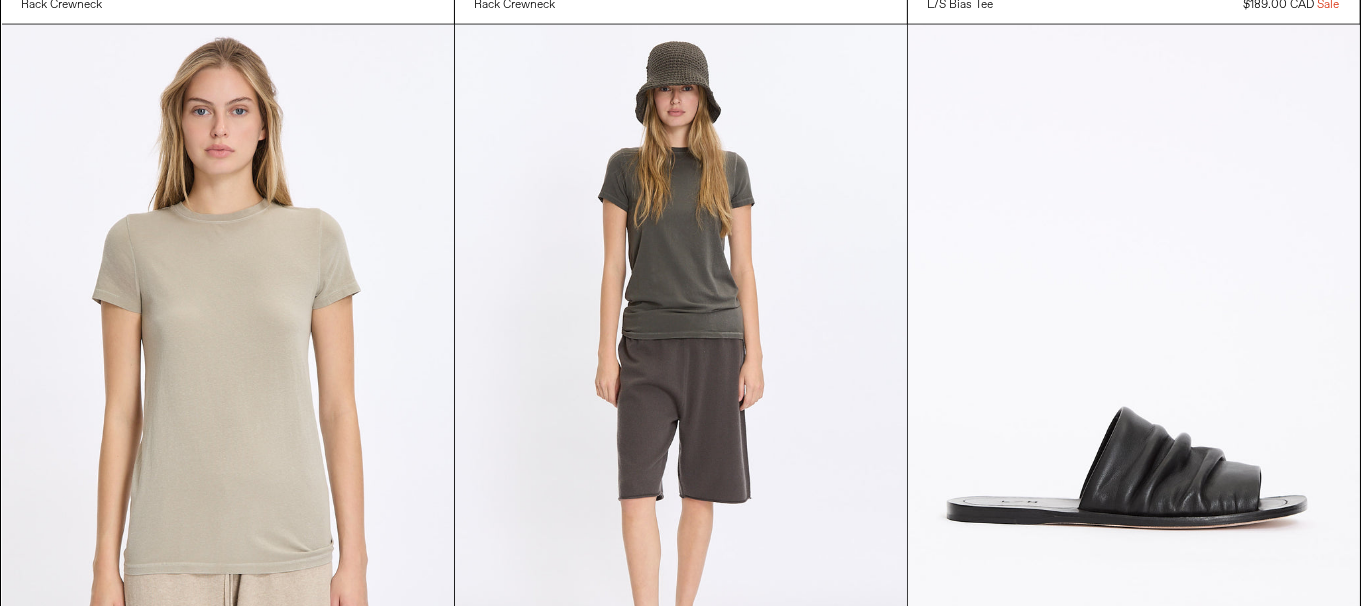 click at bounding box center [681, 364] 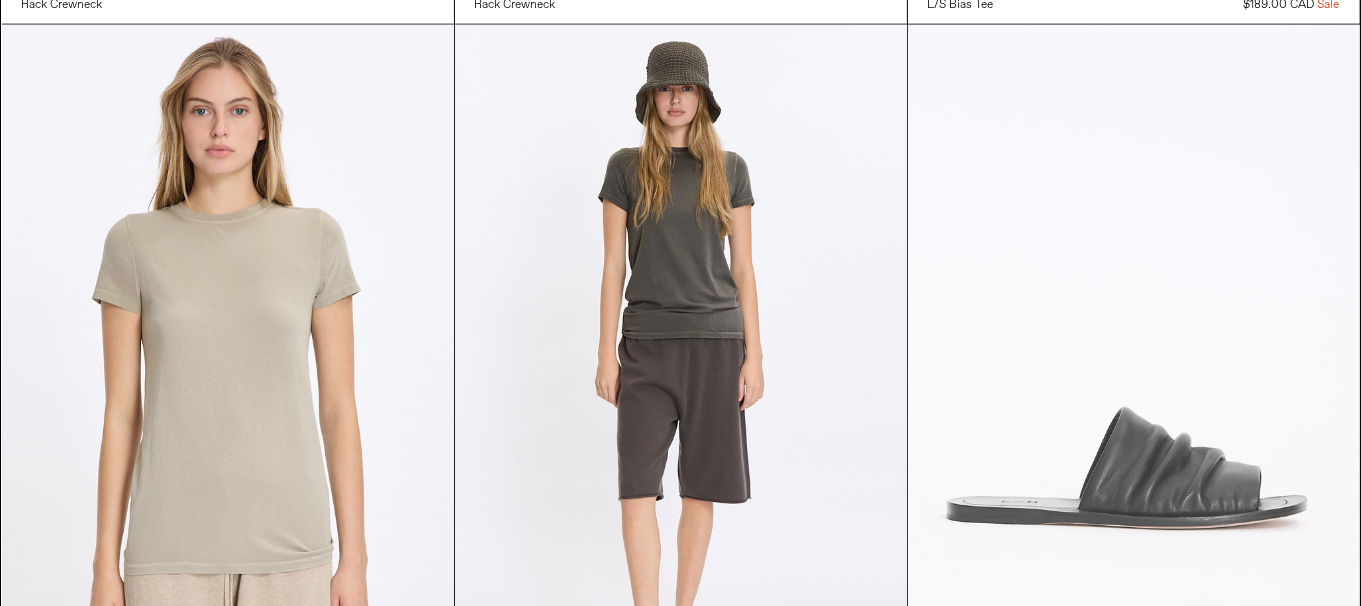 click at bounding box center (1134, 364) 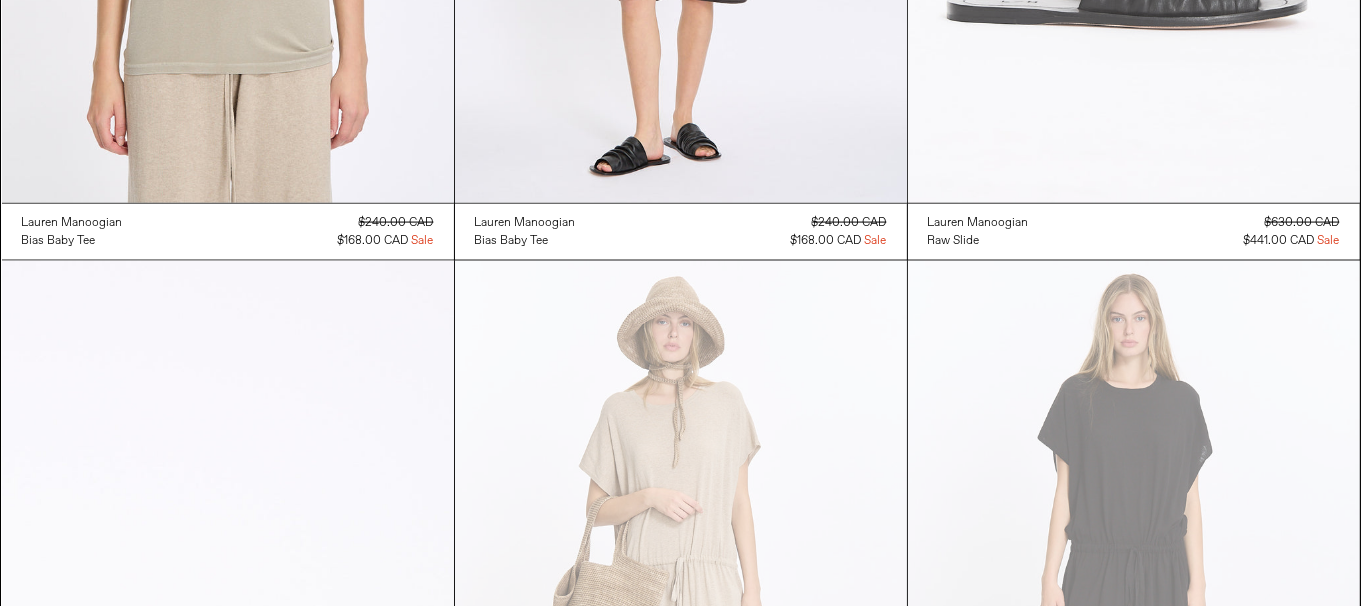 scroll, scrollTop: 3100, scrollLeft: 0, axis: vertical 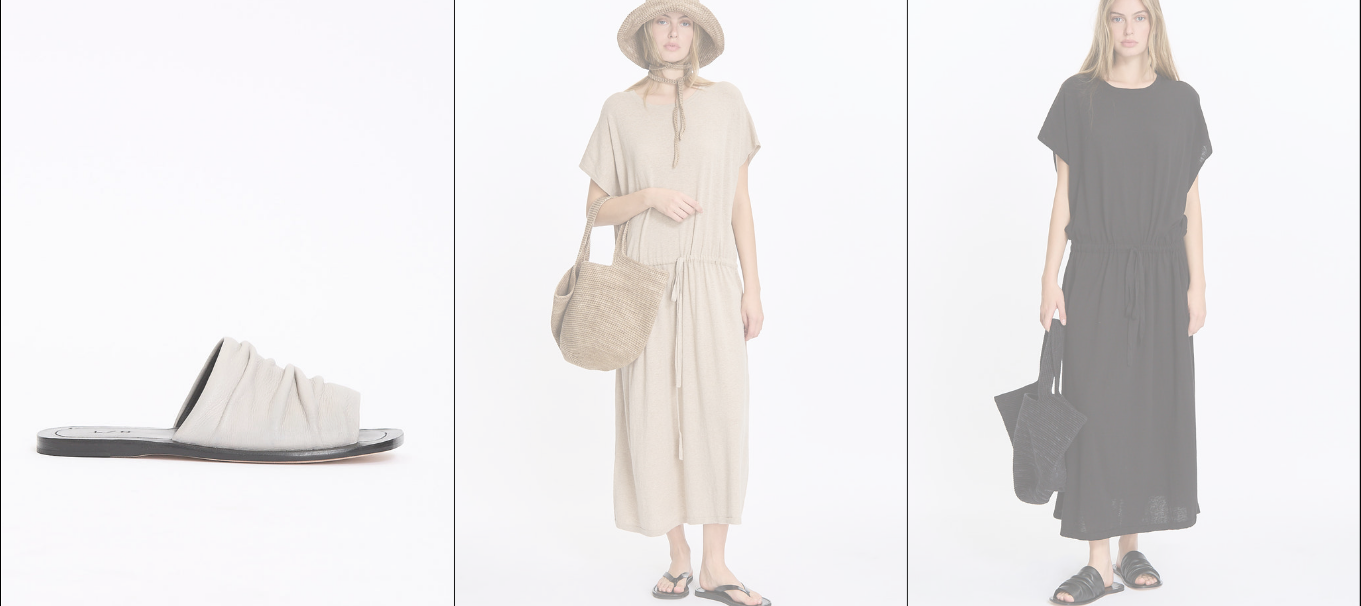 click at bounding box center [228, 300] 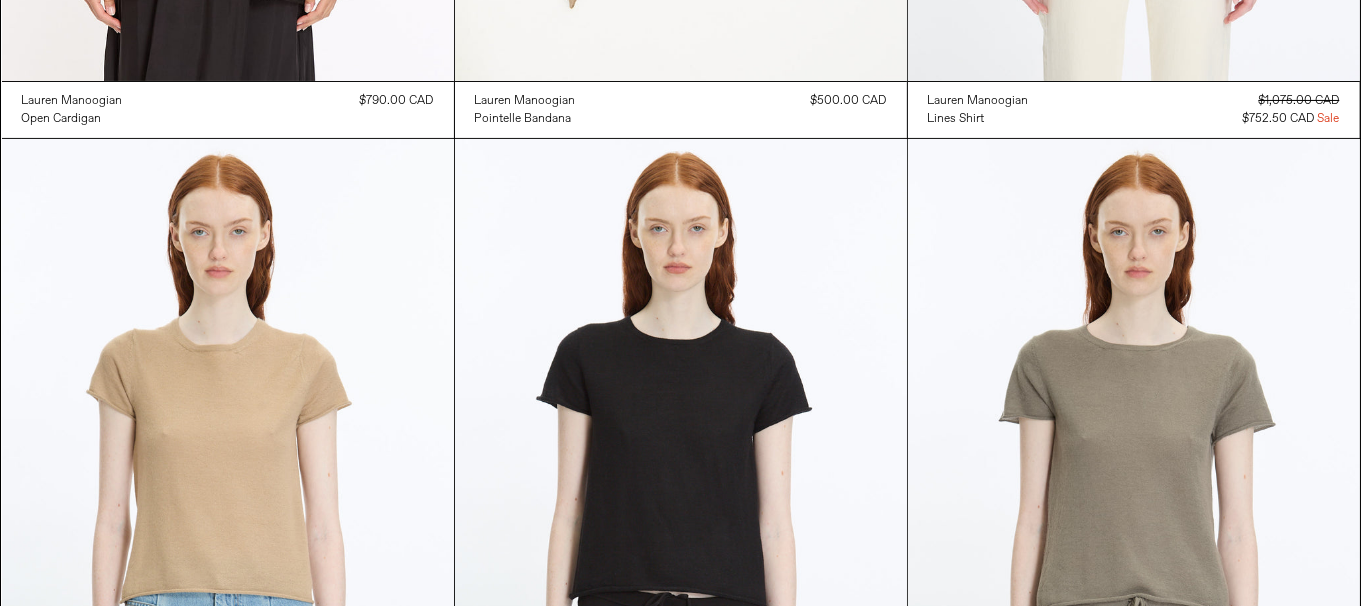 scroll, scrollTop: 7615, scrollLeft: 0, axis: vertical 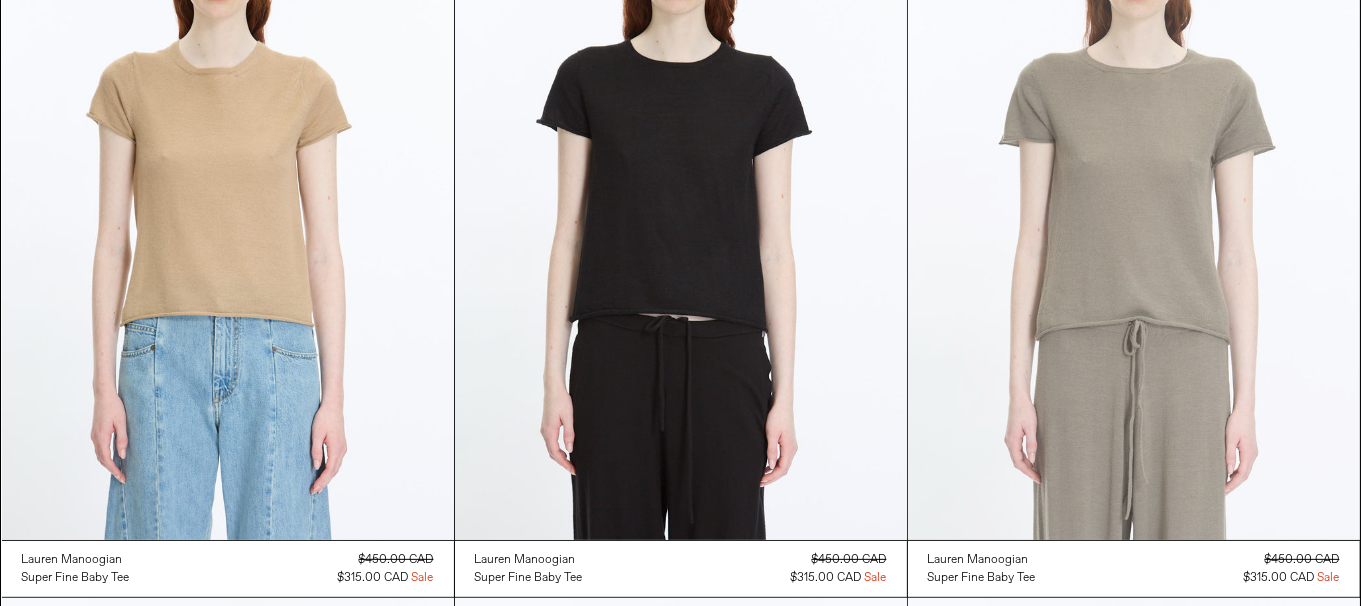 click at bounding box center (1134, 201) 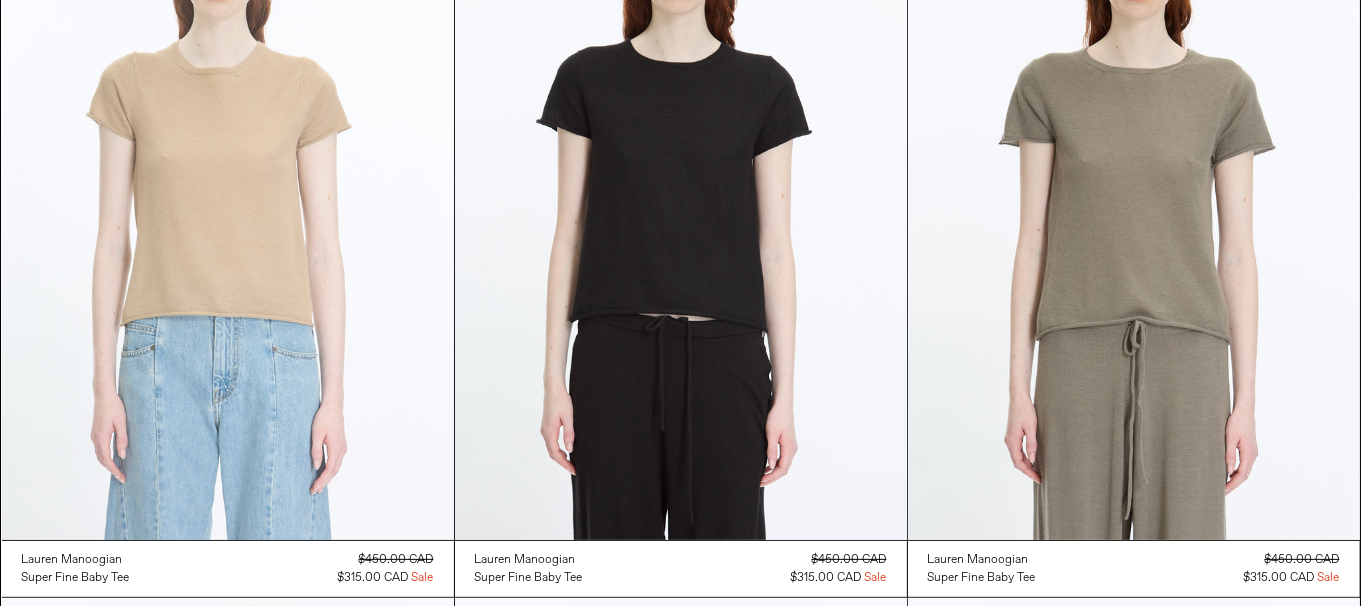 click at bounding box center (228, 201) 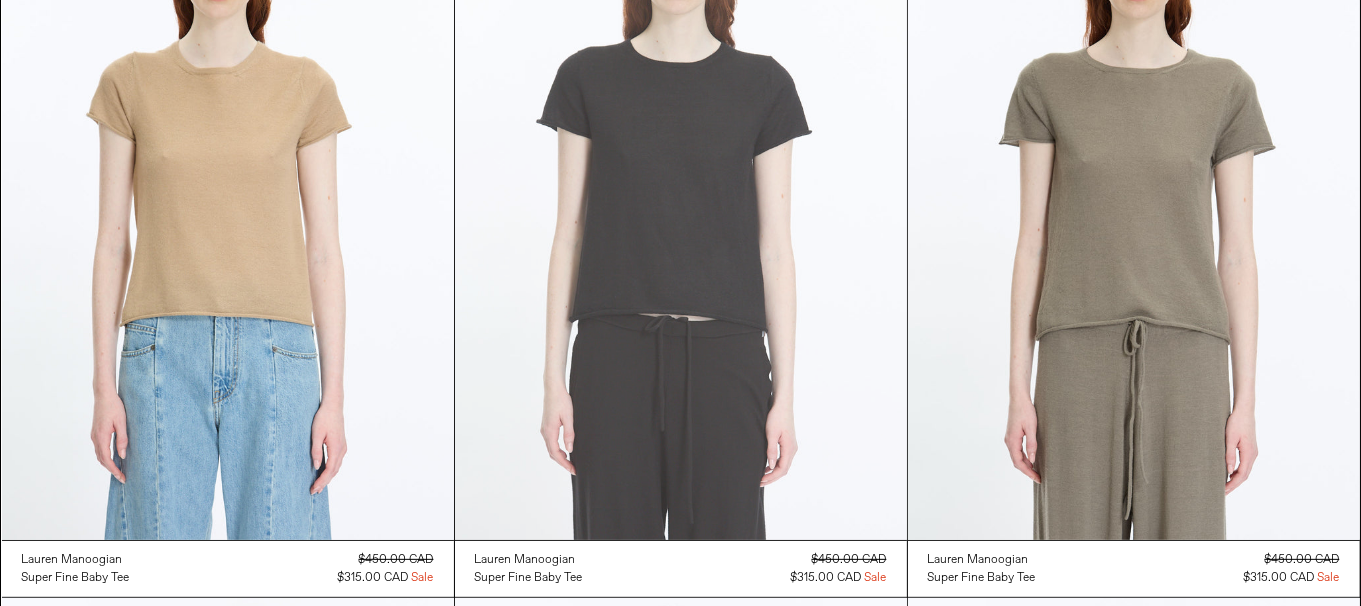 click at bounding box center (681, 201) 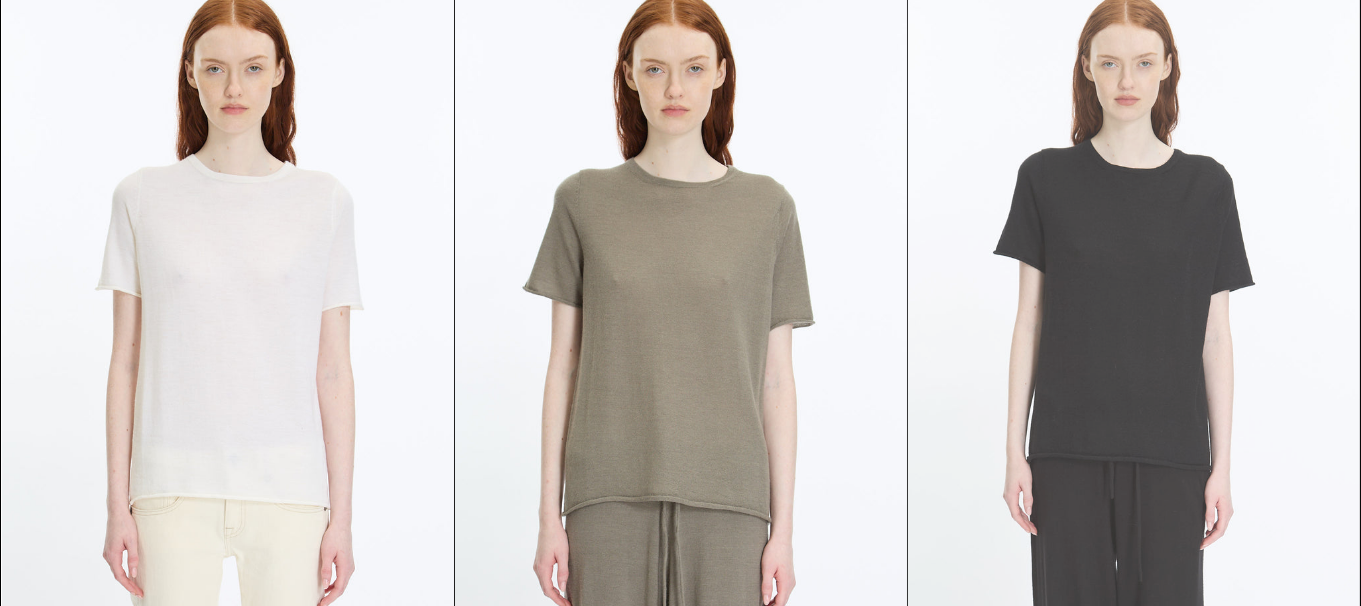 scroll, scrollTop: 8315, scrollLeft: 0, axis: vertical 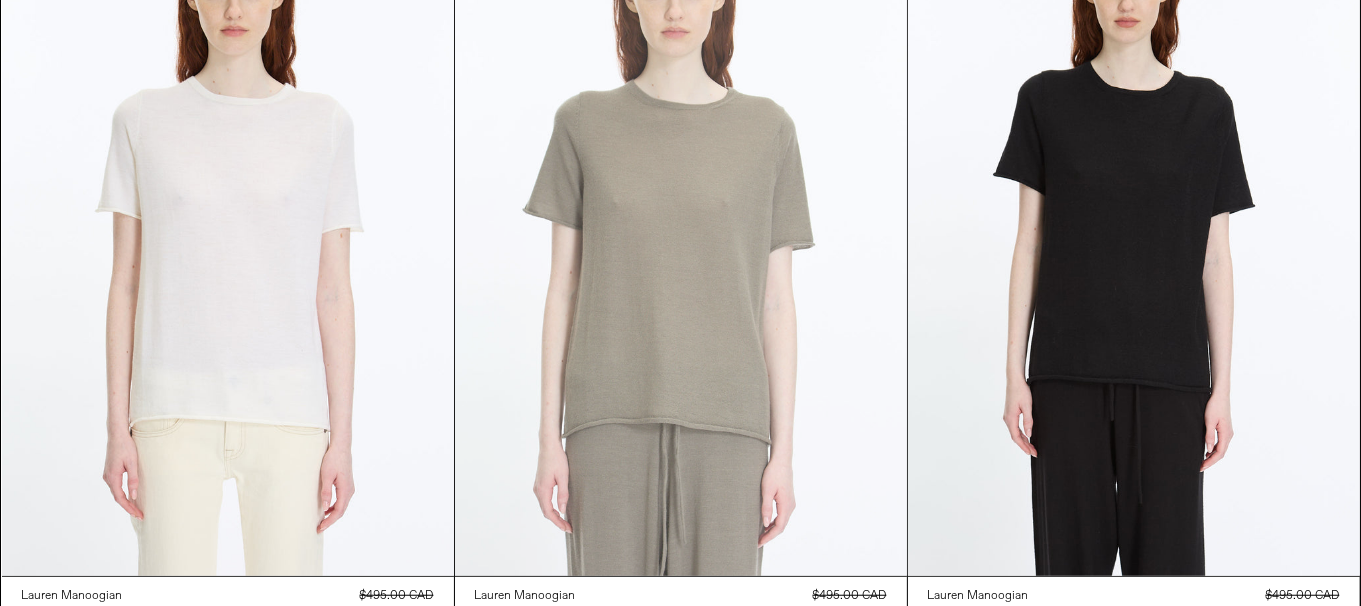 click at bounding box center [681, 237] 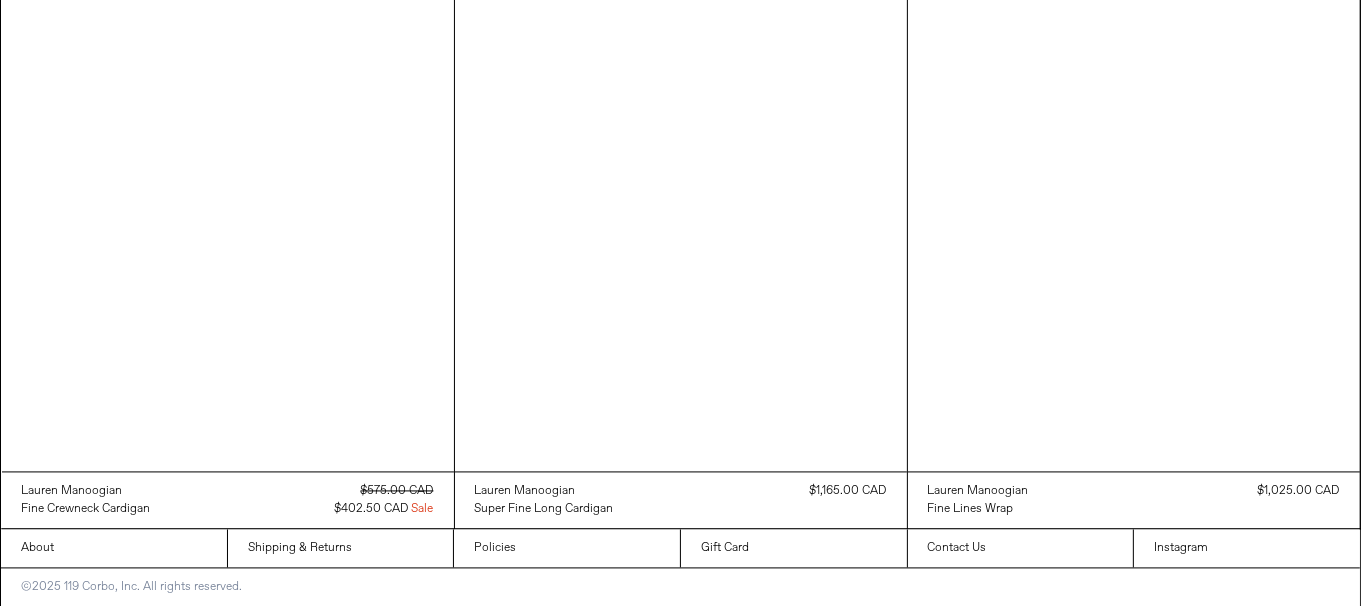 scroll, scrollTop: 10631, scrollLeft: 0, axis: vertical 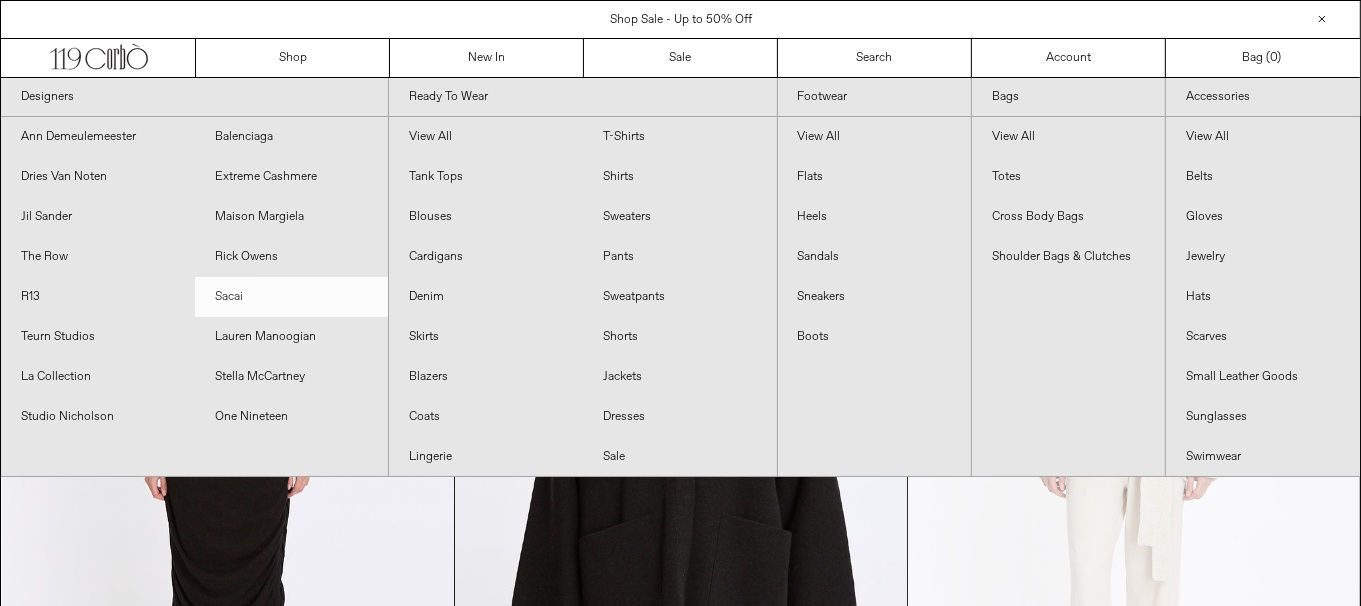 click on "Sacai" at bounding box center [292, 297] 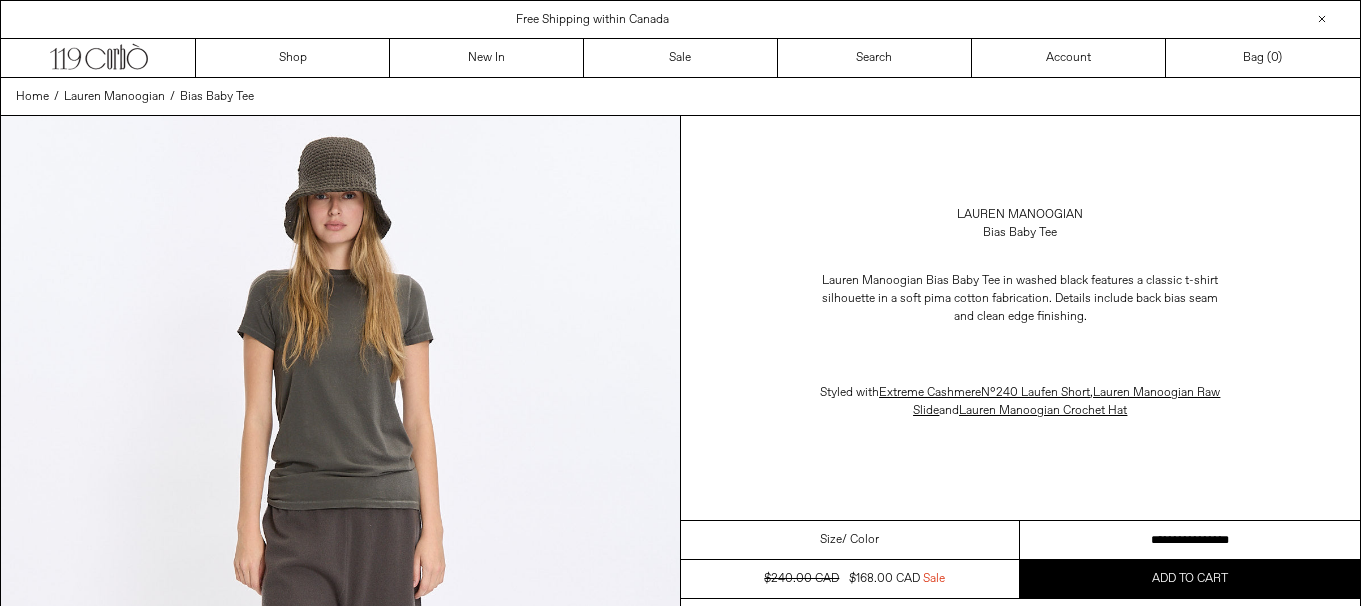 scroll, scrollTop: 0, scrollLeft: 0, axis: both 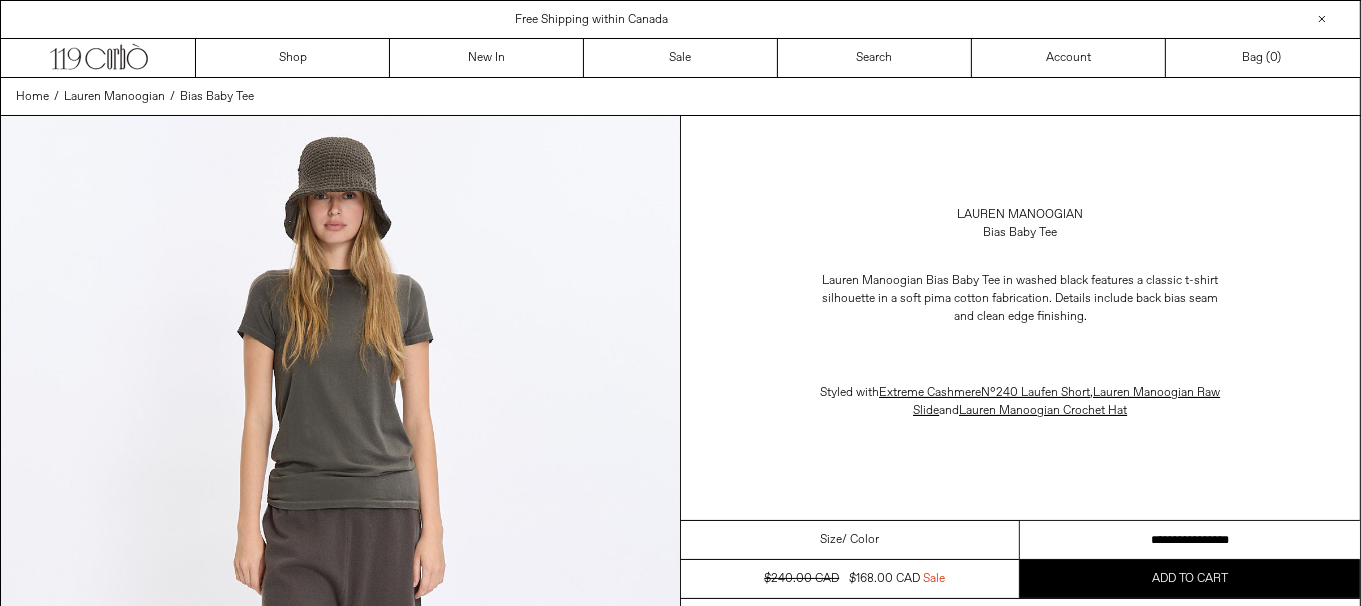 drag, startPoint x: 0, startPoint y: 0, endPoint x: 1164, endPoint y: 523, distance: 1276.0975 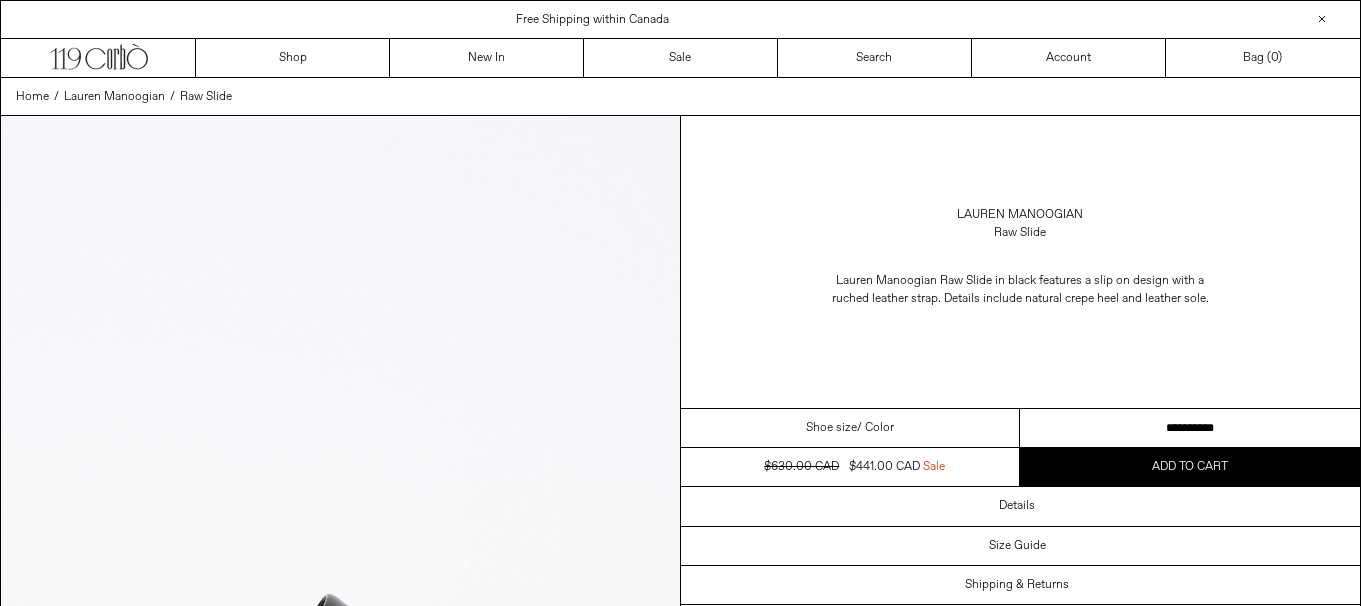 scroll, scrollTop: 0, scrollLeft: 0, axis: both 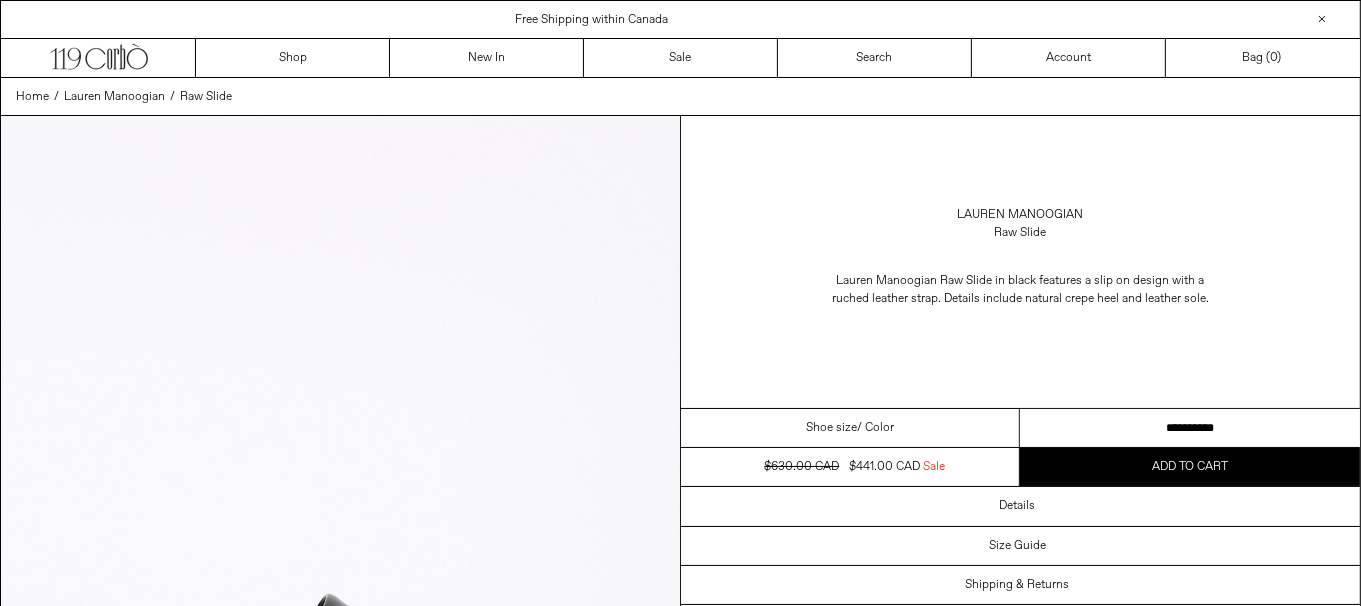 click on "**********" at bounding box center (1190, 428) 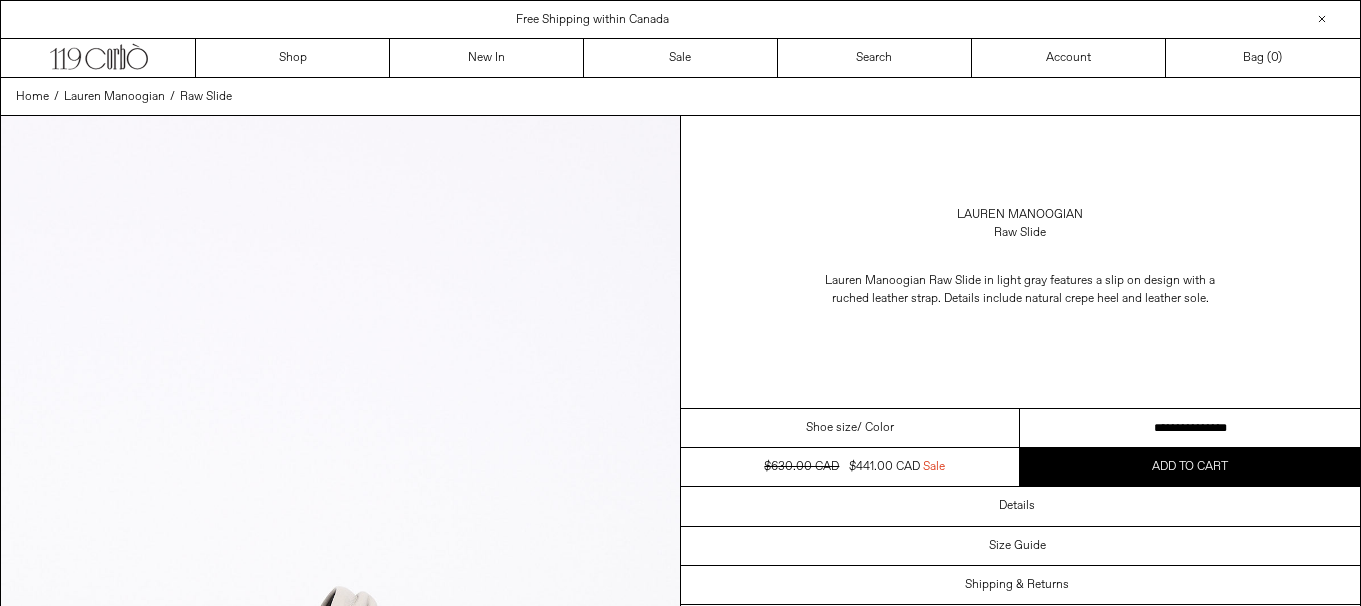 scroll, scrollTop: 0, scrollLeft: 0, axis: both 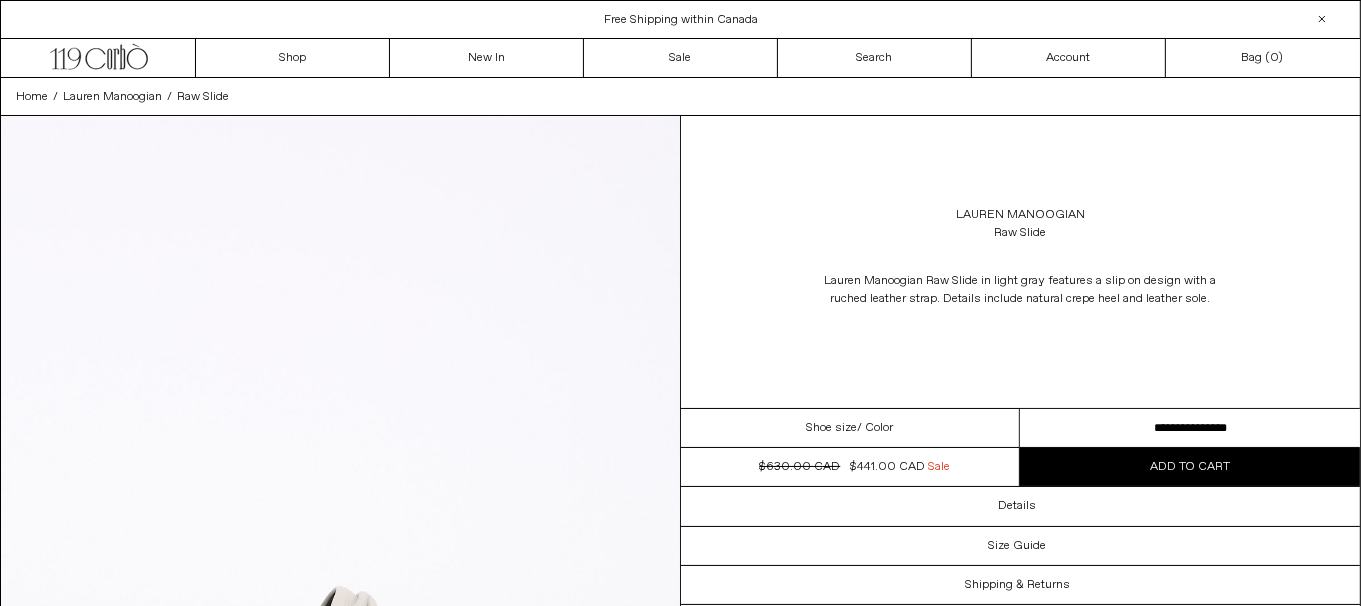 click on "**********" at bounding box center (1190, 428) 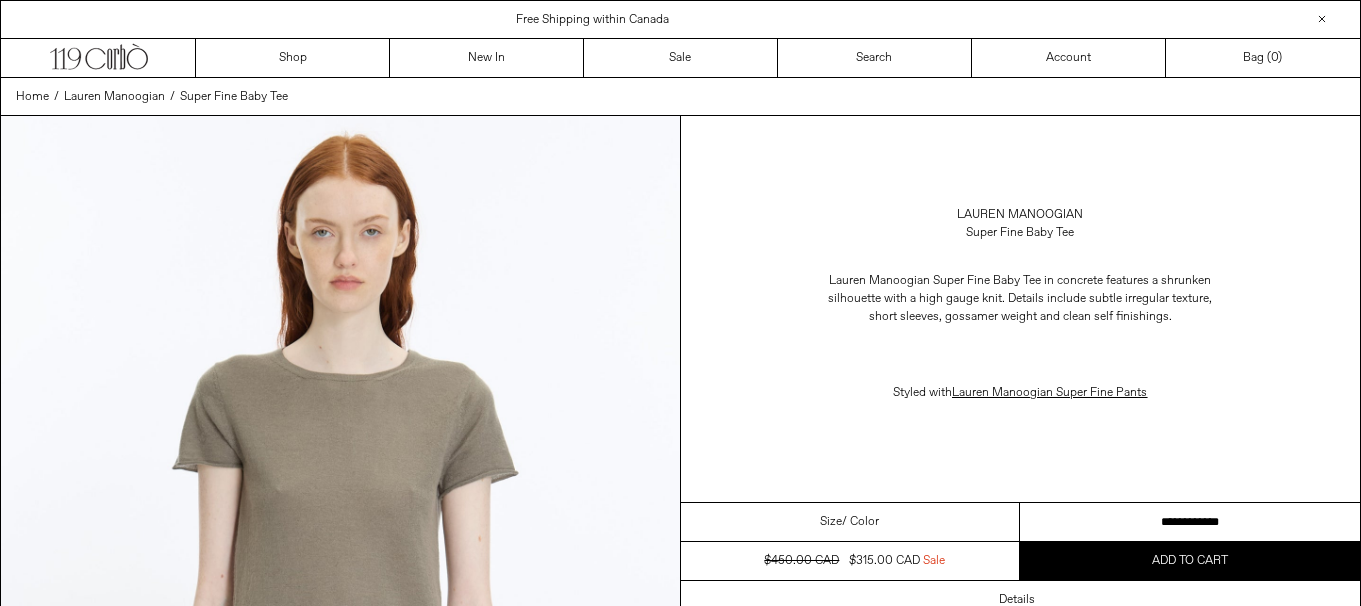 scroll, scrollTop: 0, scrollLeft: 0, axis: both 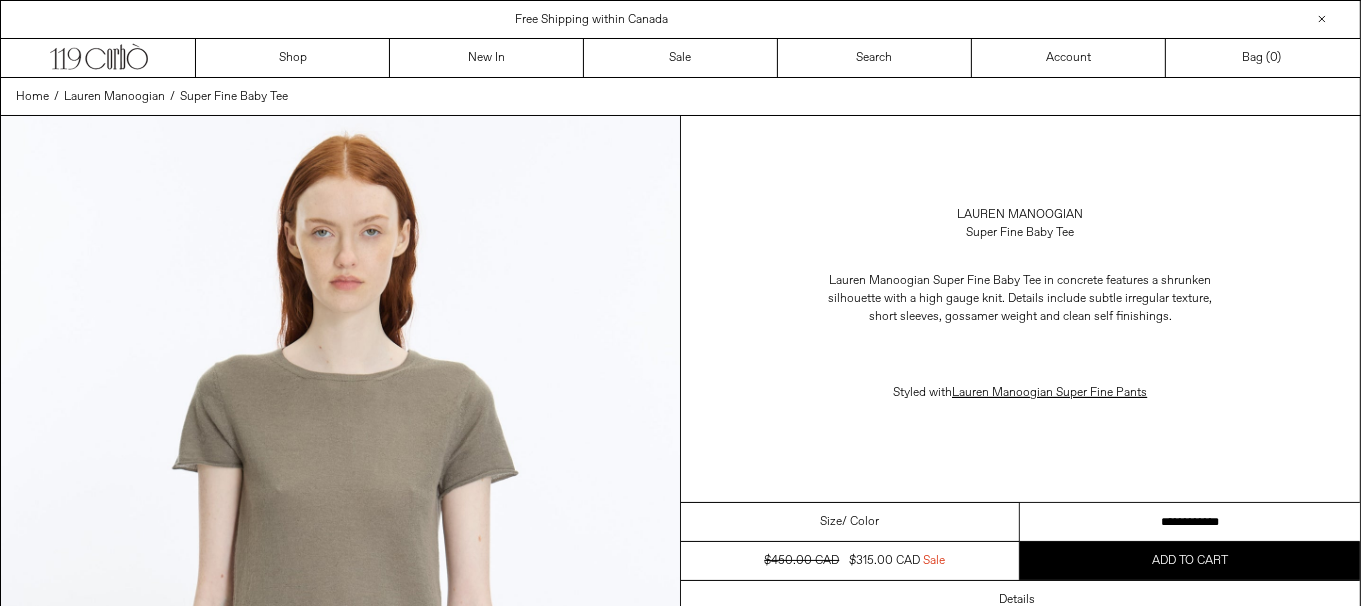 drag, startPoint x: 1241, startPoint y: 520, endPoint x: 1254, endPoint y: 353, distance: 167.50522 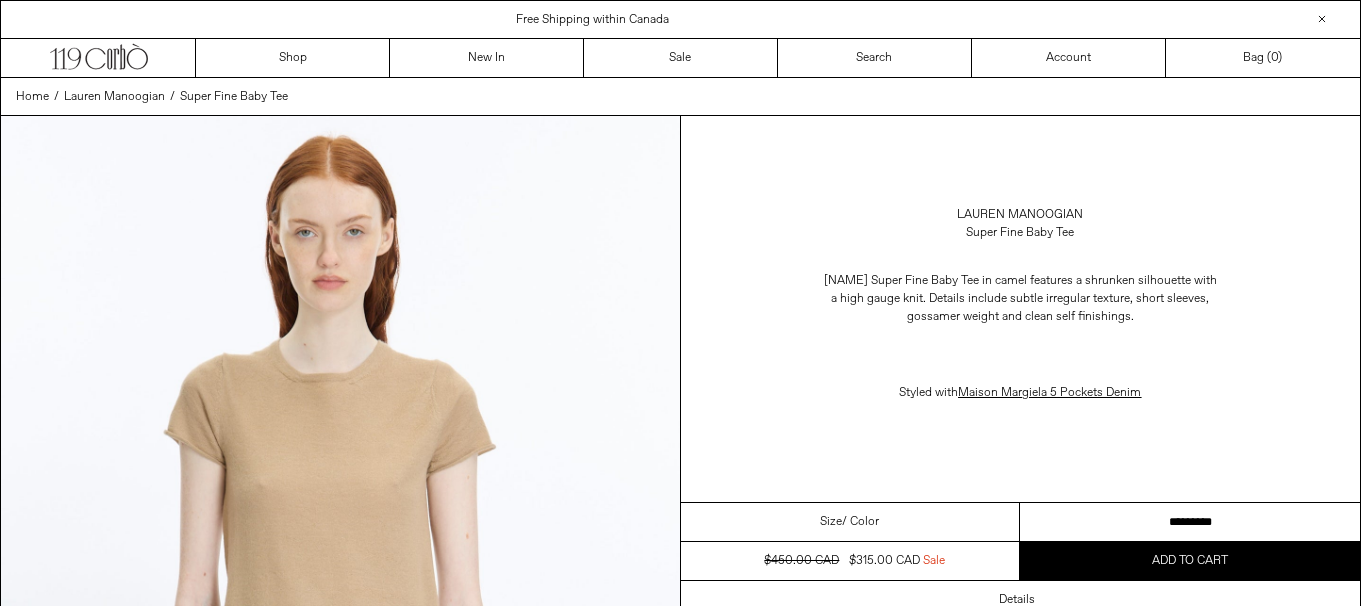 scroll, scrollTop: 0, scrollLeft: 0, axis: both 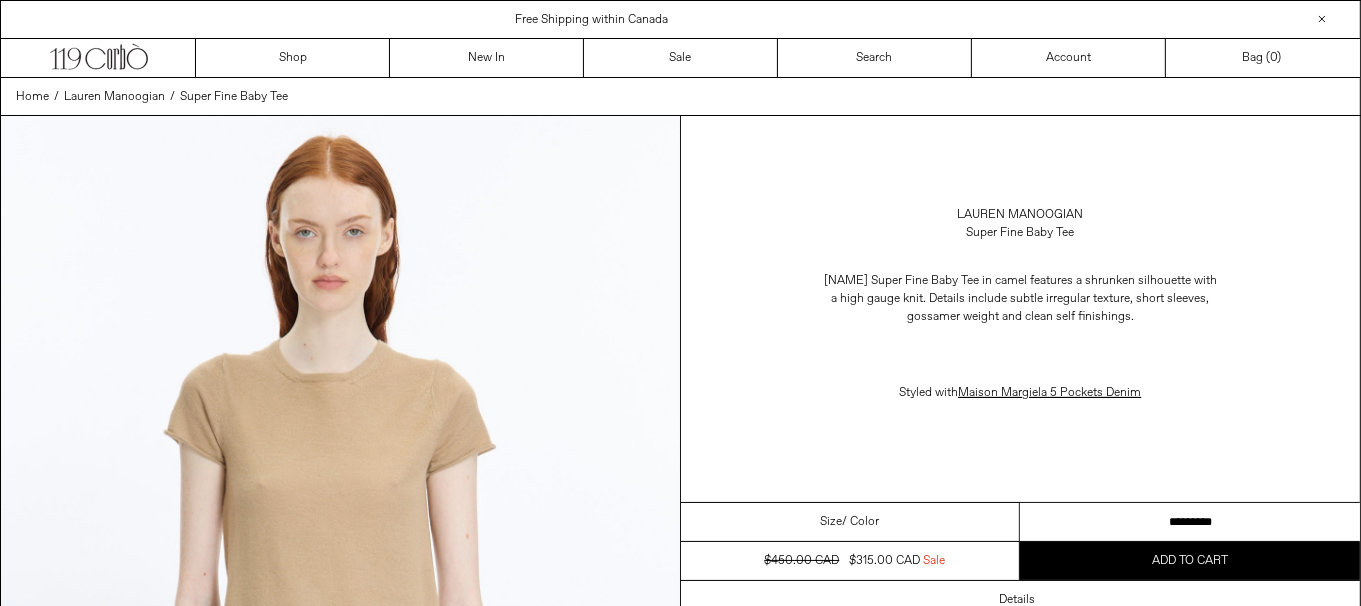 click on "*********
*********
*********" at bounding box center (1190, 522) 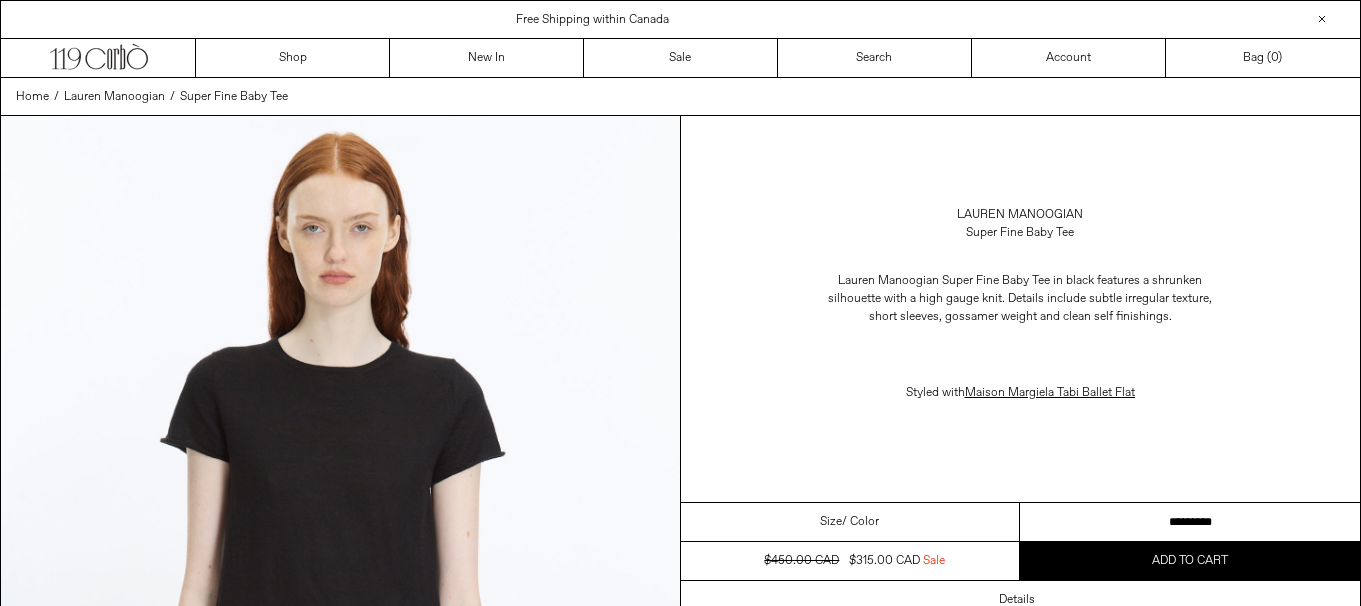 scroll, scrollTop: 0, scrollLeft: 0, axis: both 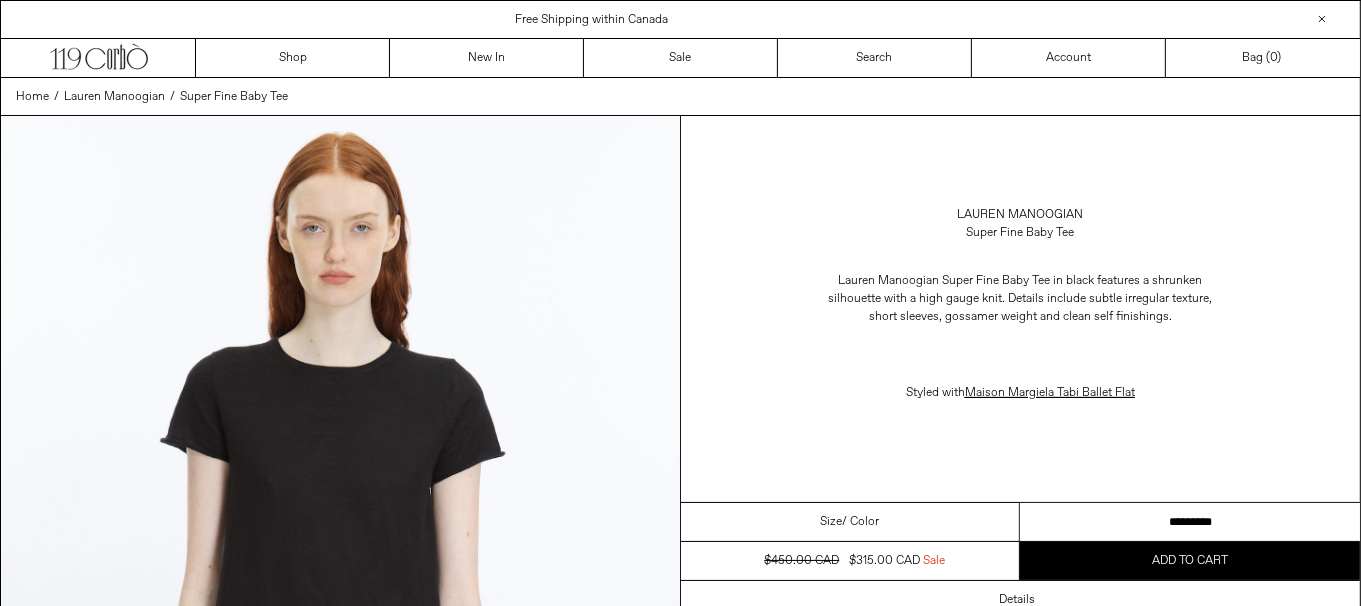 click on "**********" at bounding box center (1190, 522) 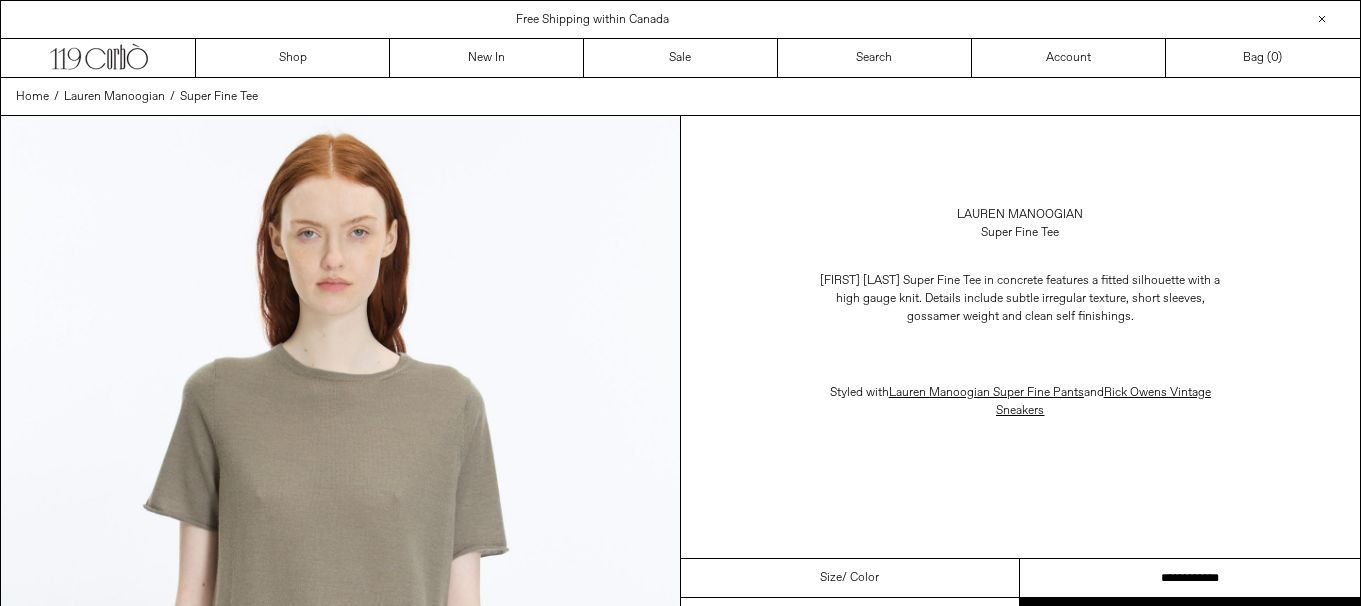 scroll, scrollTop: 0, scrollLeft: 0, axis: both 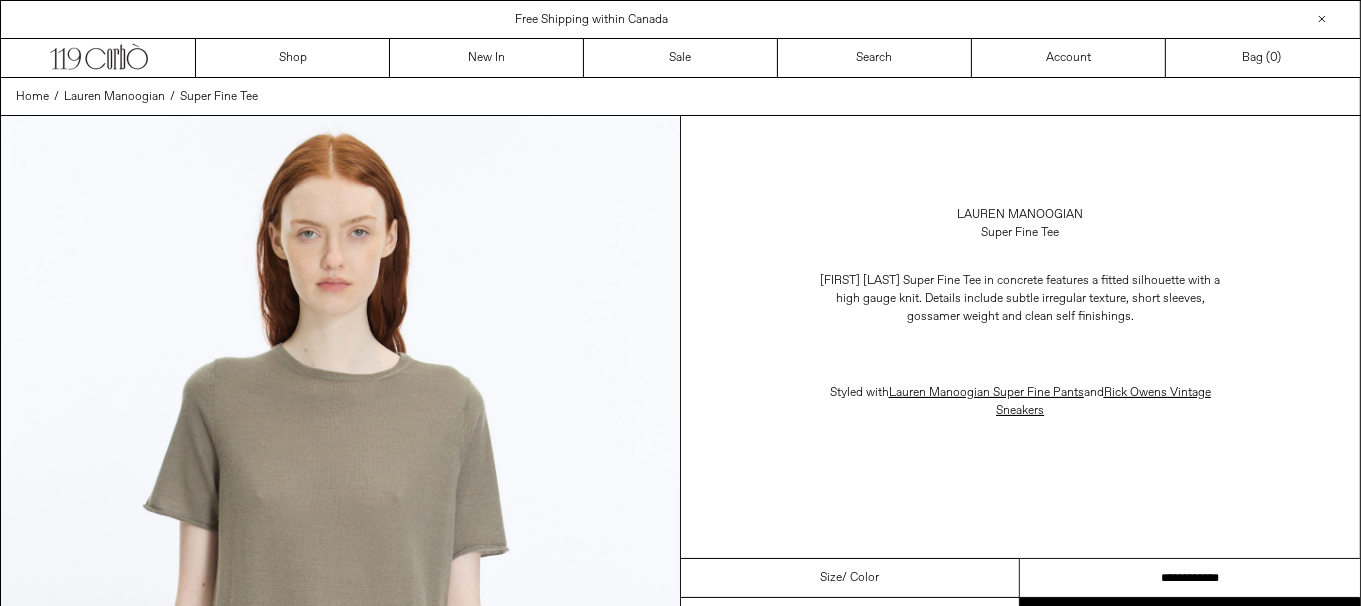 drag, startPoint x: 0, startPoint y: 0, endPoint x: 1247, endPoint y: 571, distance: 1371.5138 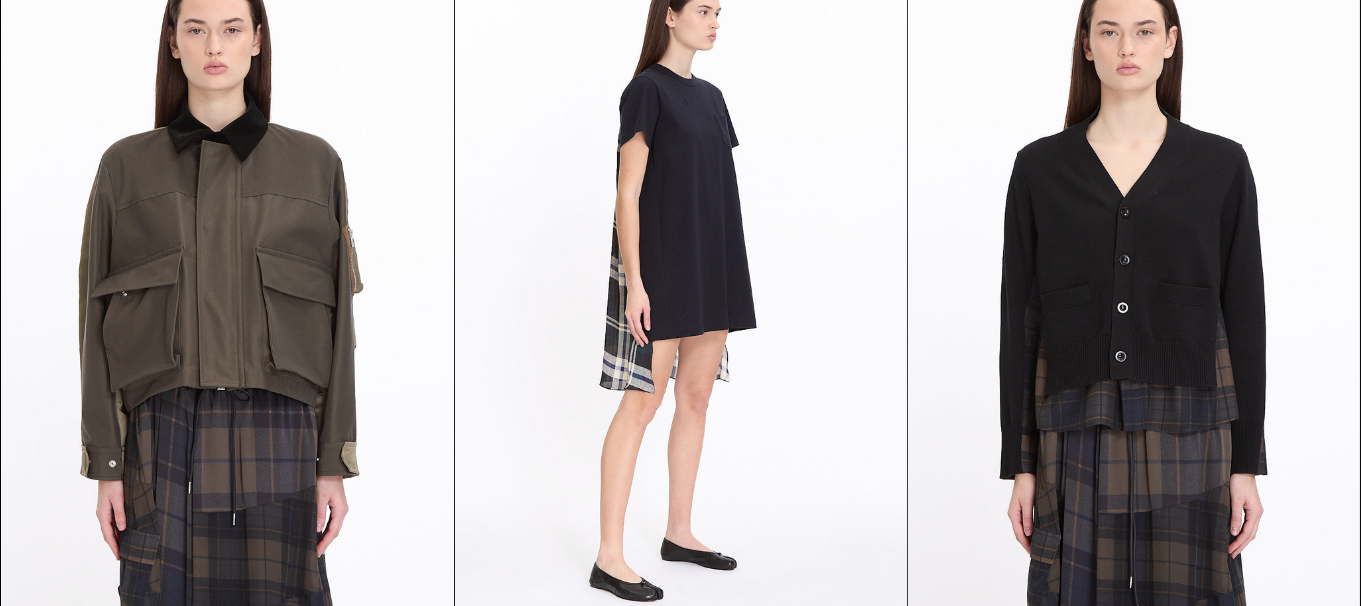 scroll, scrollTop: 500, scrollLeft: 0, axis: vertical 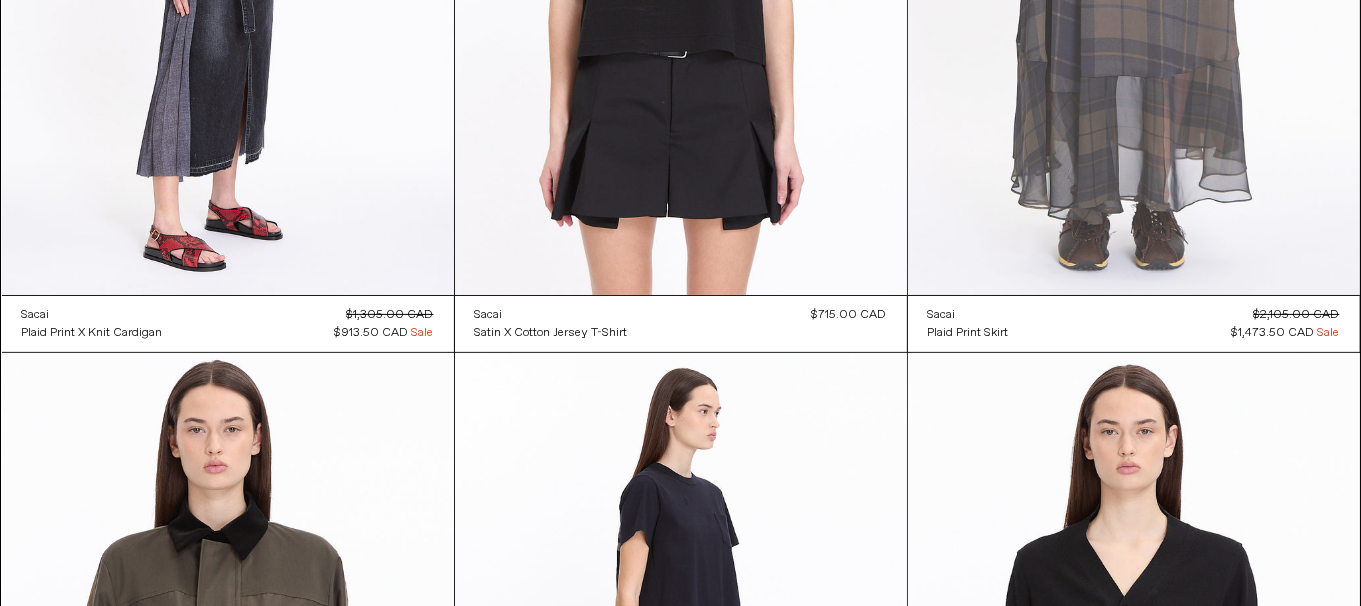 click at bounding box center [1134, -44] 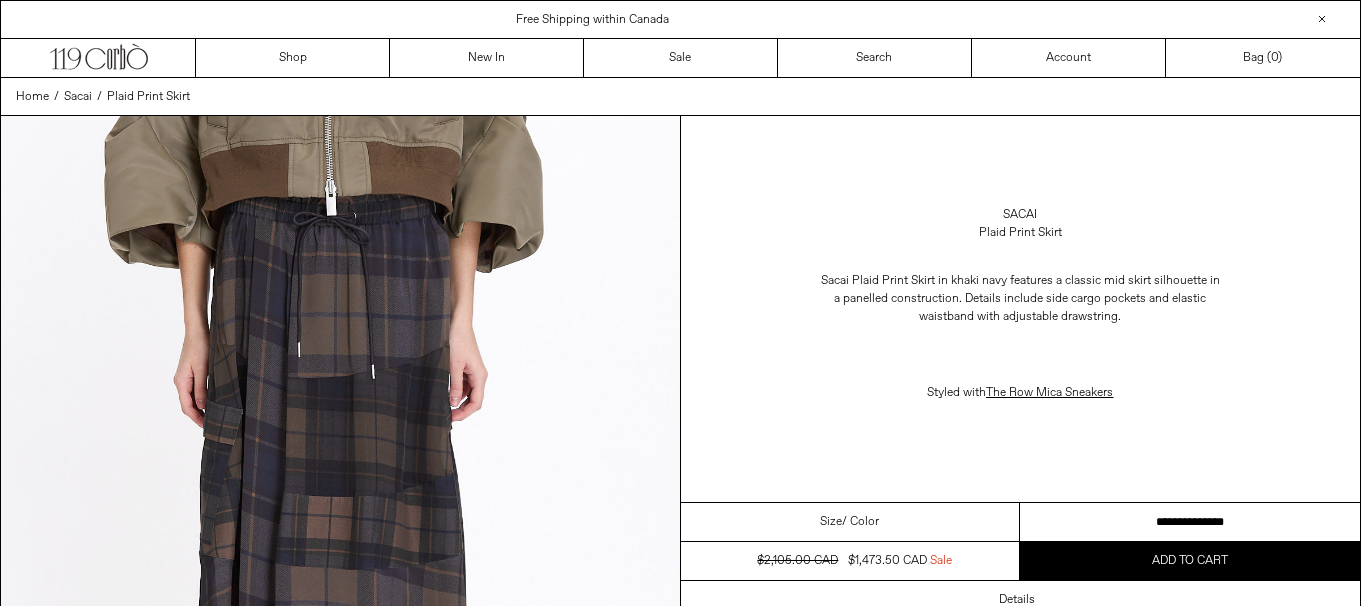 scroll, scrollTop: 0, scrollLeft: 0, axis: both 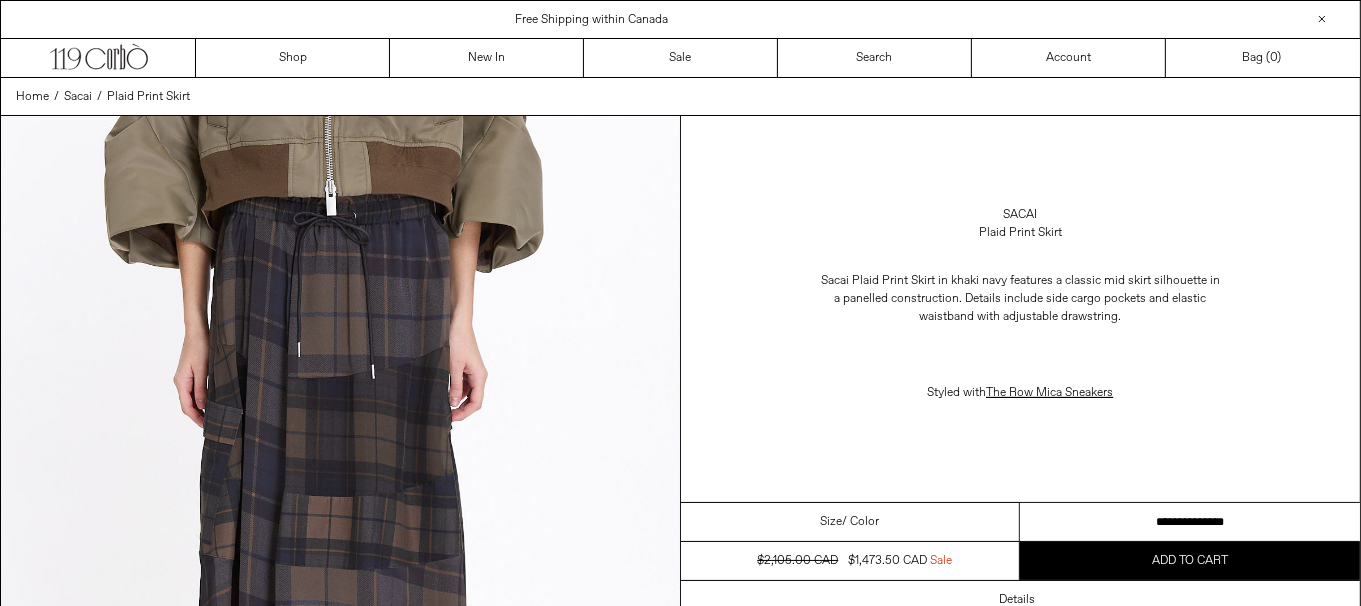 drag, startPoint x: 0, startPoint y: 0, endPoint x: 1092, endPoint y: 518, distance: 1208.6306 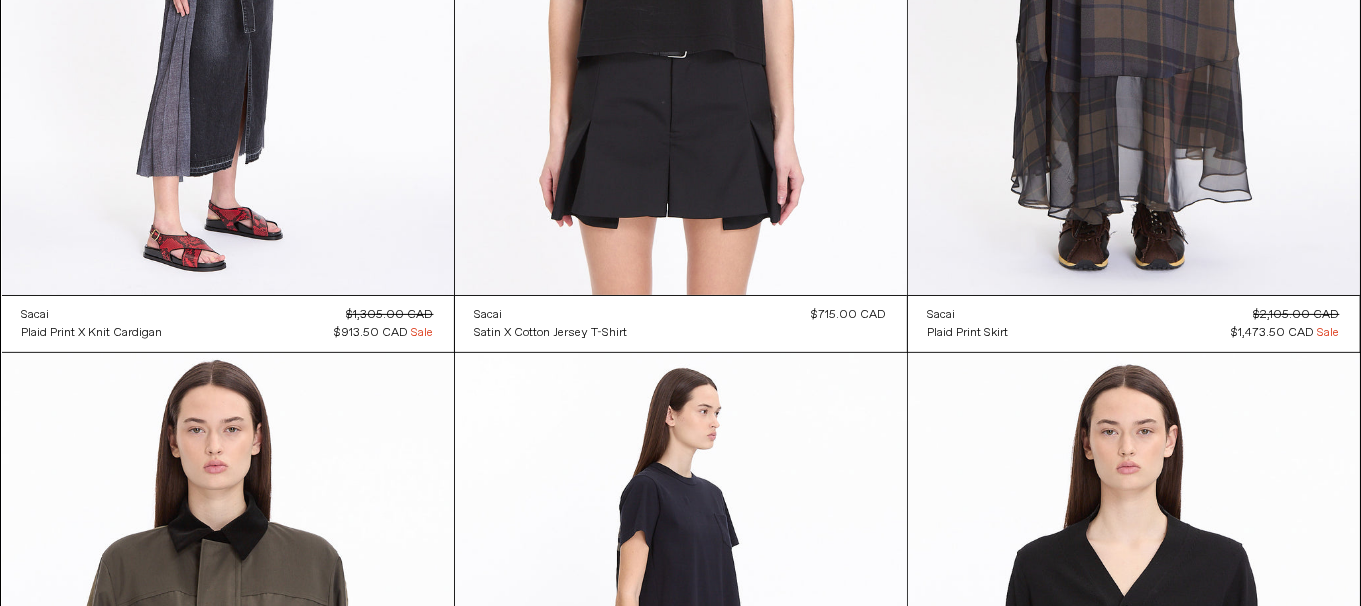 scroll, scrollTop: 899, scrollLeft: 0, axis: vertical 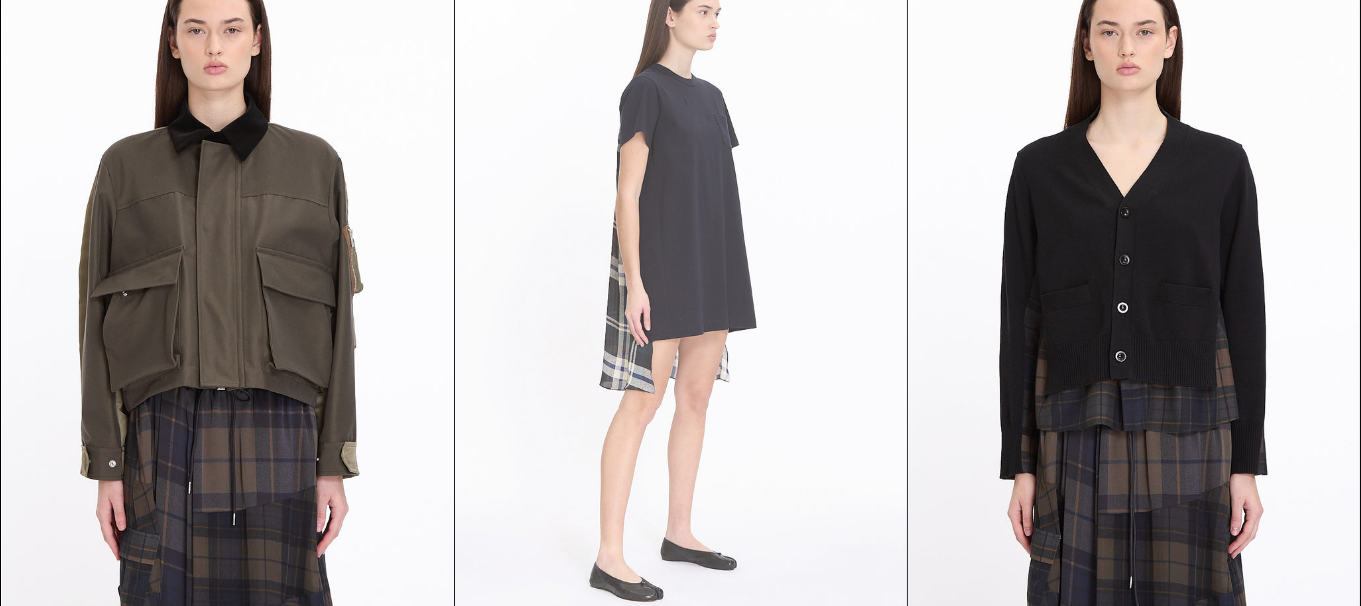 click at bounding box center [681, 293] 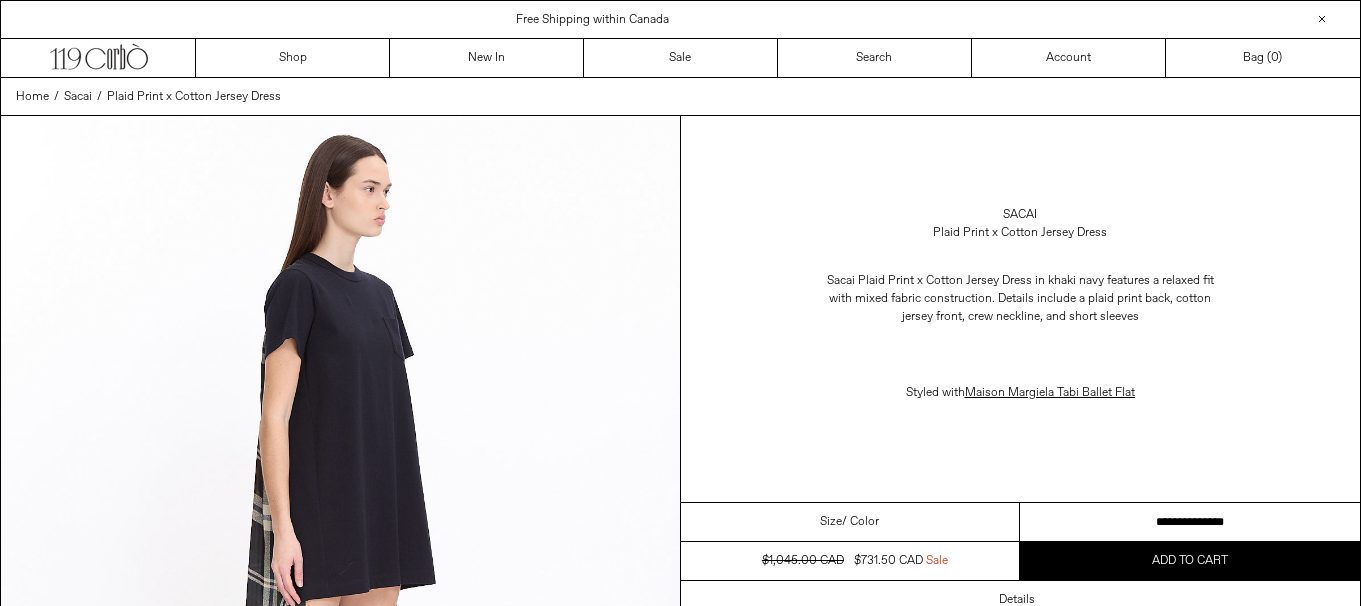 scroll, scrollTop: 0, scrollLeft: 0, axis: both 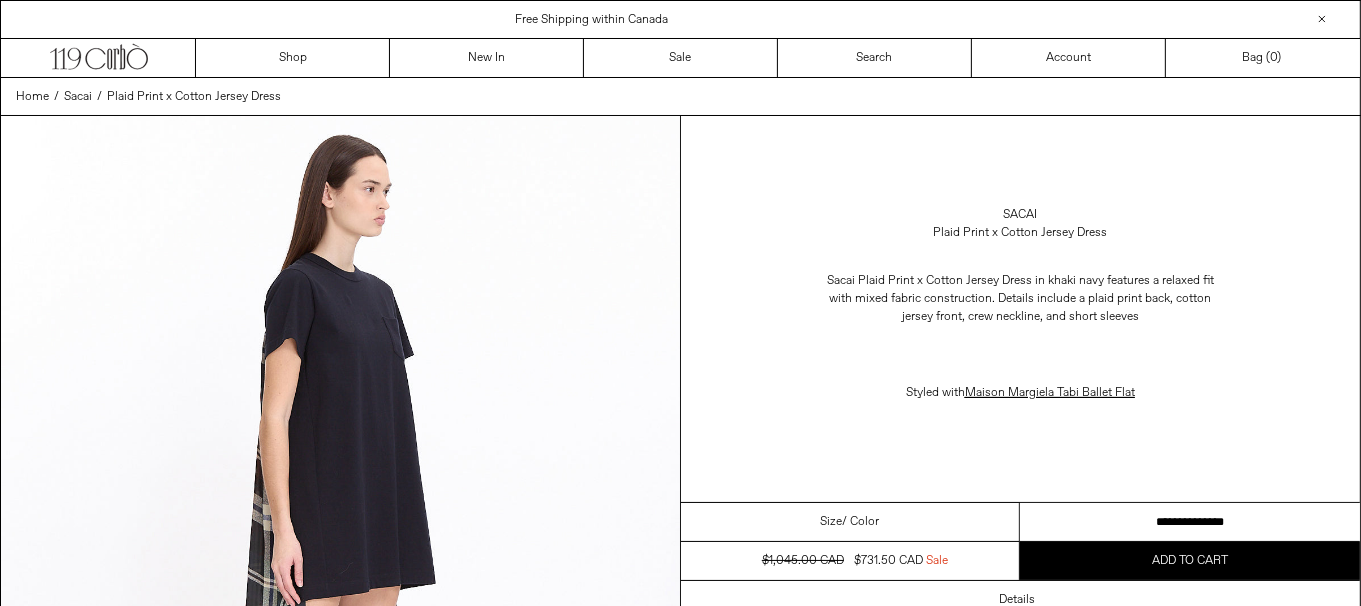 drag, startPoint x: 1182, startPoint y: 522, endPoint x: 1215, endPoint y: 507, distance: 36.249138 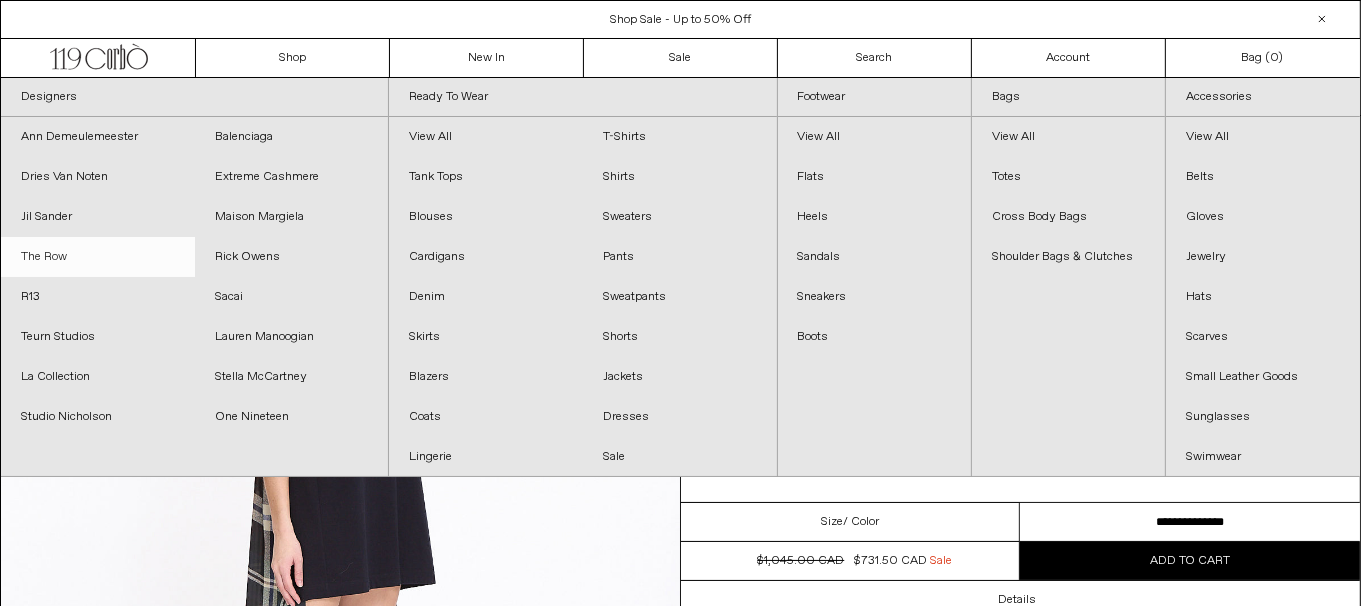 click on "The Row" at bounding box center [98, 257] 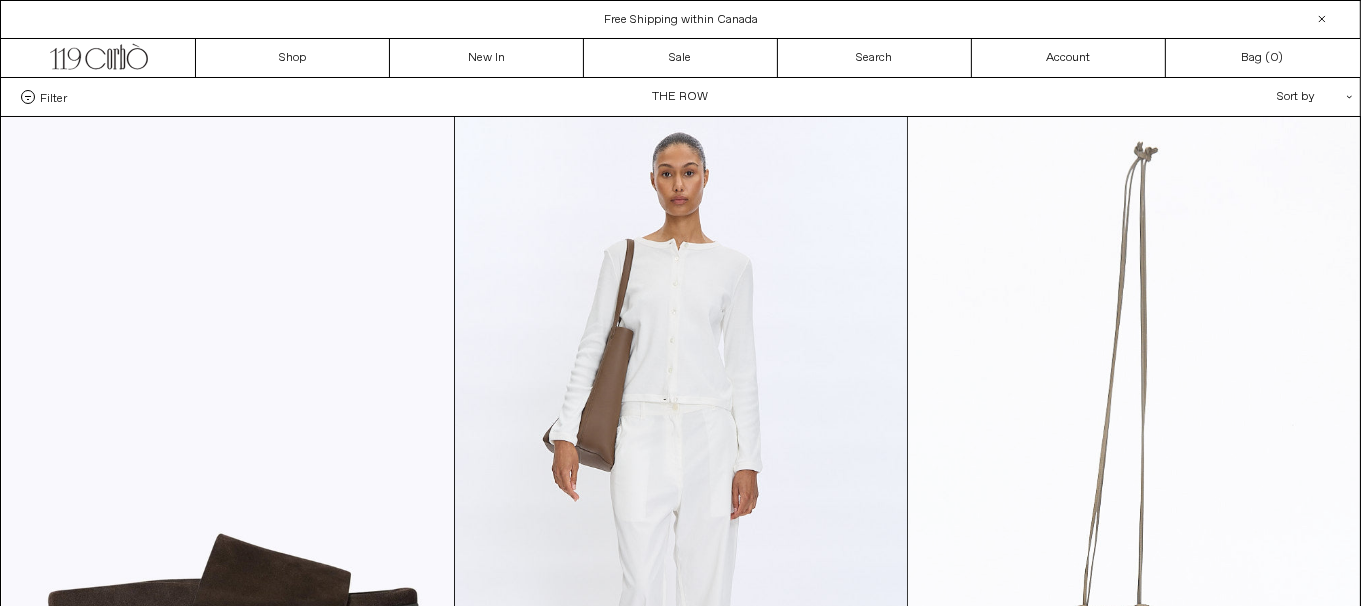 scroll, scrollTop: 300, scrollLeft: 0, axis: vertical 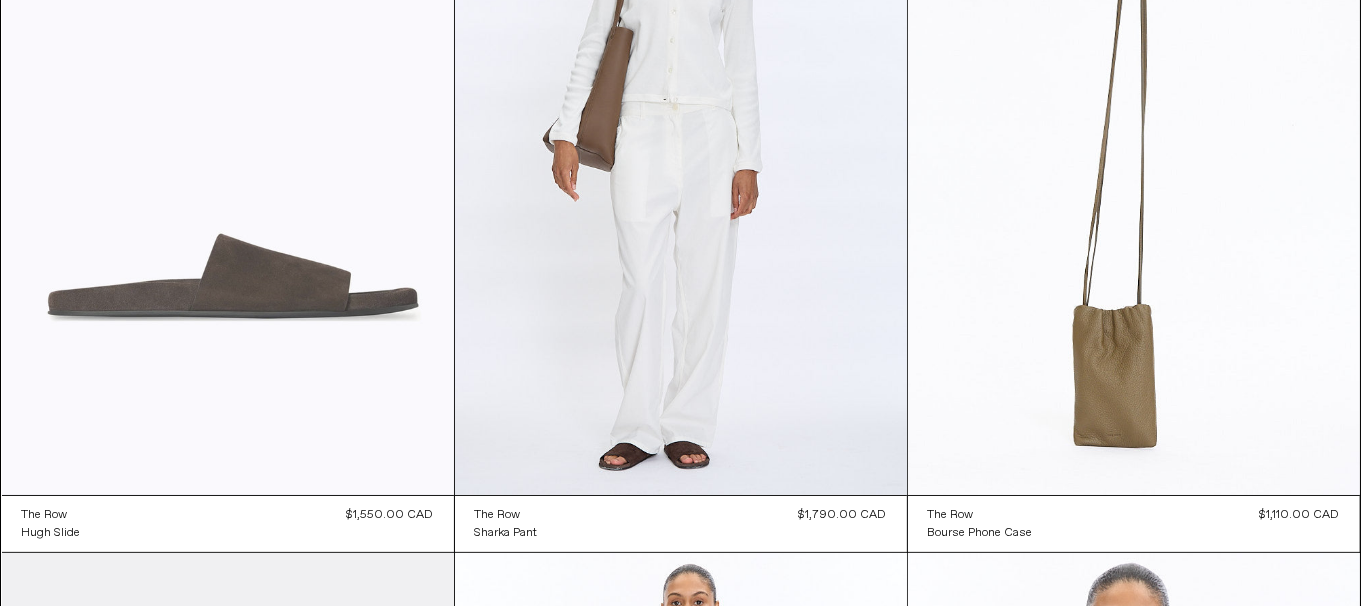 click at bounding box center (228, 156) 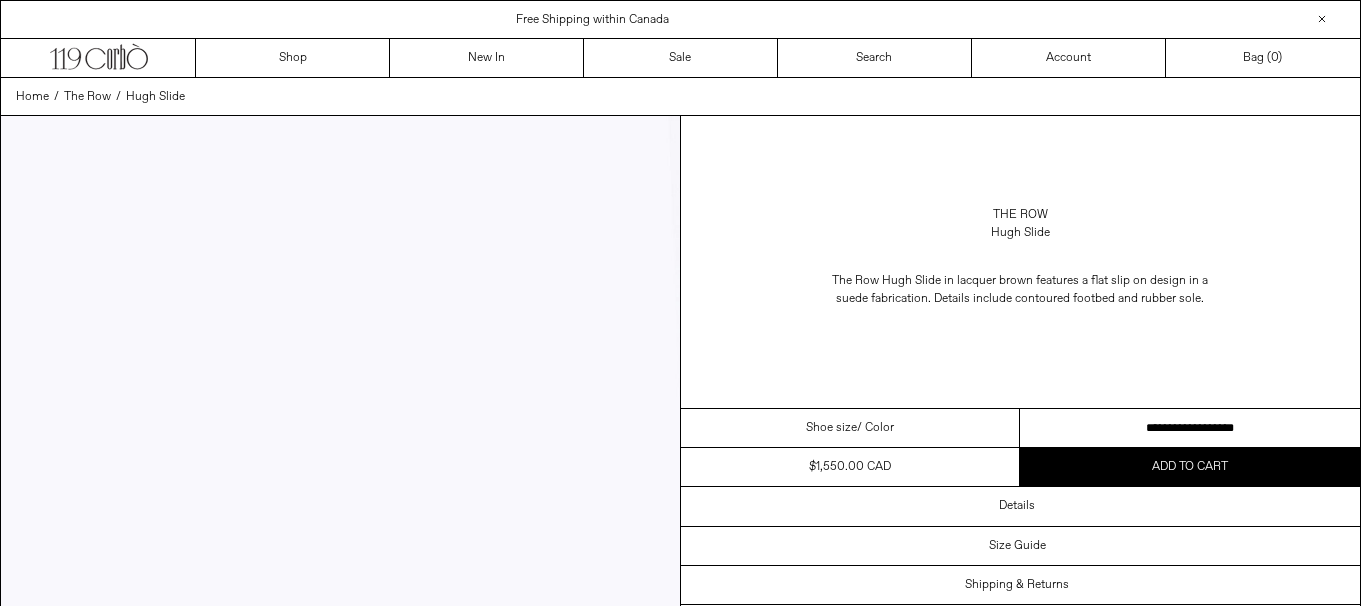 scroll, scrollTop: 0, scrollLeft: 0, axis: both 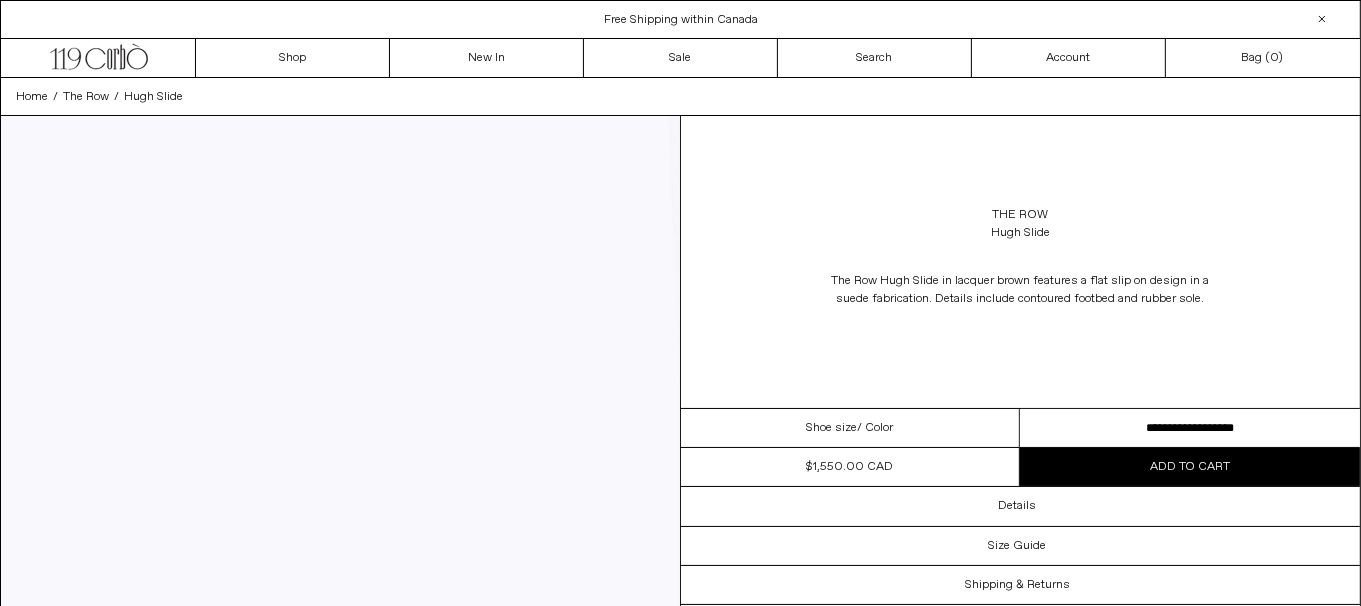 click on "**********" at bounding box center (1190, 428) 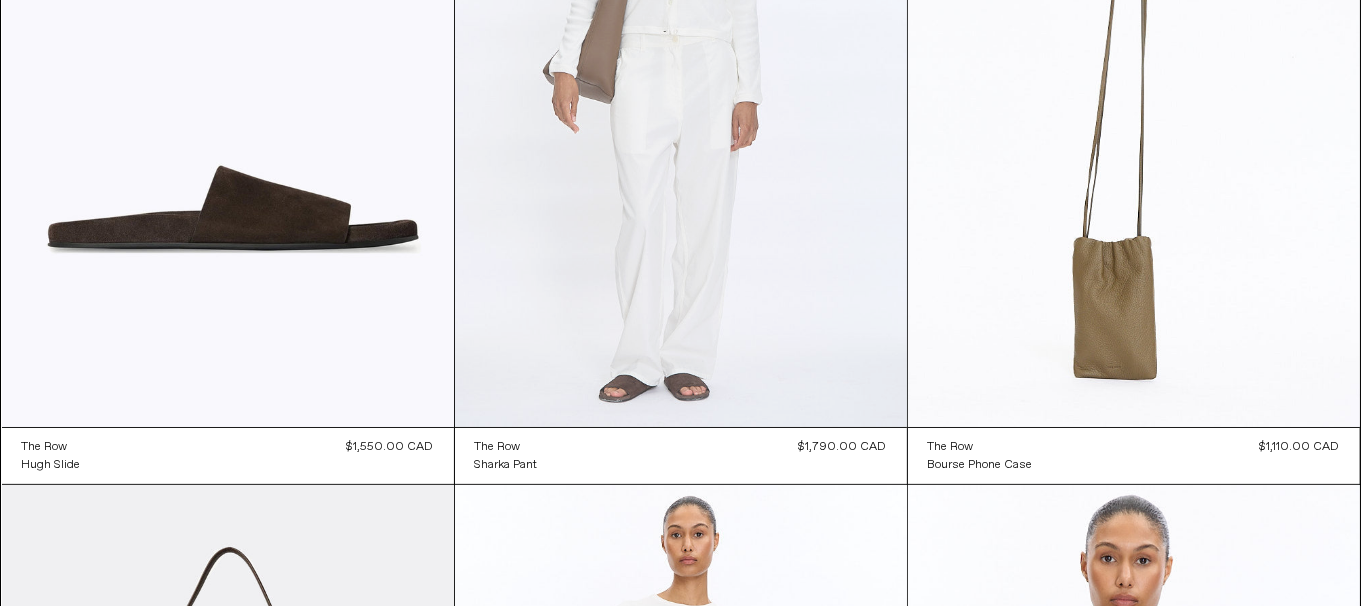 scroll, scrollTop: 400, scrollLeft: 0, axis: vertical 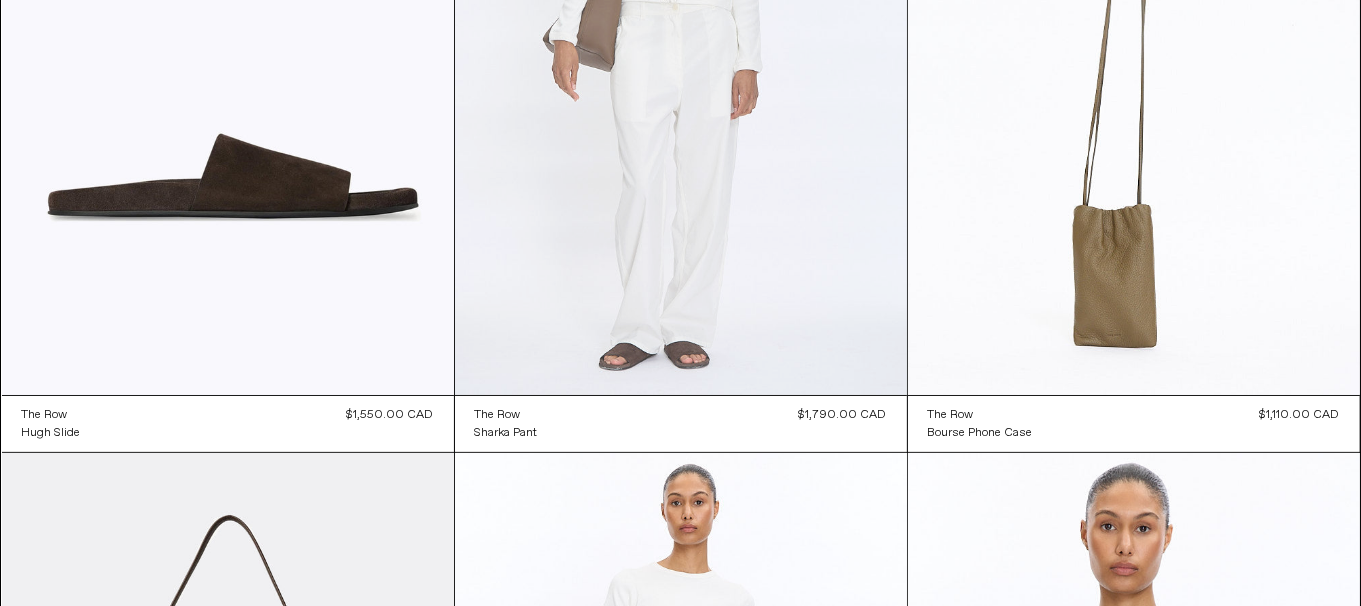click at bounding box center (681, 56) 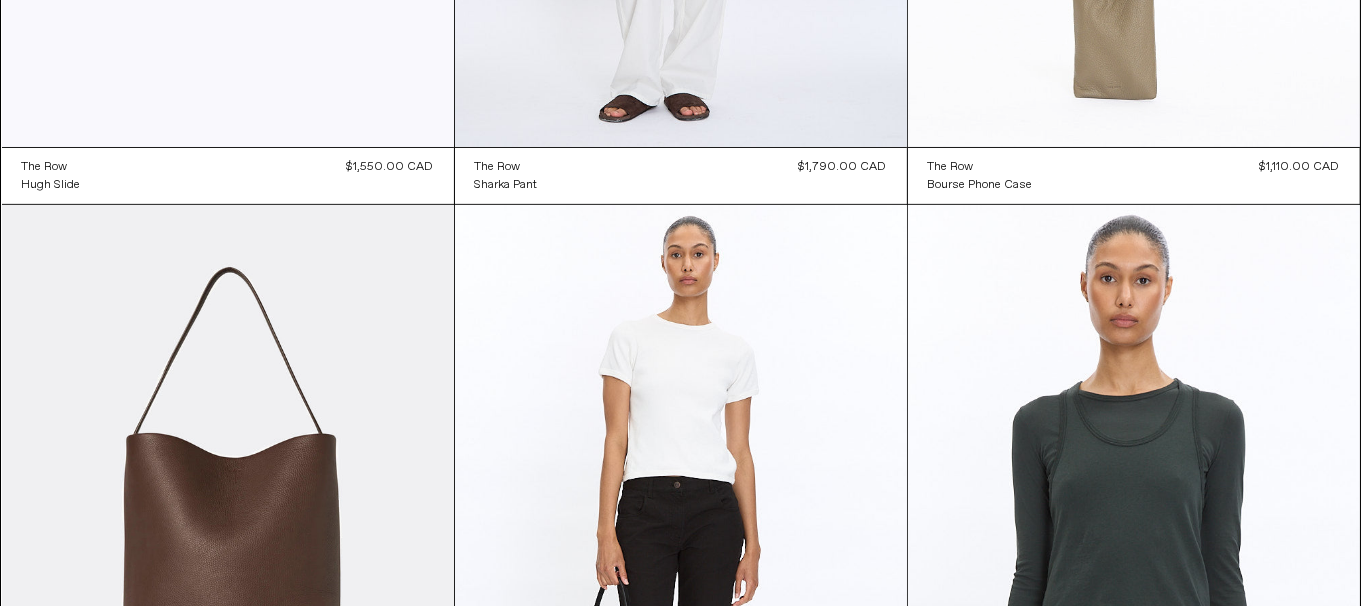 scroll, scrollTop: 900, scrollLeft: 0, axis: vertical 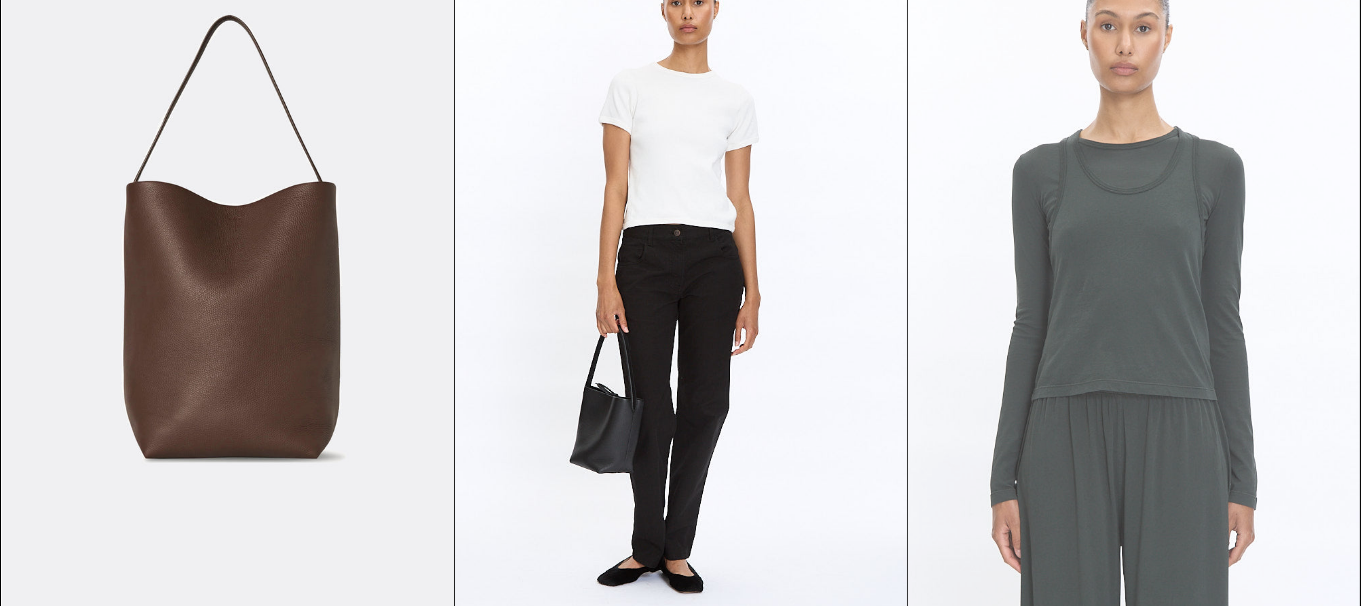 click at bounding box center [1134, 292] 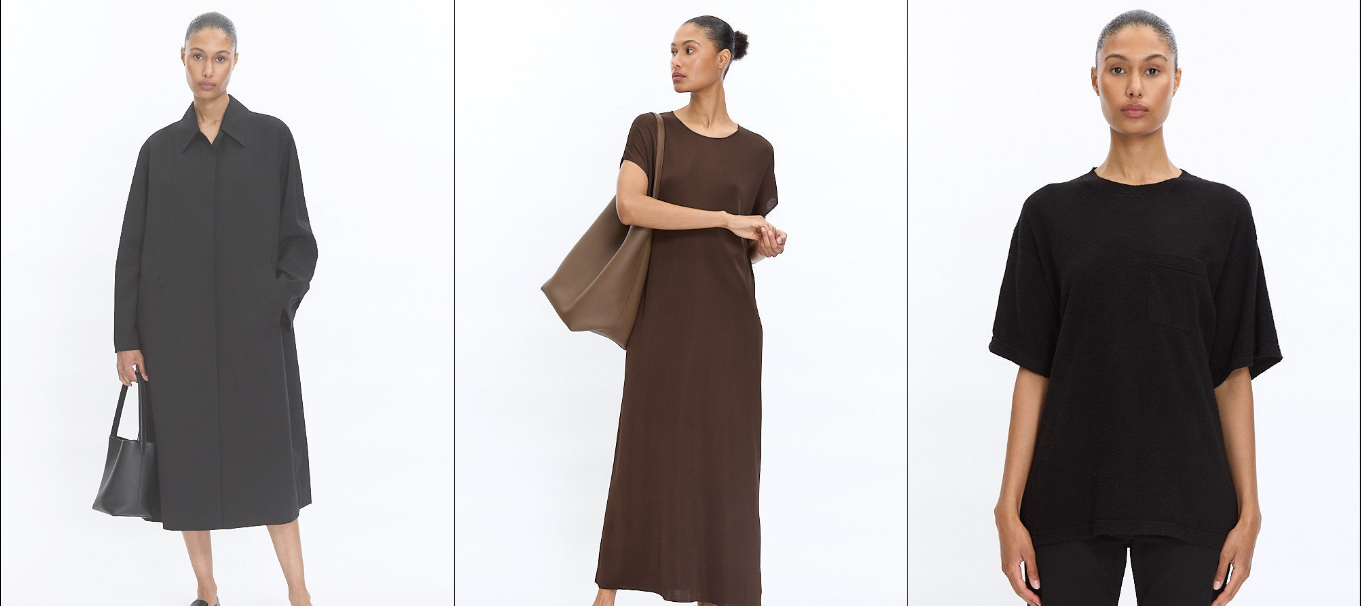 scroll, scrollTop: 1800, scrollLeft: 0, axis: vertical 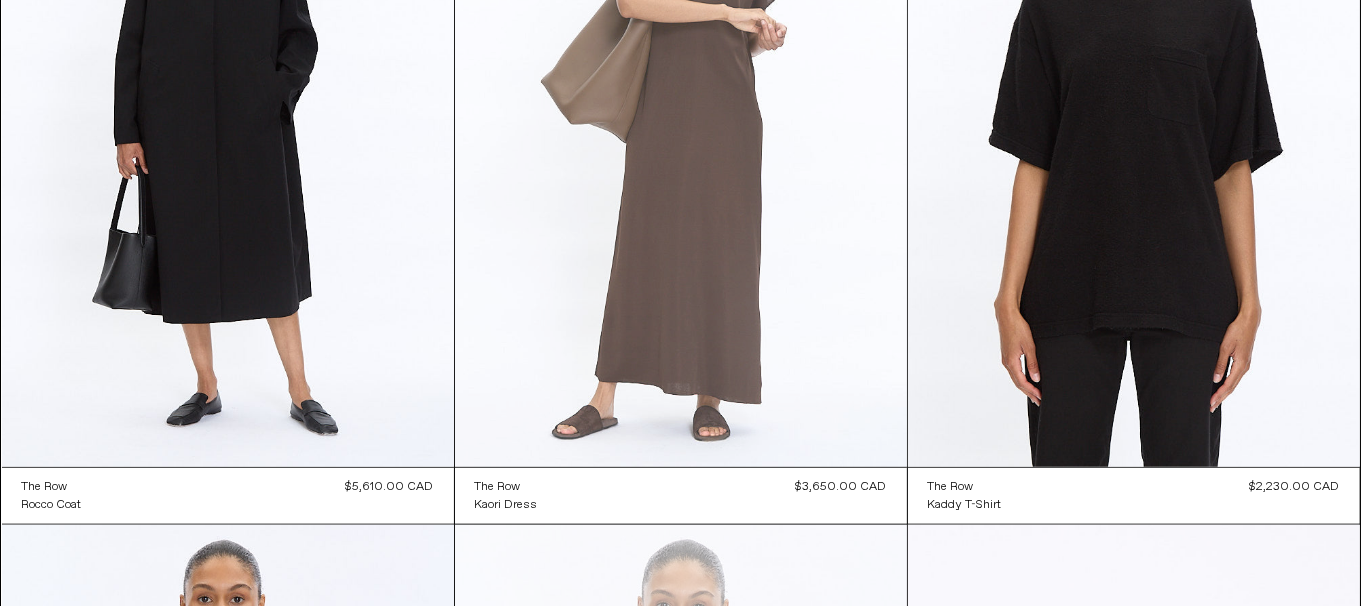 click at bounding box center [681, 128] 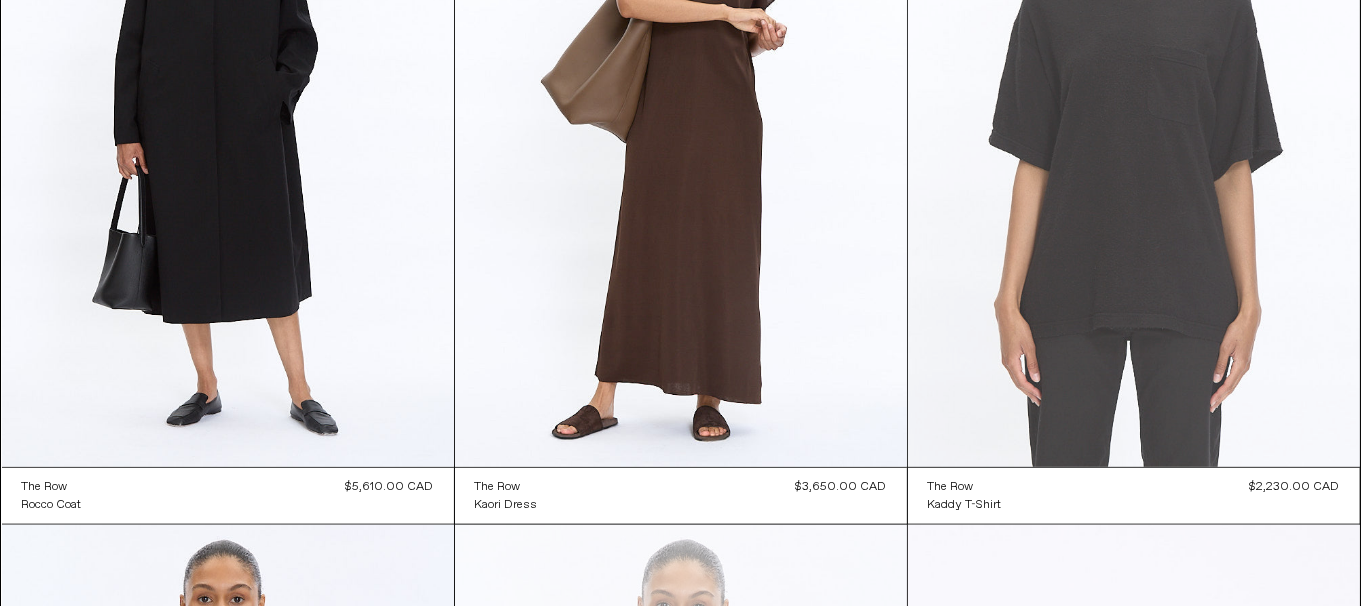 click at bounding box center (1134, 128) 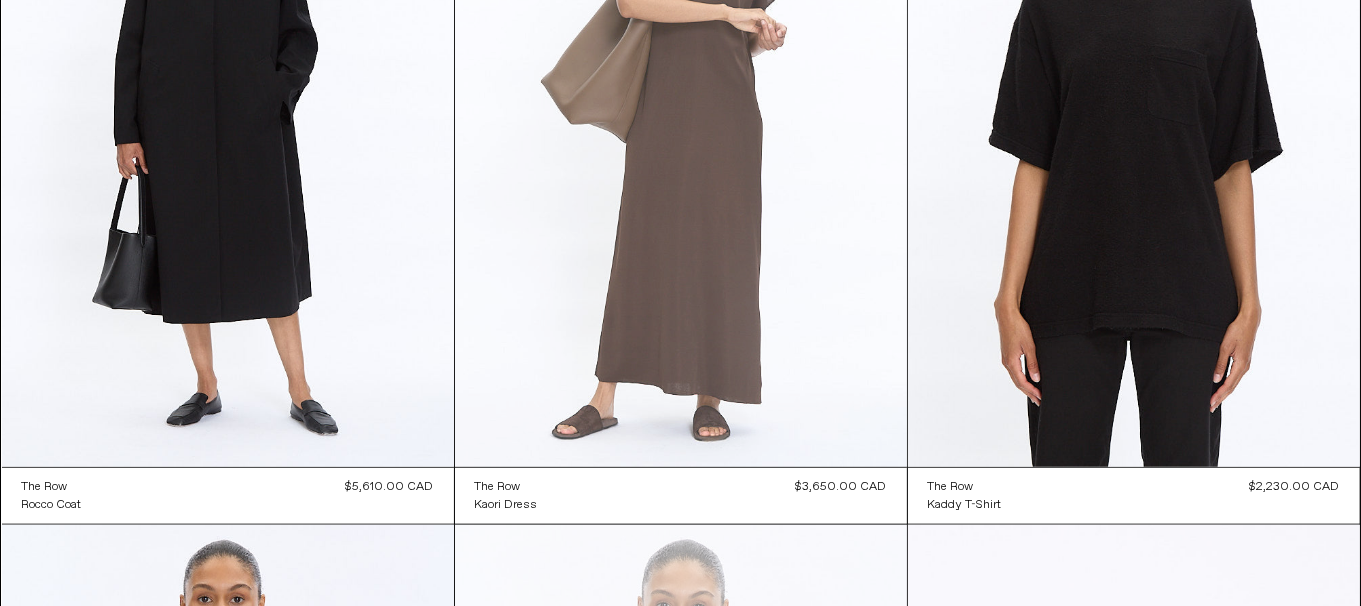 scroll, scrollTop: 2300, scrollLeft: 0, axis: vertical 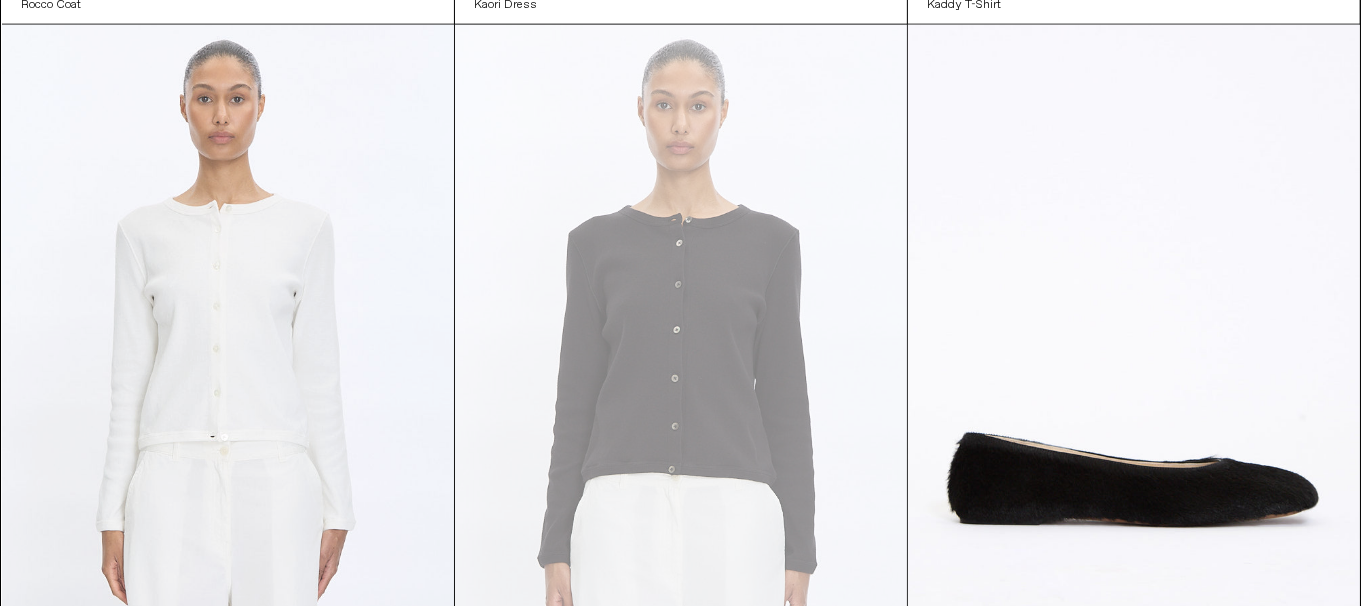 click at bounding box center (228, 364) 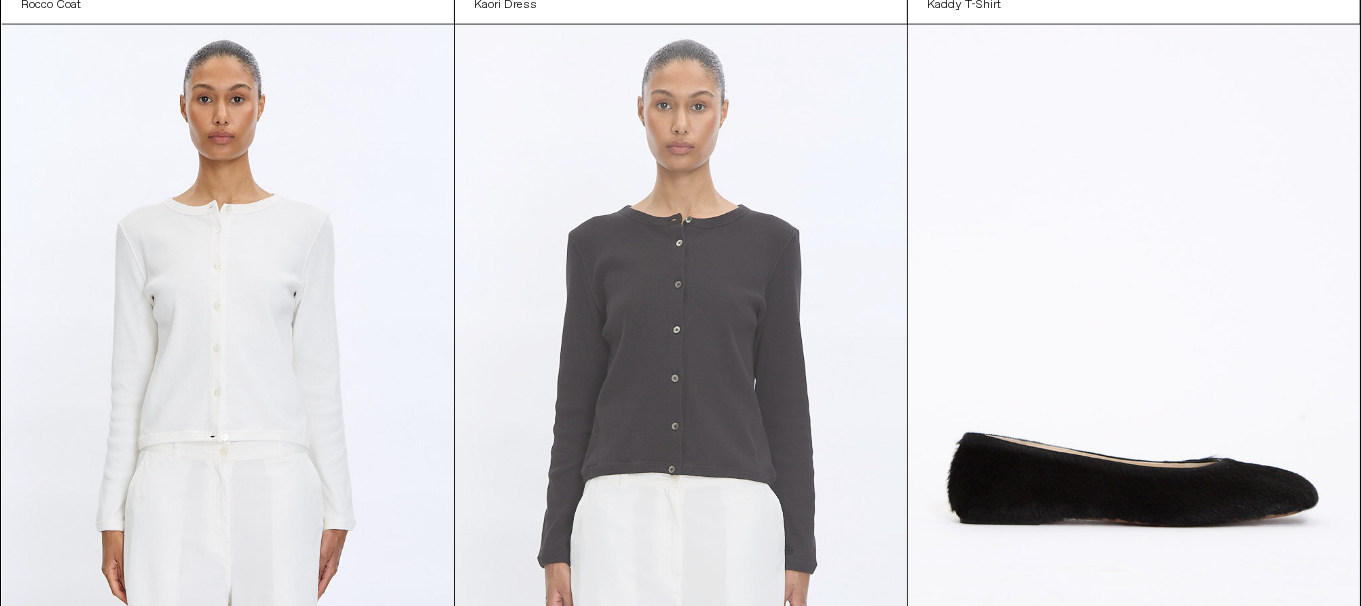 click at bounding box center (681, 364) 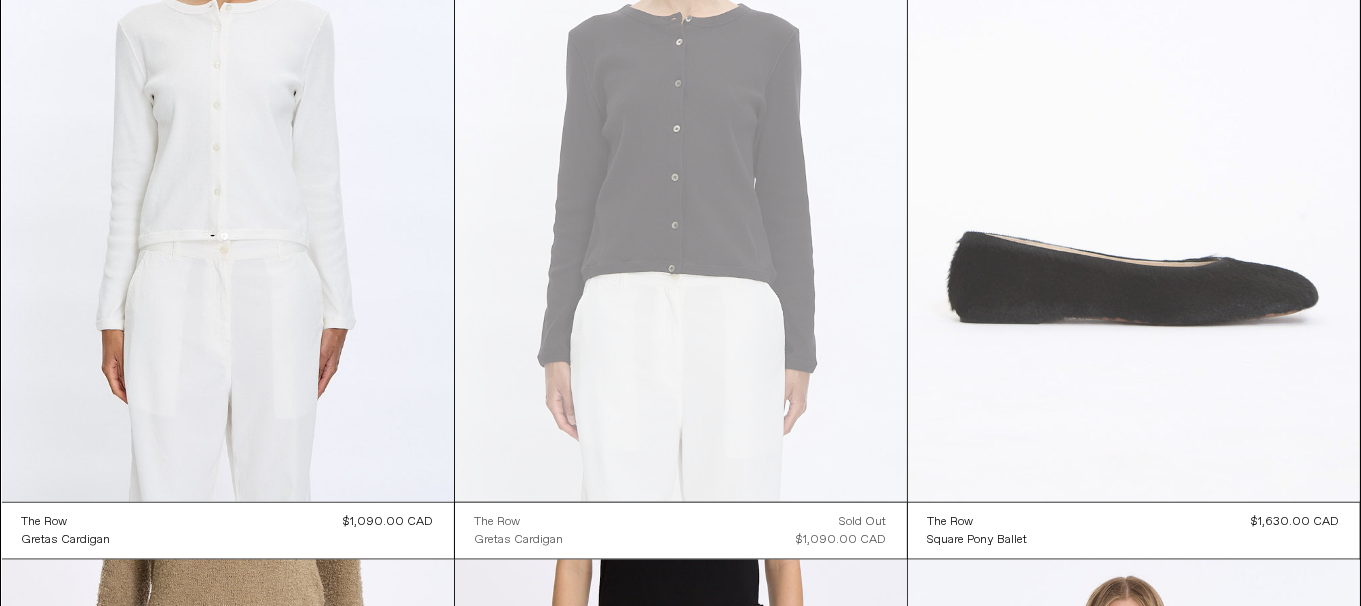 scroll, scrollTop: 2500, scrollLeft: 0, axis: vertical 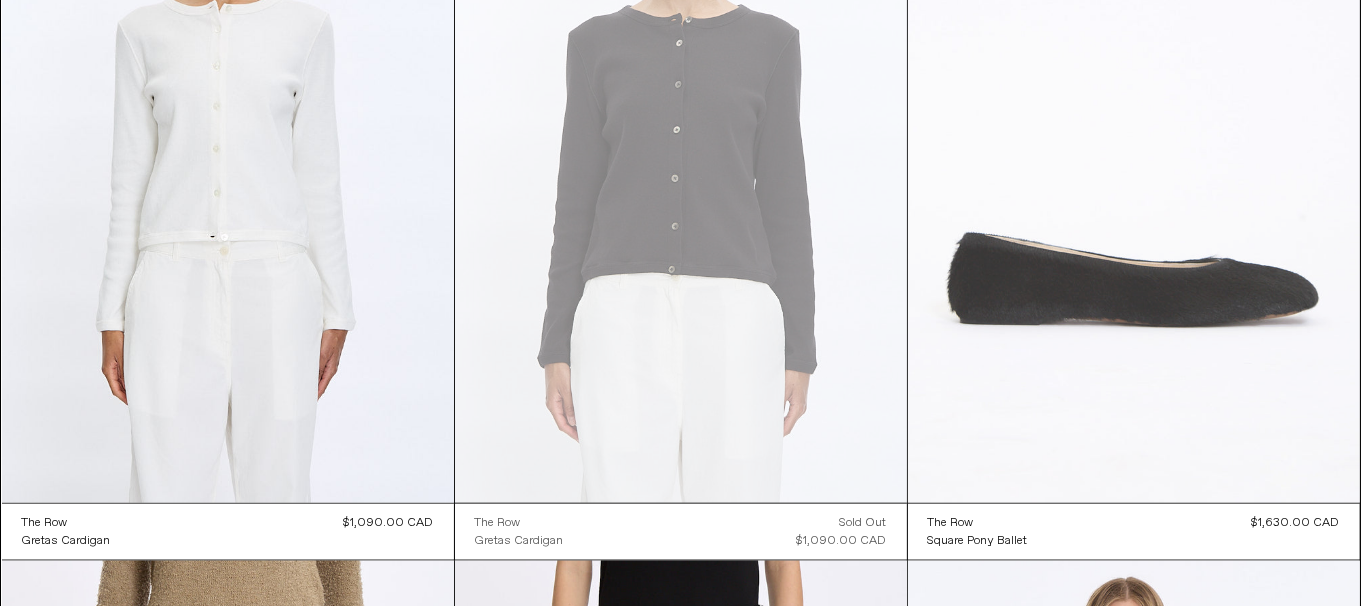 click at bounding box center [1134, 164] 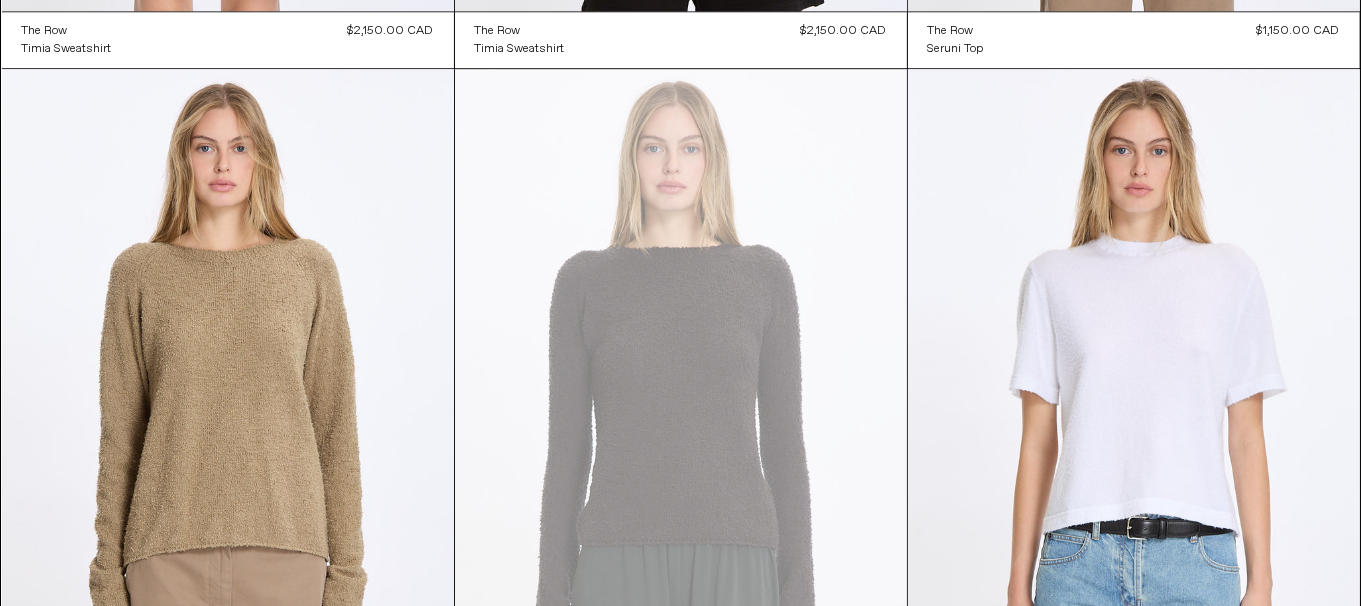 scroll, scrollTop: 5400, scrollLeft: 0, axis: vertical 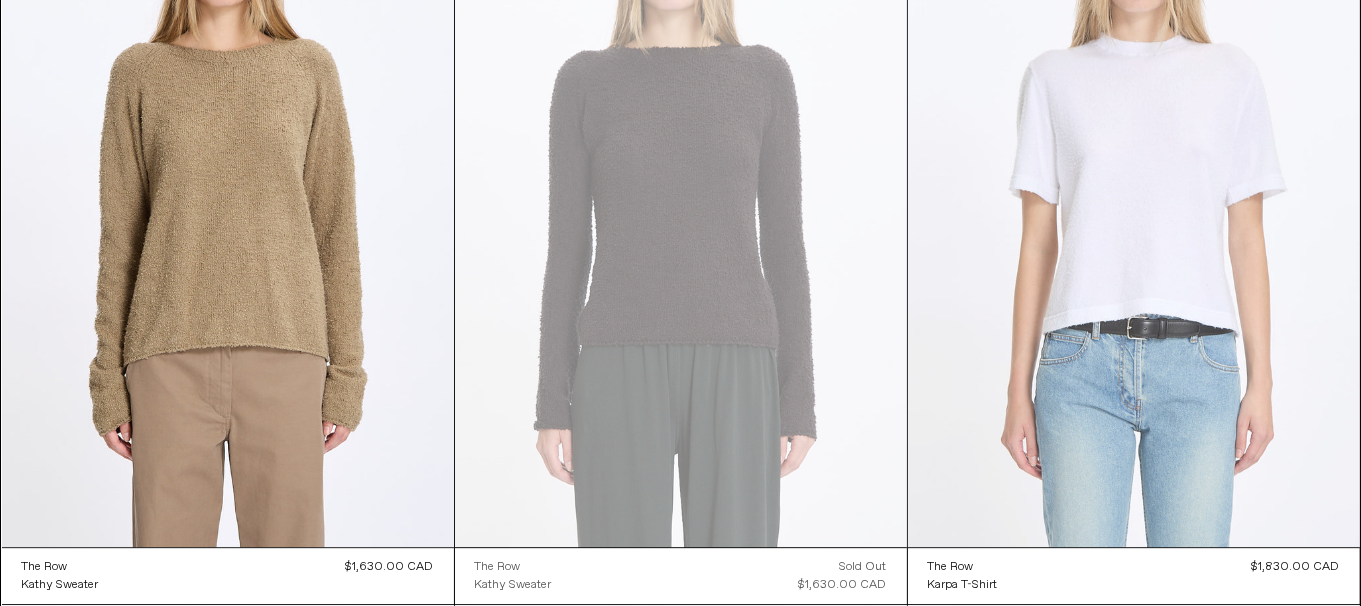 click at bounding box center (1134, 208) 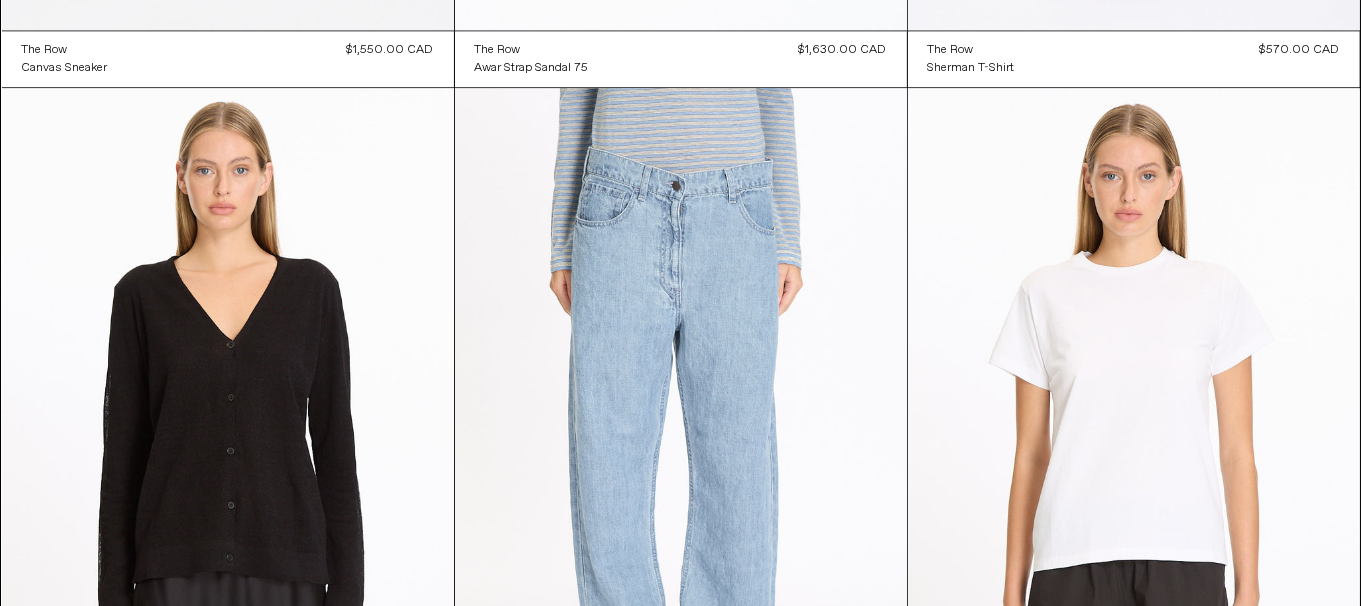 scroll, scrollTop: 11906, scrollLeft: 0, axis: vertical 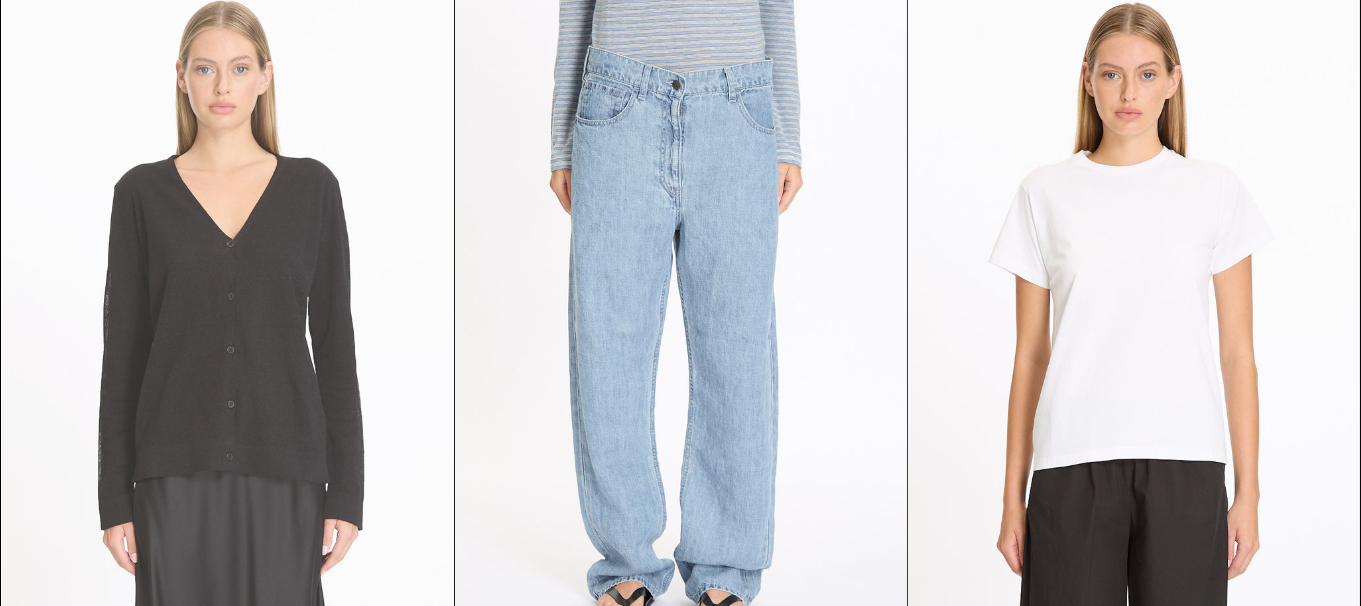 click at bounding box center [228, 326] 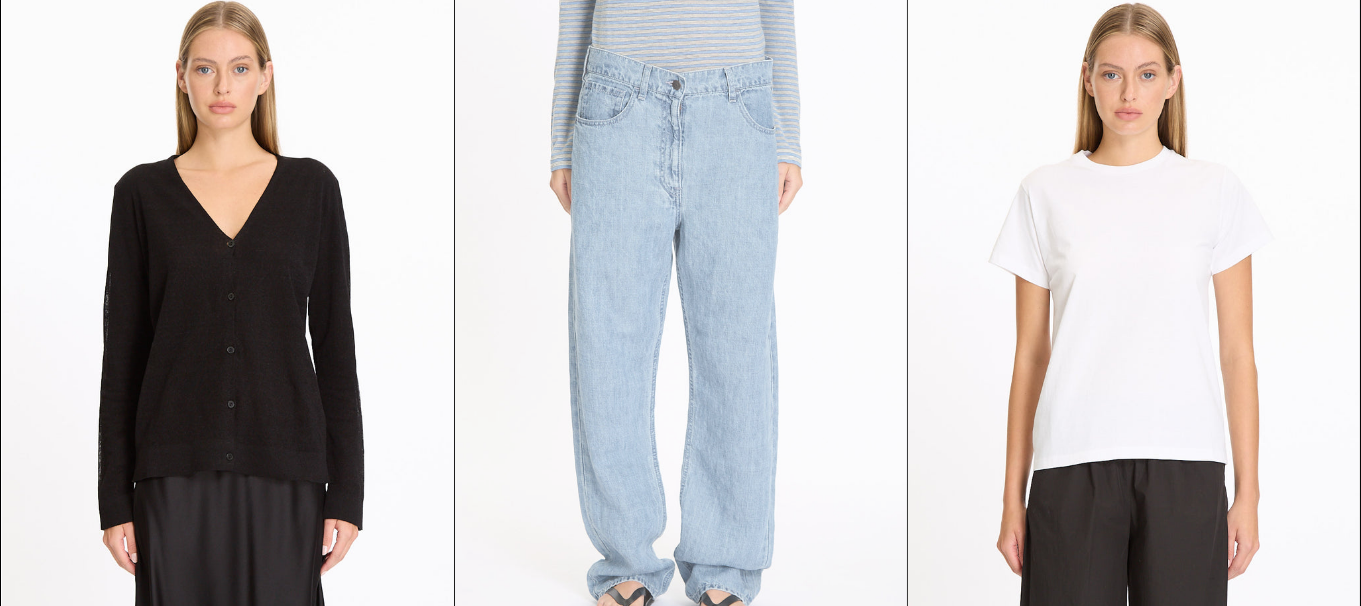 click at bounding box center [681, 326] 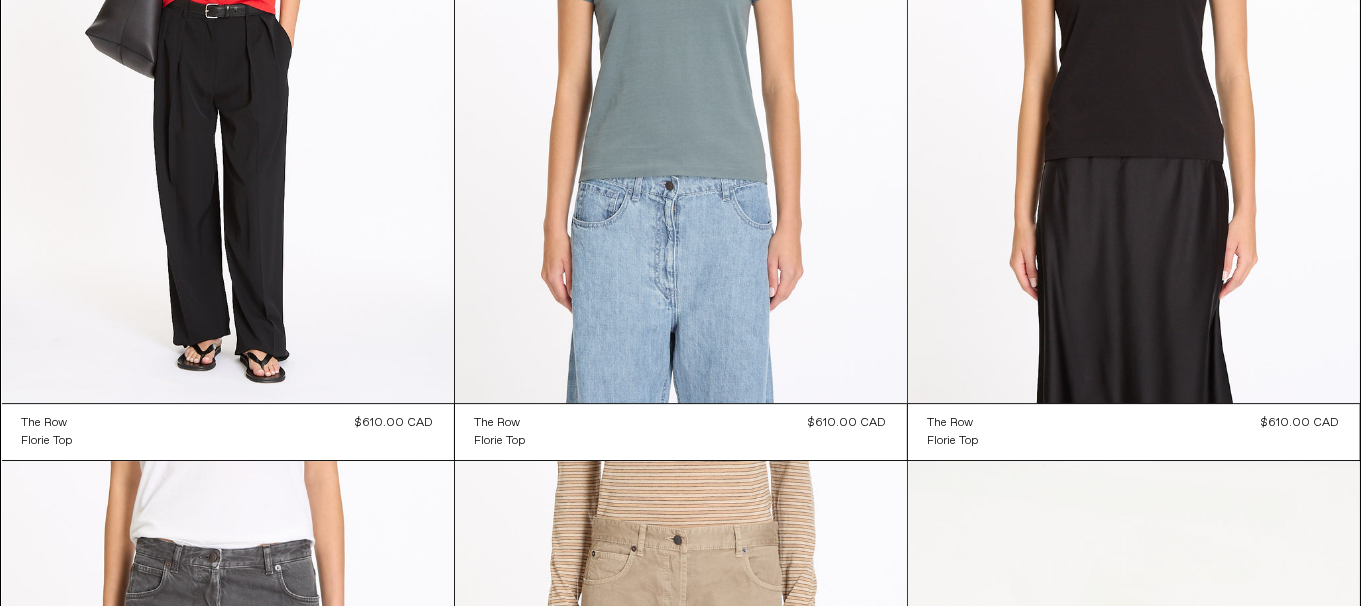 scroll, scrollTop: 13005, scrollLeft: 0, axis: vertical 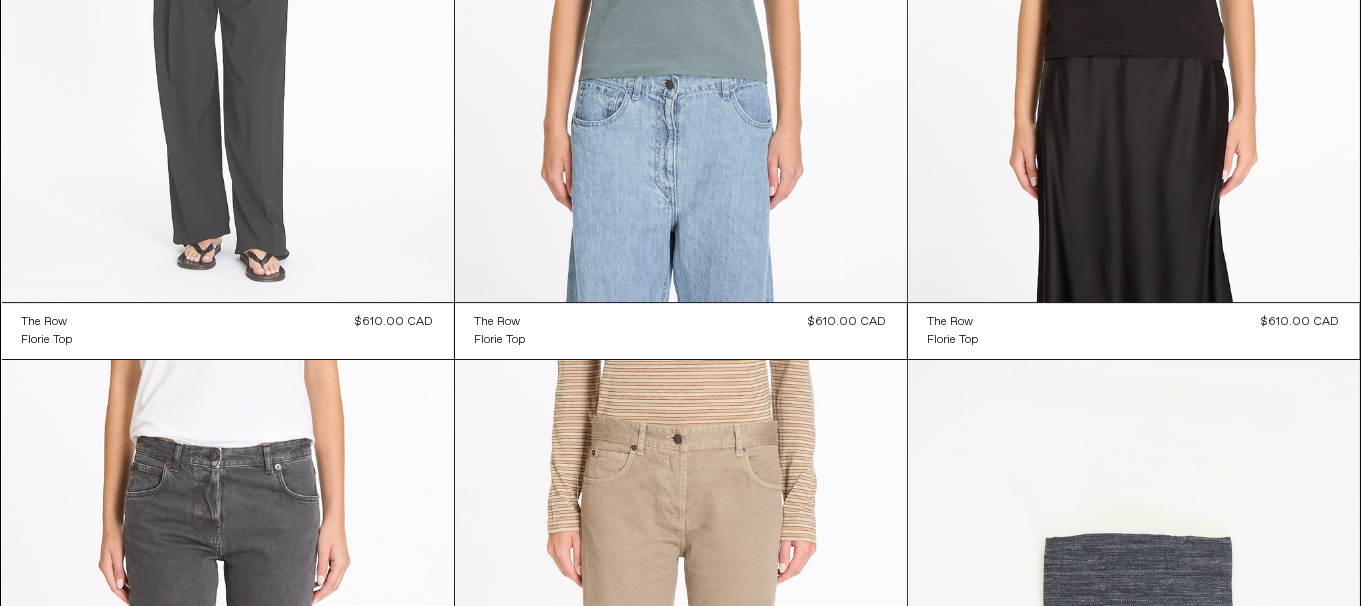 click at bounding box center [228, -37] 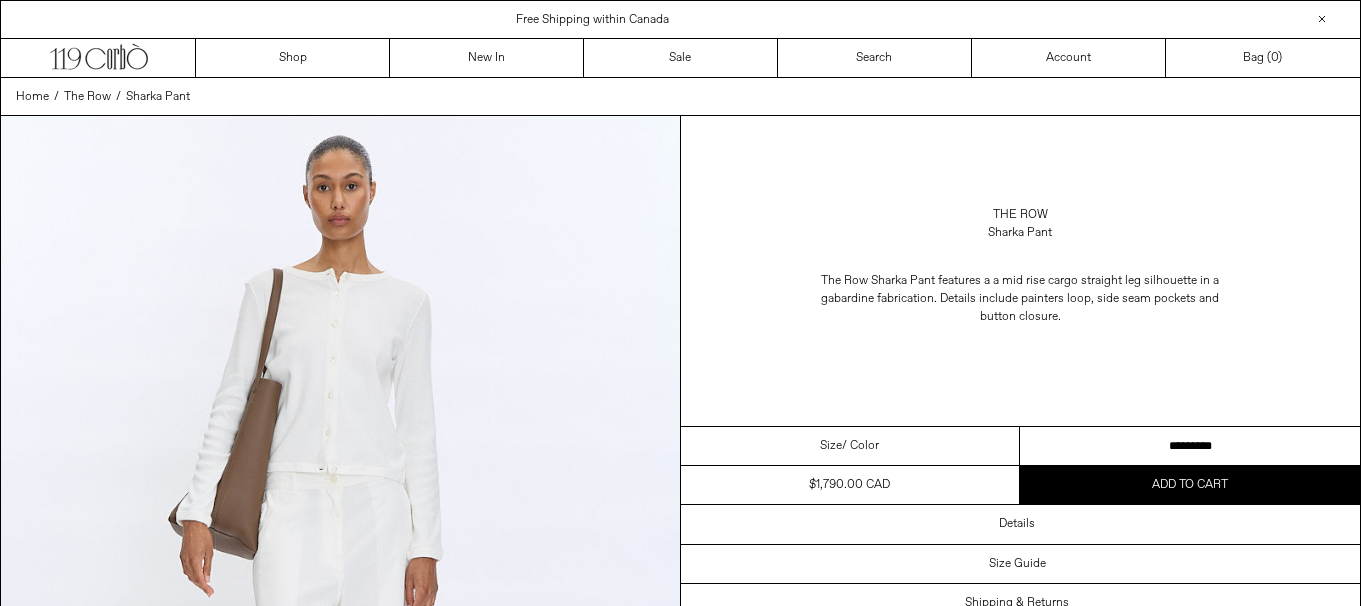 scroll, scrollTop: 0, scrollLeft: 0, axis: both 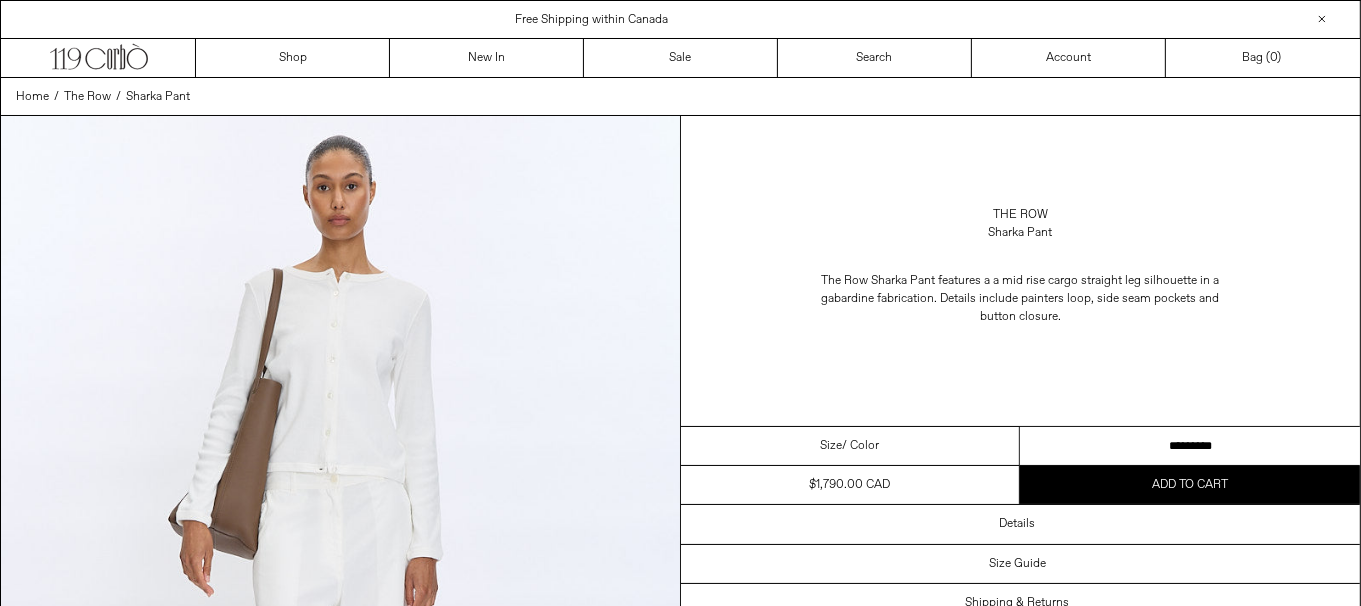 drag, startPoint x: 0, startPoint y: 0, endPoint x: 1089, endPoint y: 439, distance: 1174.1559 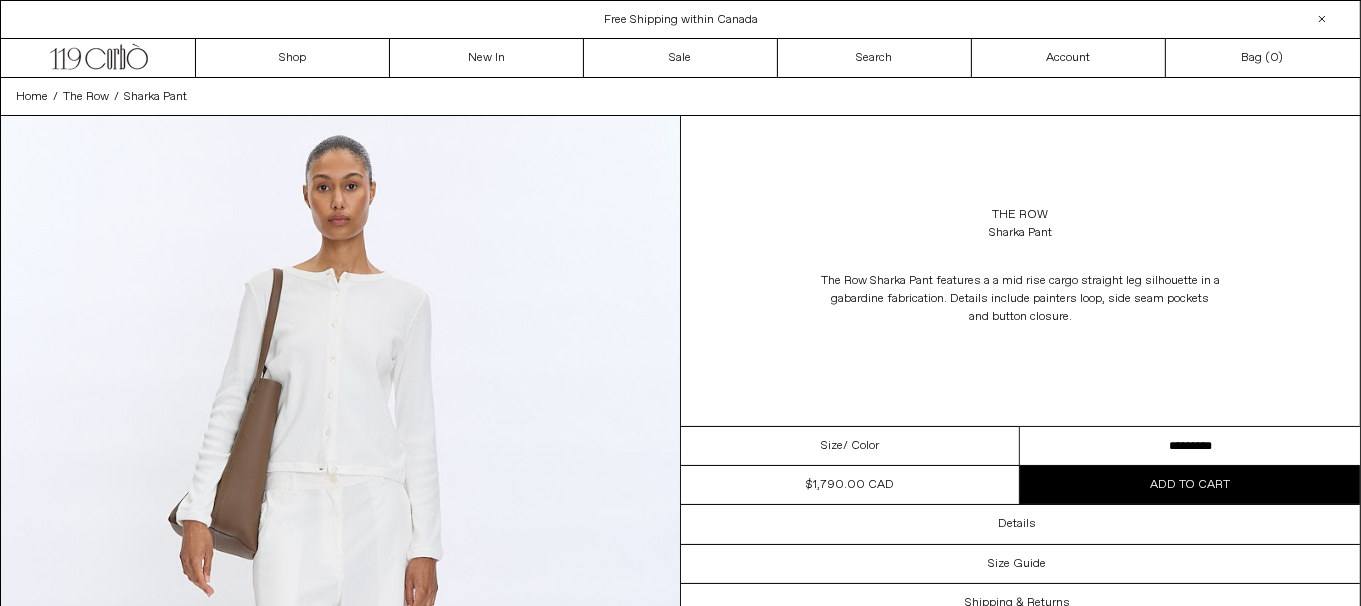 click on "Free Shipping within Canada" at bounding box center (681, 20) 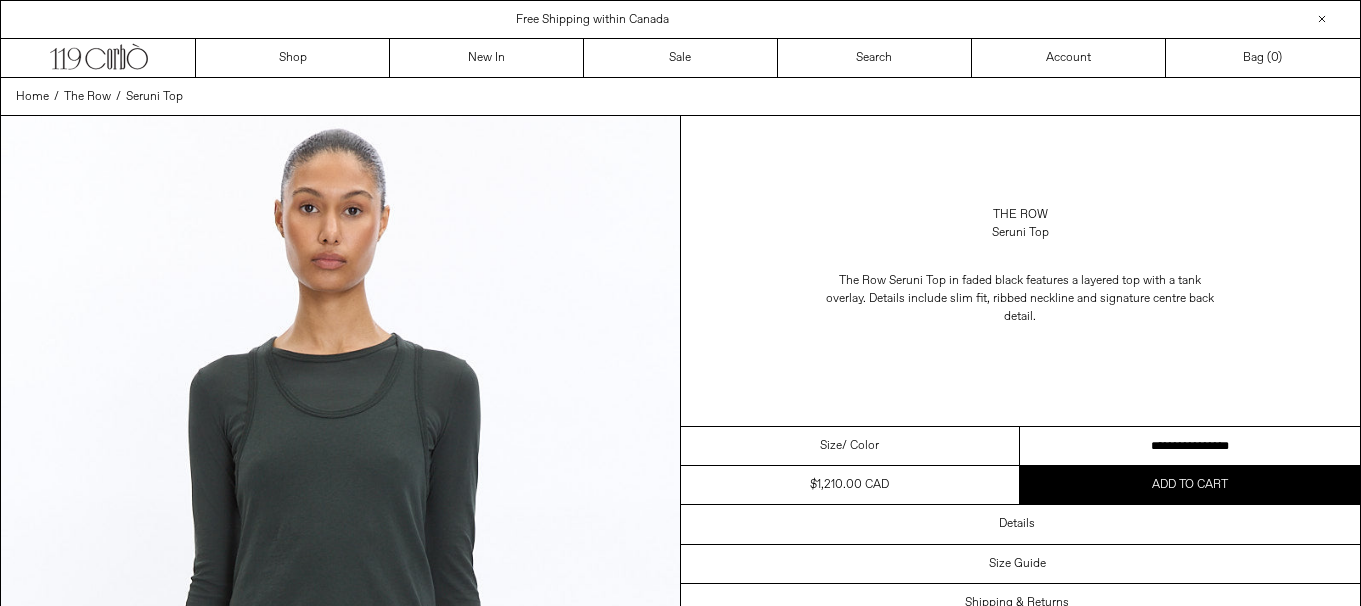 scroll, scrollTop: 0, scrollLeft: 0, axis: both 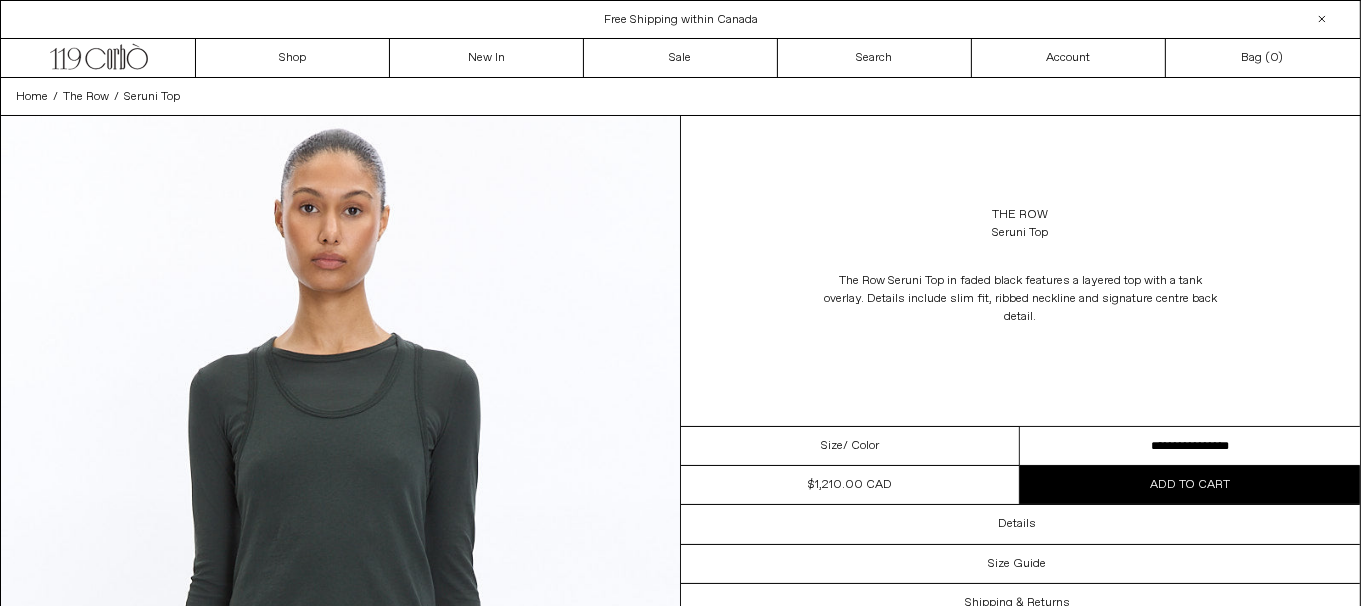 click on "**********" at bounding box center [1190, 446] 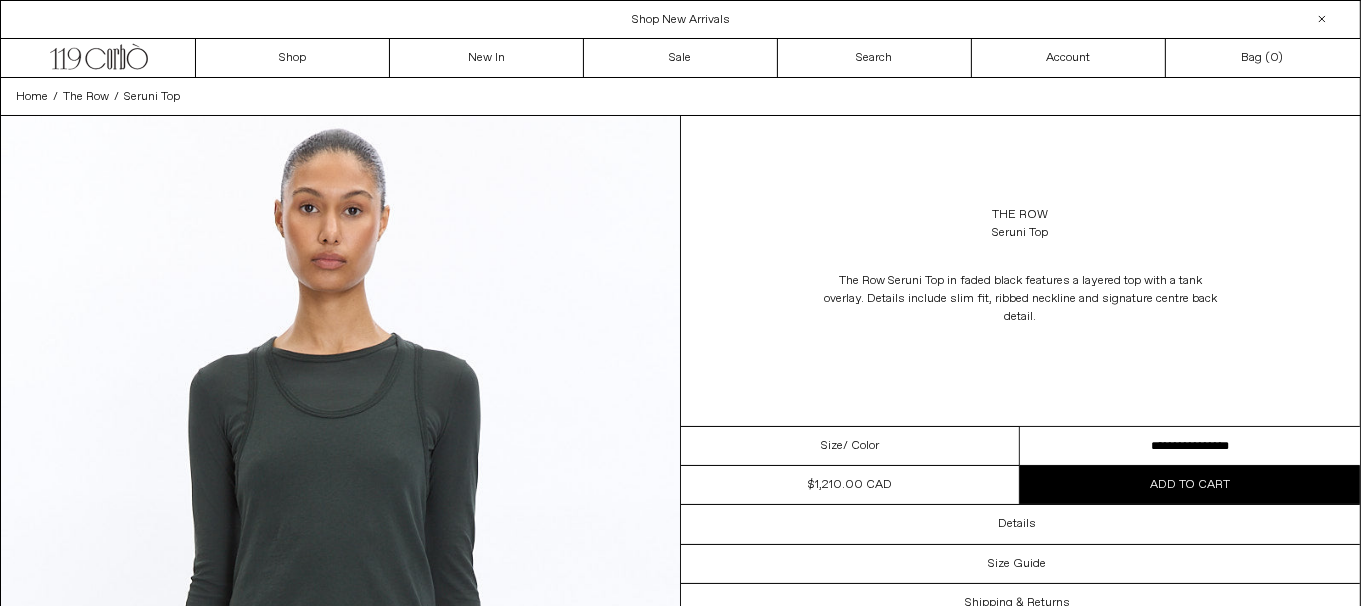 drag, startPoint x: 792, startPoint y: 94, endPoint x: 781, endPoint y: 92, distance: 11.18034 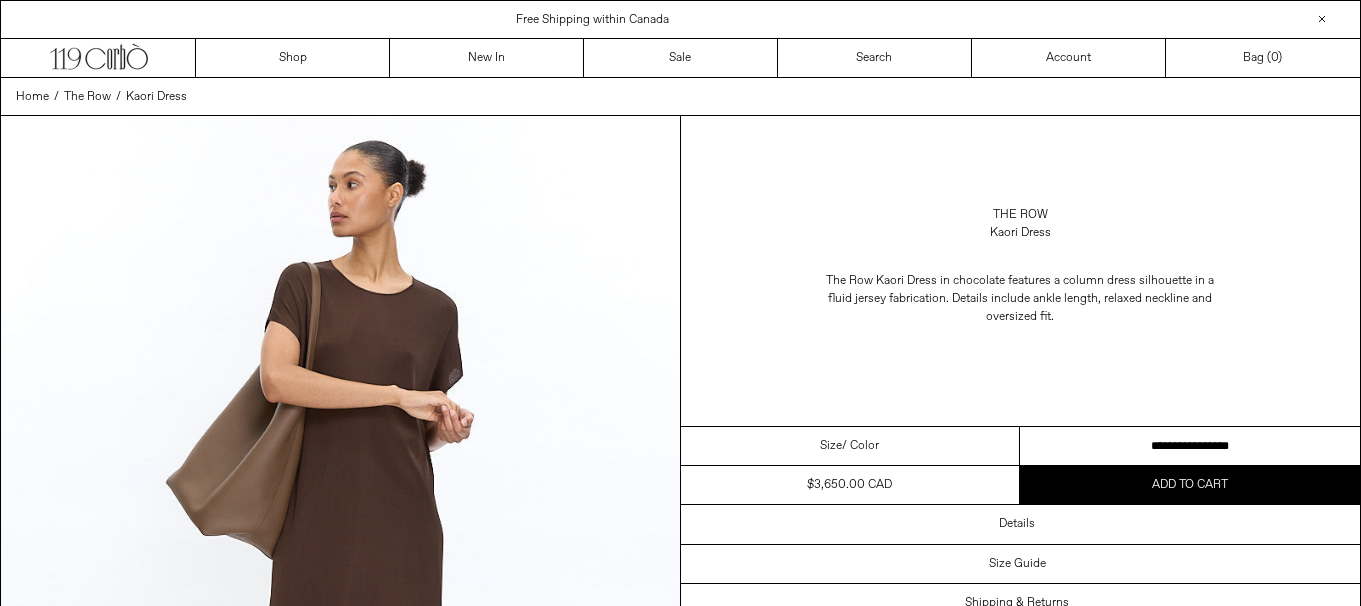 scroll, scrollTop: 0, scrollLeft: 0, axis: both 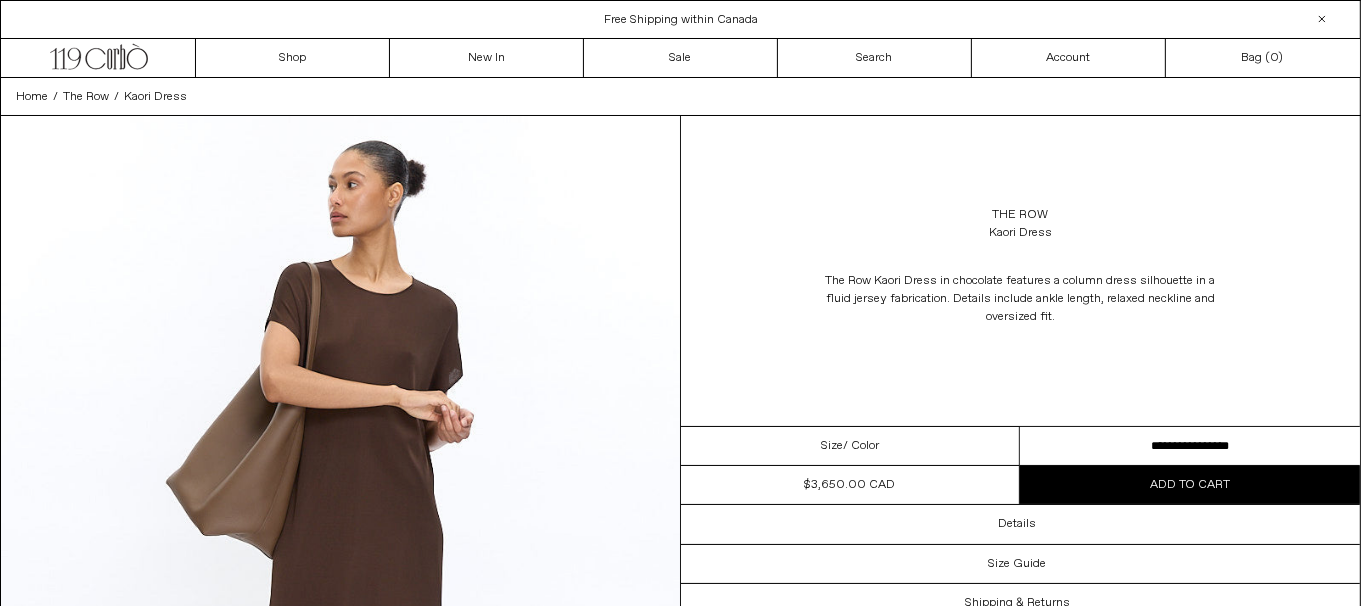 click on "**********" at bounding box center (1190, 446) 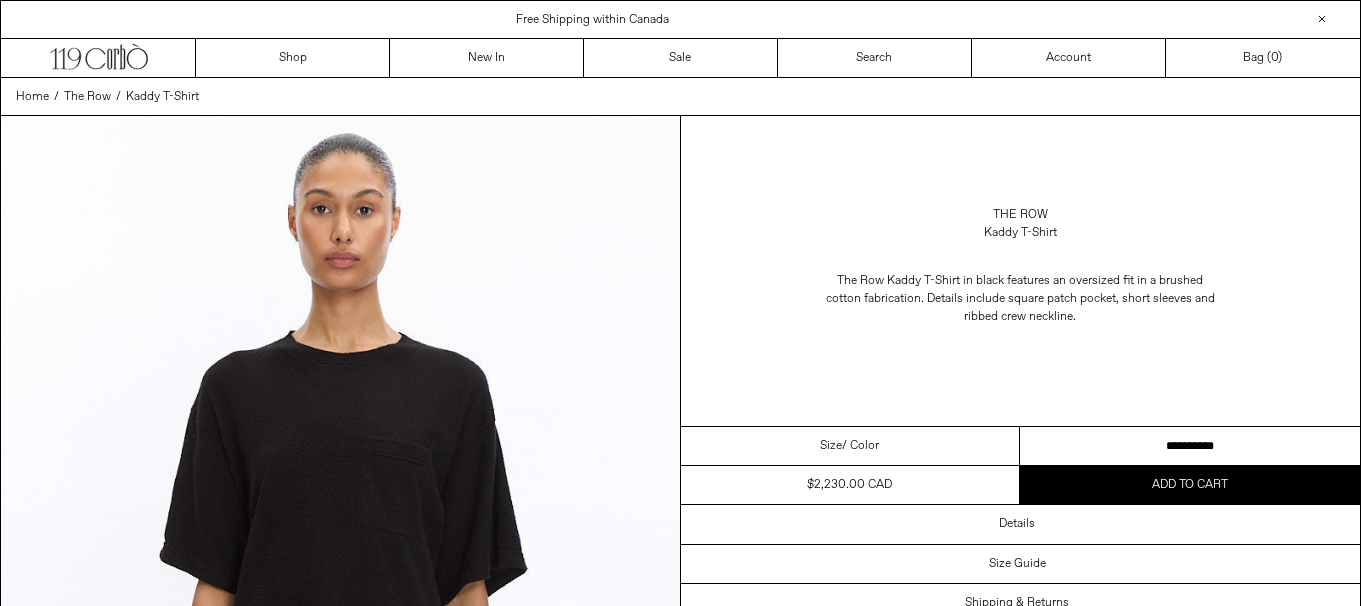 scroll, scrollTop: 0, scrollLeft: 0, axis: both 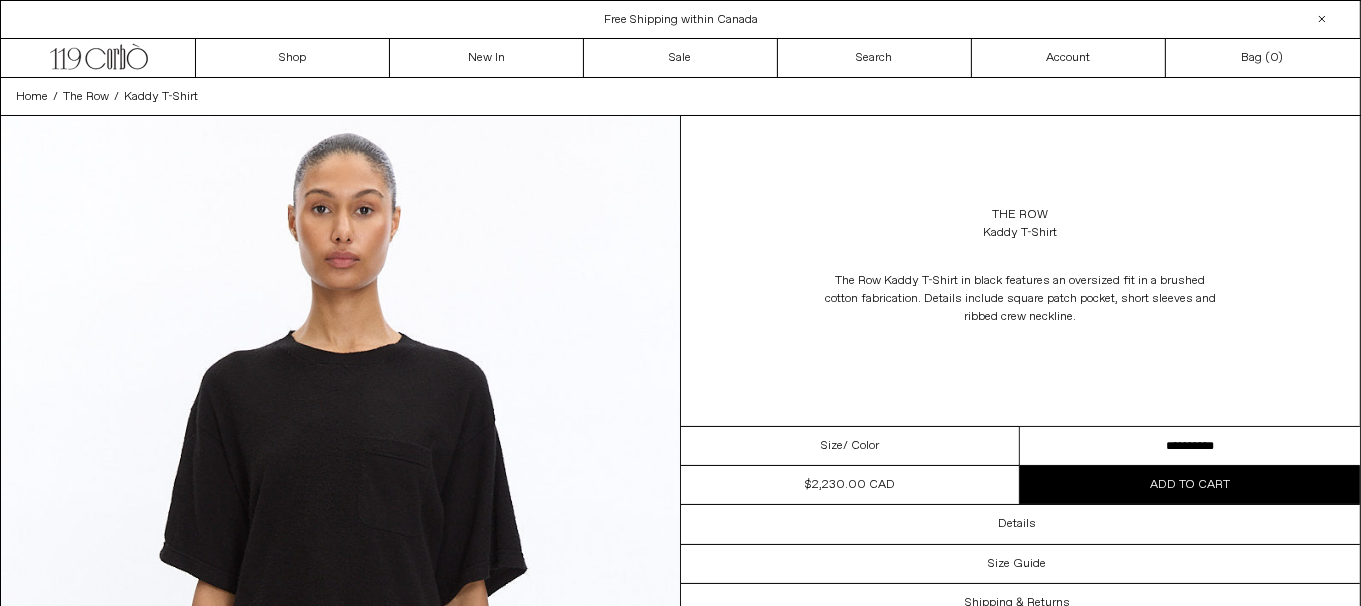 click on "**********" at bounding box center (1190, 446) 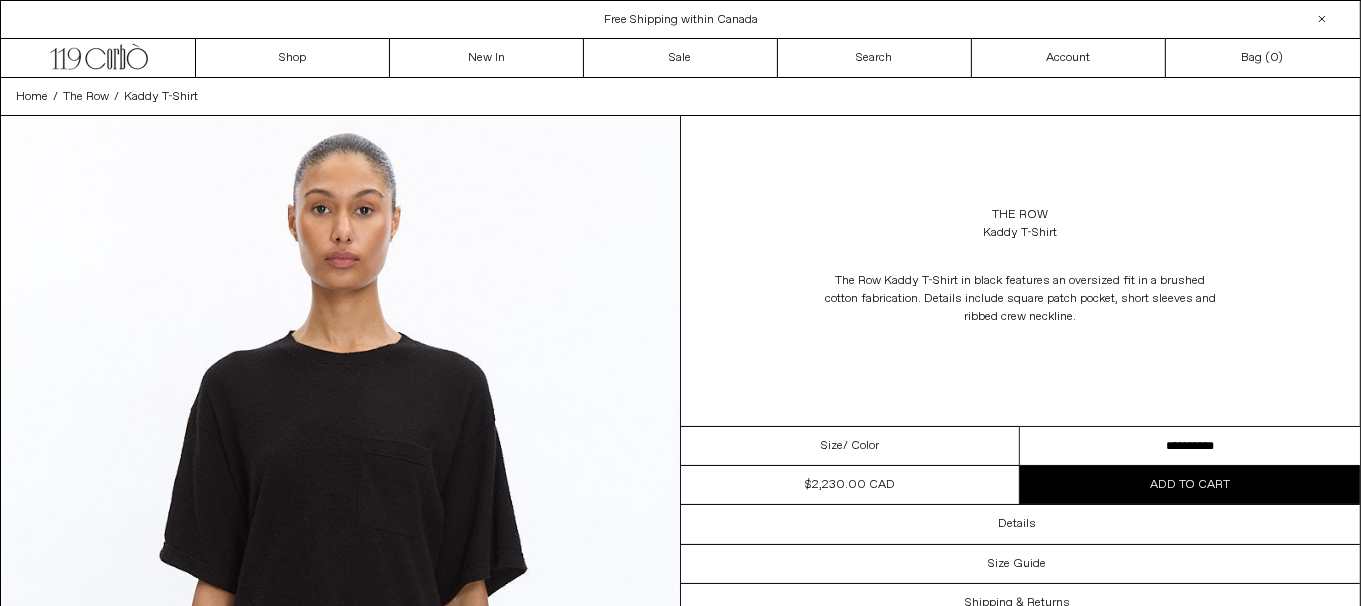 drag, startPoint x: 710, startPoint y: 93, endPoint x: 685, endPoint y: 83, distance: 26.925823 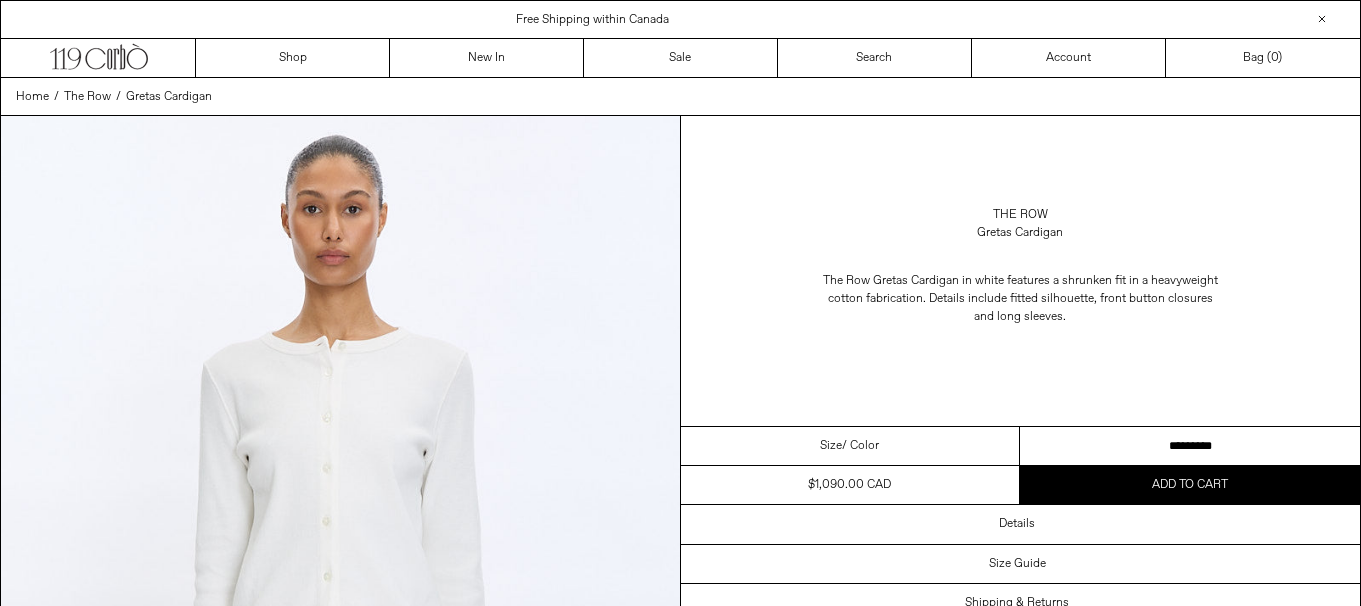 scroll, scrollTop: 0, scrollLeft: 0, axis: both 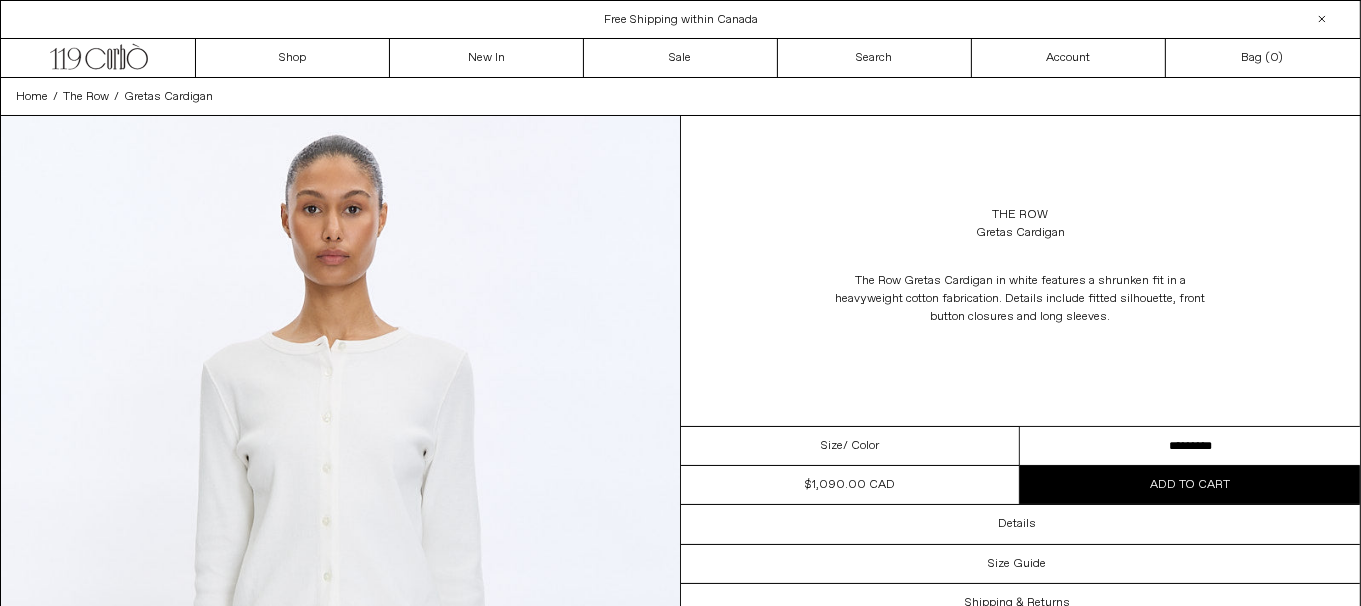click on "**********" at bounding box center (1190, 446) 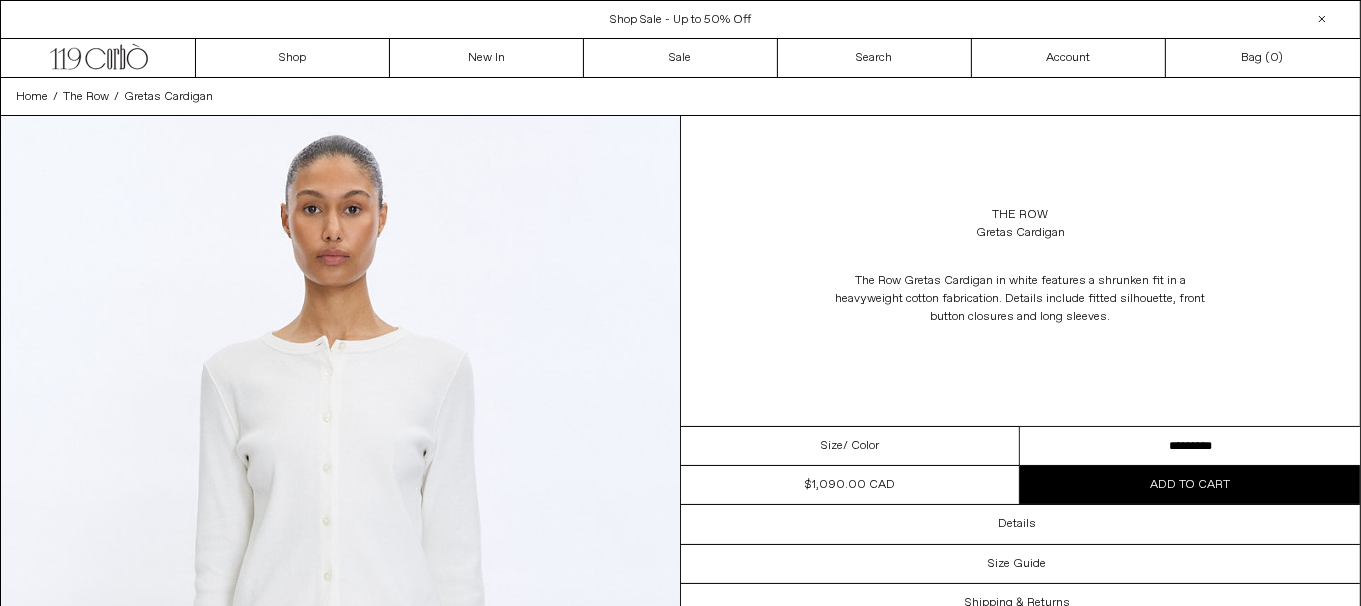 click on "Home
/
The Row
/
Gretas Cardigan" at bounding box center (680, 97) 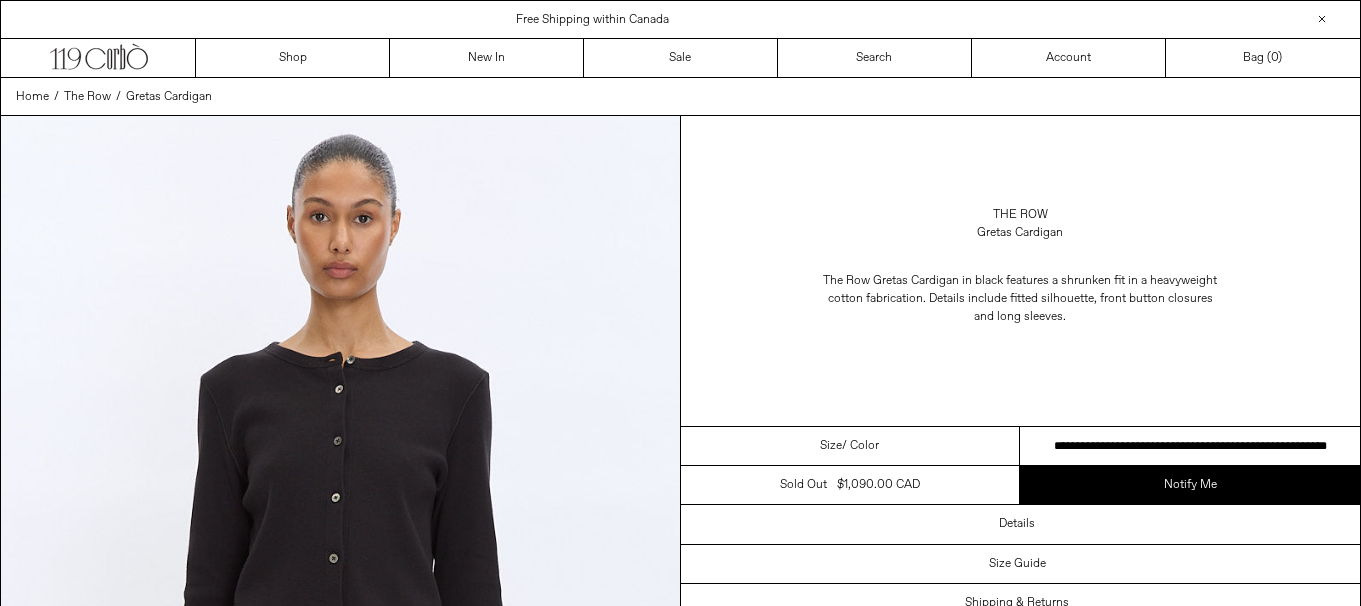 scroll, scrollTop: 0, scrollLeft: 0, axis: both 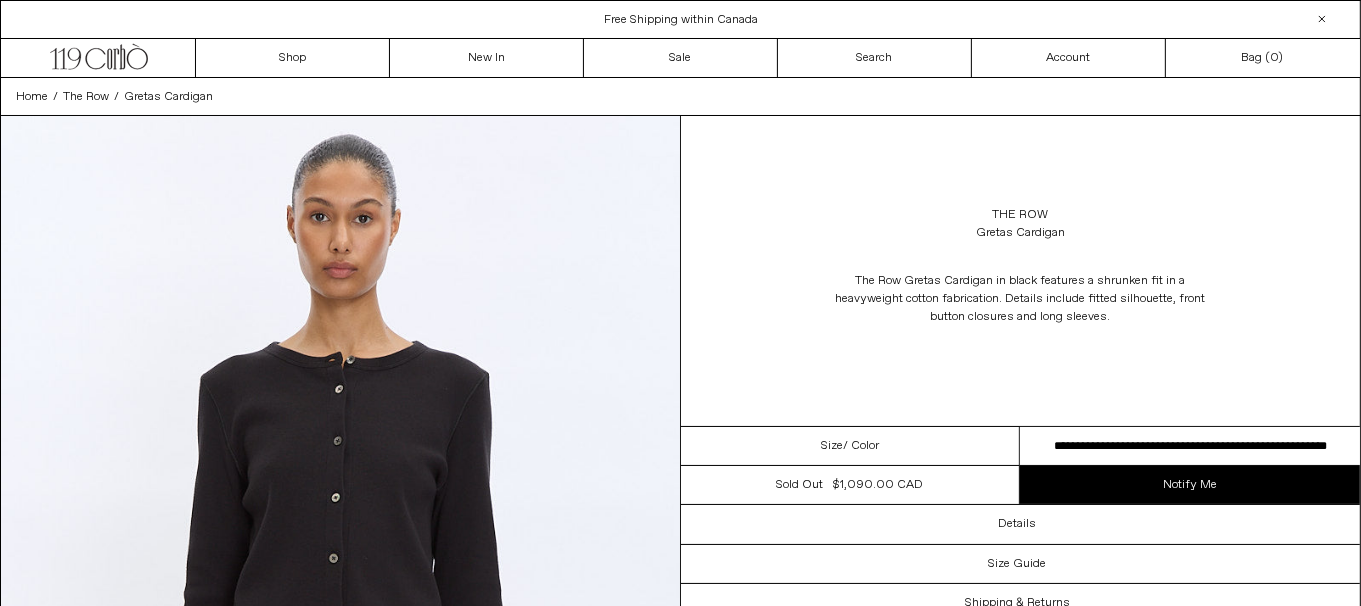 drag, startPoint x: 1222, startPoint y: 450, endPoint x: 1370, endPoint y: 450, distance: 148 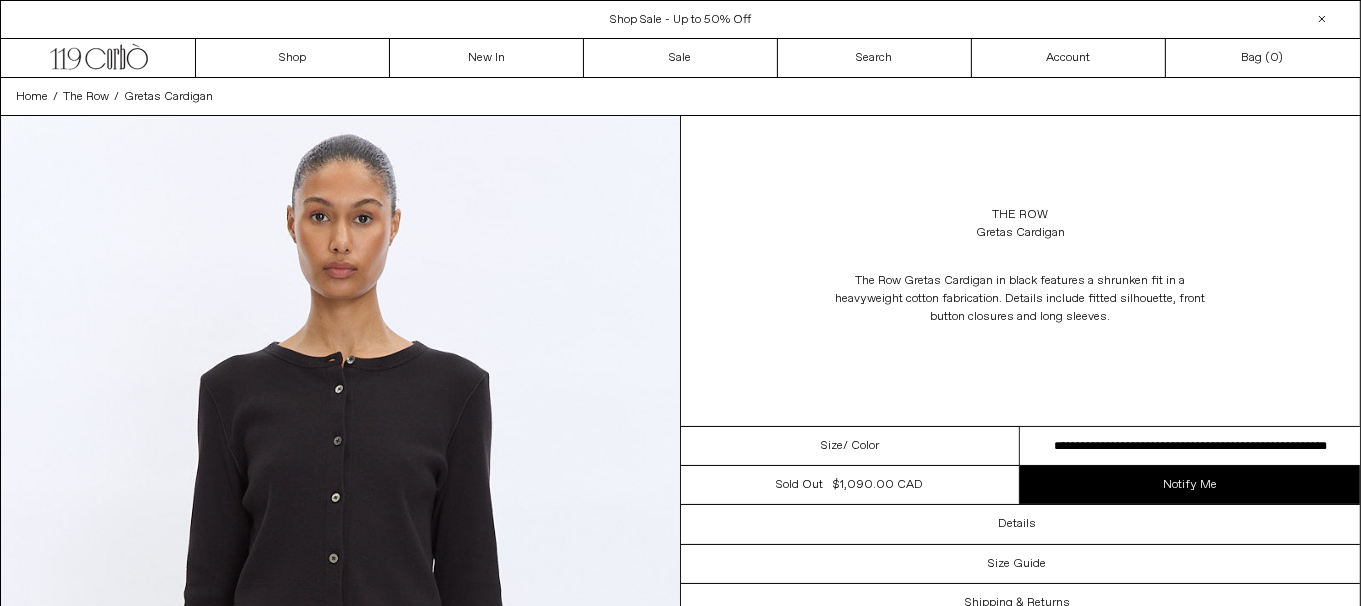 click on "Home
/
The Row
/
Gretas Cardigan" at bounding box center [680, 97] 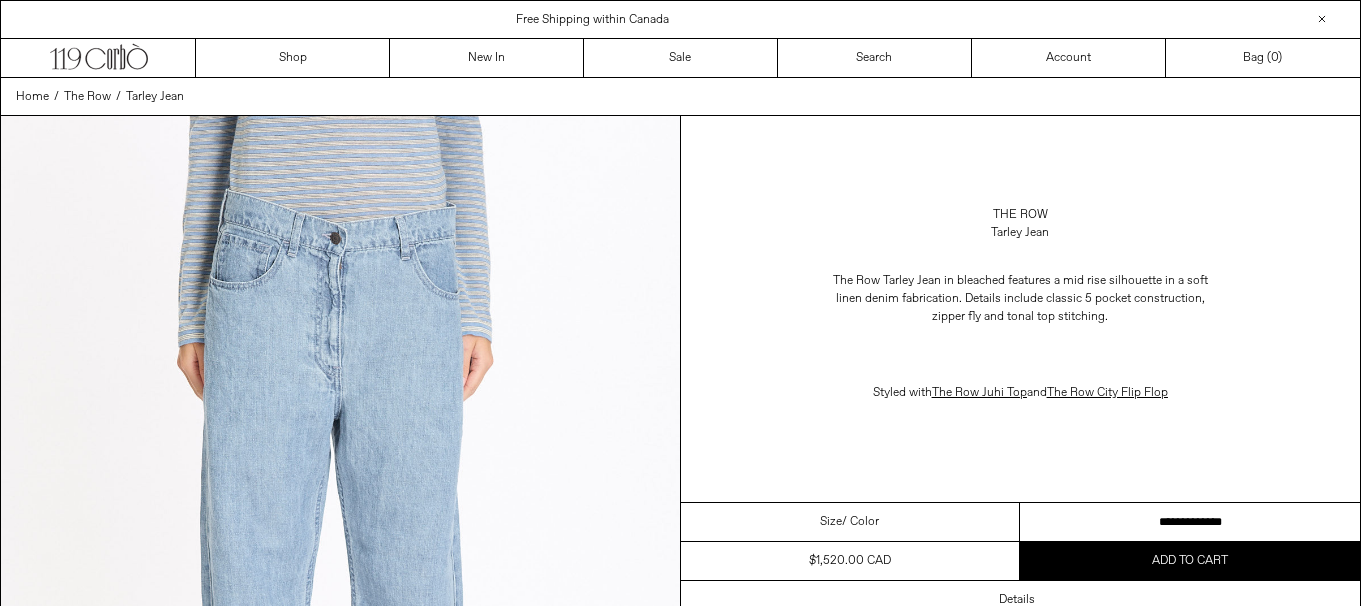 scroll, scrollTop: 0, scrollLeft: 0, axis: both 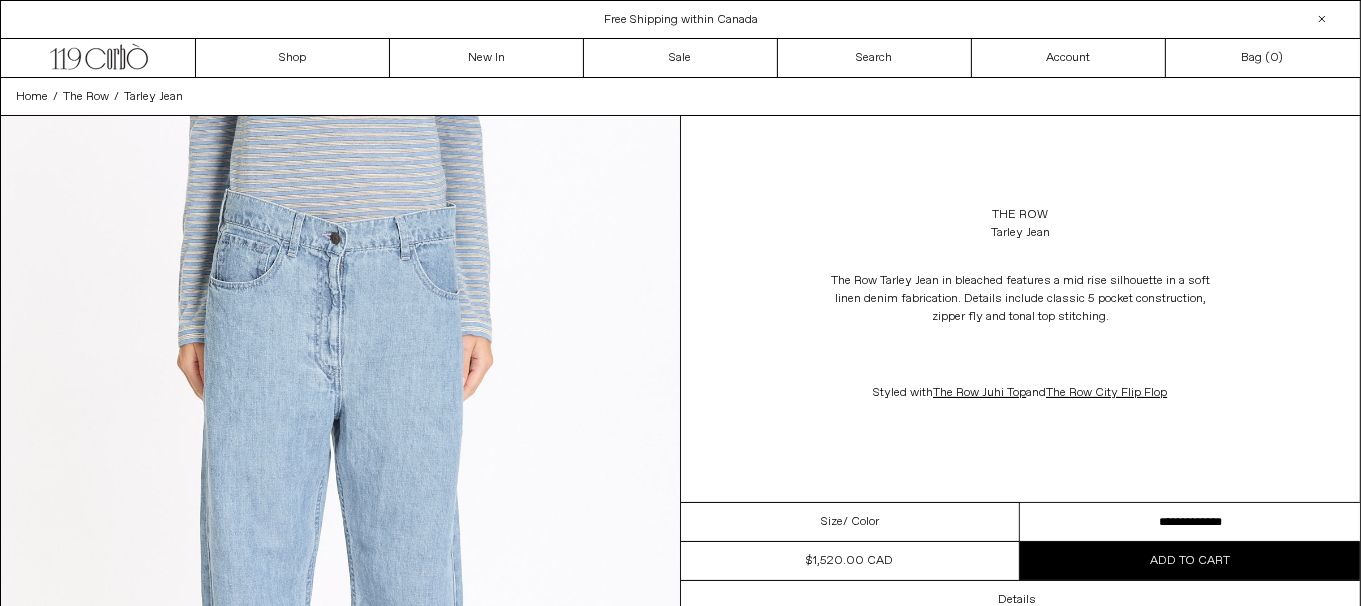 click on "**********" at bounding box center (1190, 522) 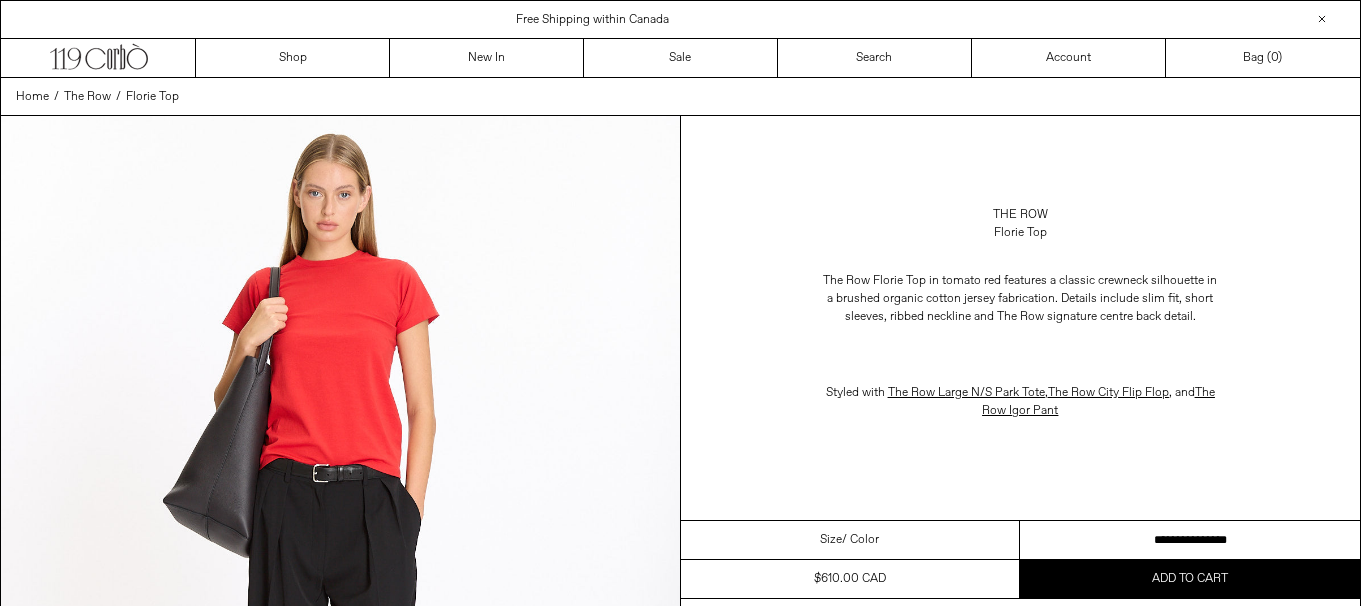 scroll, scrollTop: 0, scrollLeft: 0, axis: both 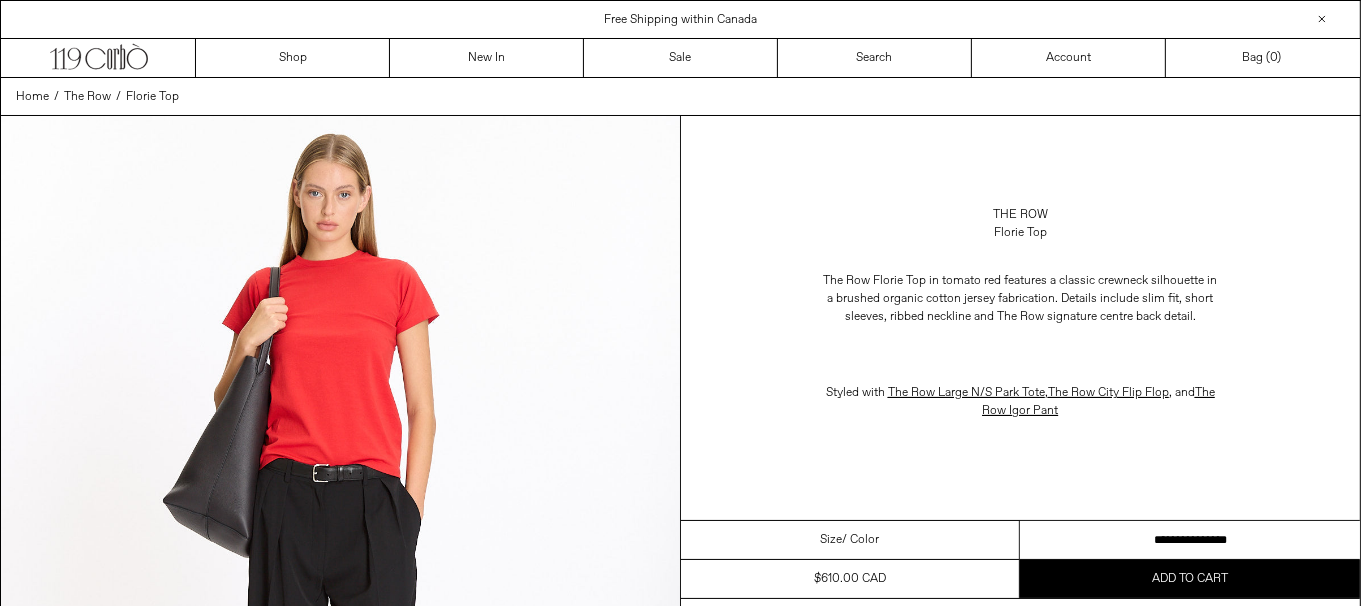 drag, startPoint x: 1225, startPoint y: 540, endPoint x: 1374, endPoint y: 540, distance: 149 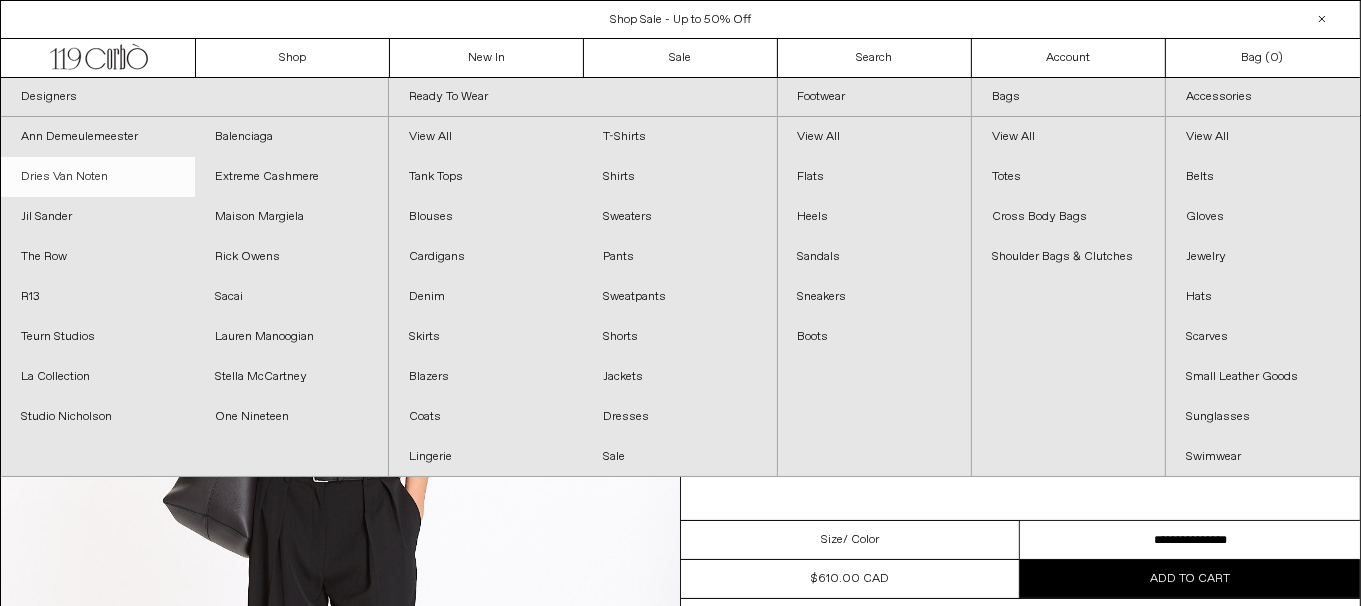 click on "Dries Van Noten" at bounding box center (98, 177) 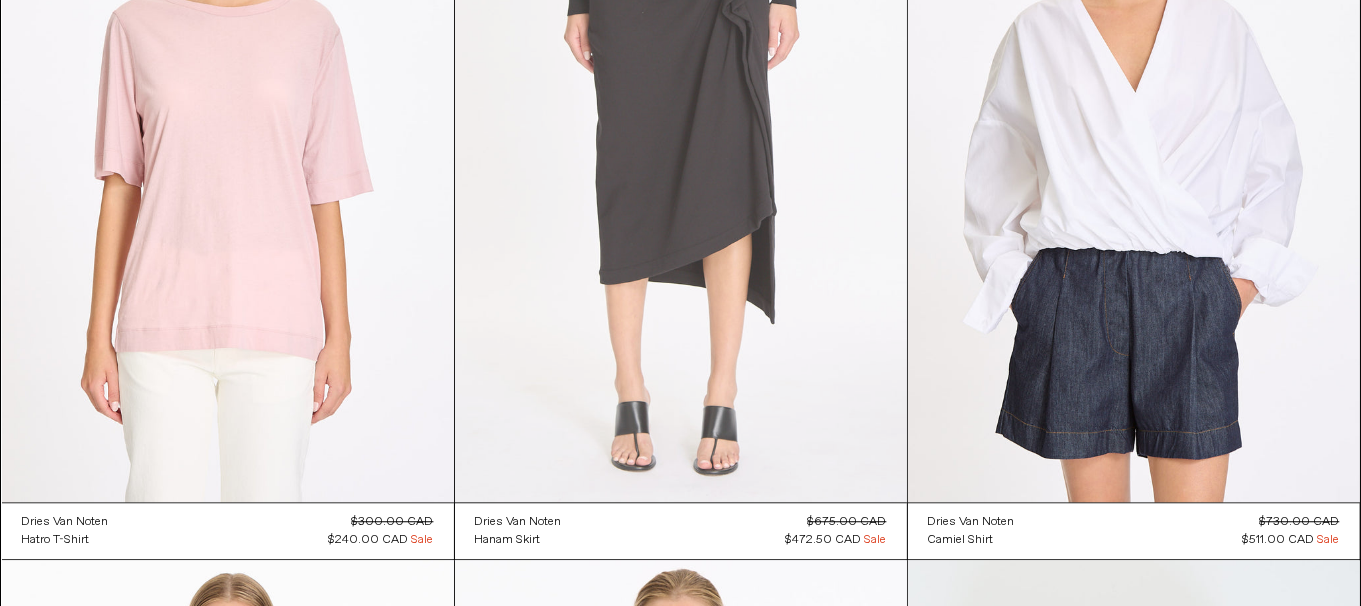scroll, scrollTop: 4600, scrollLeft: 0, axis: vertical 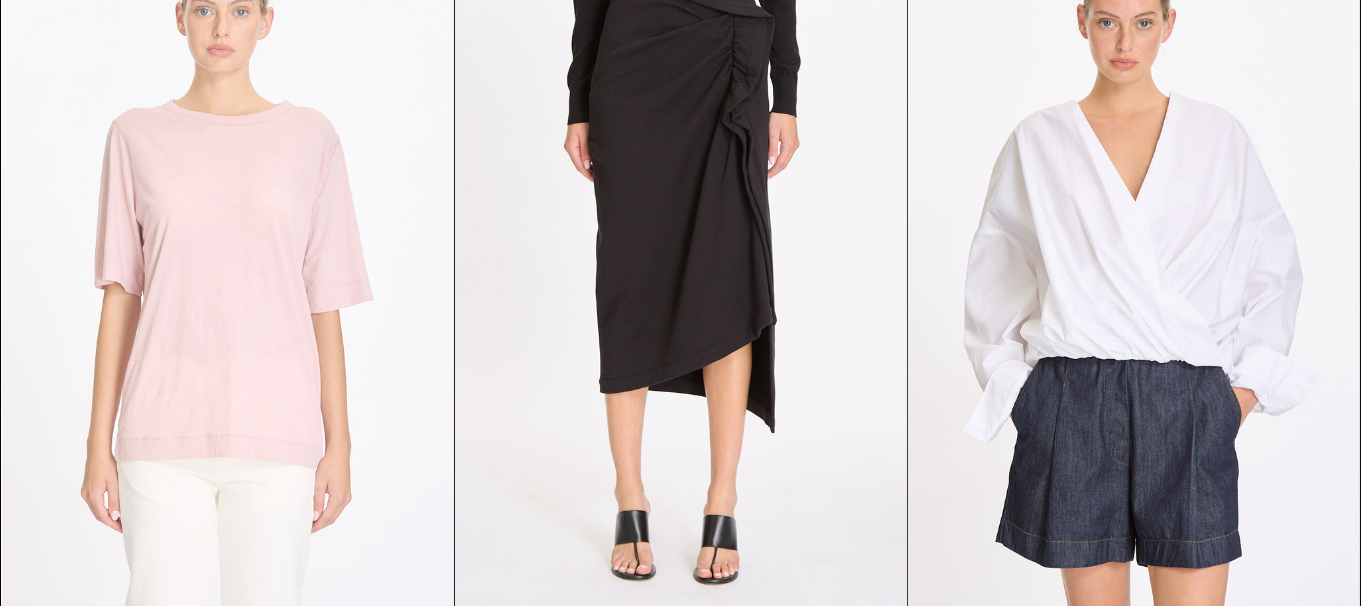 click at bounding box center (228, 272) 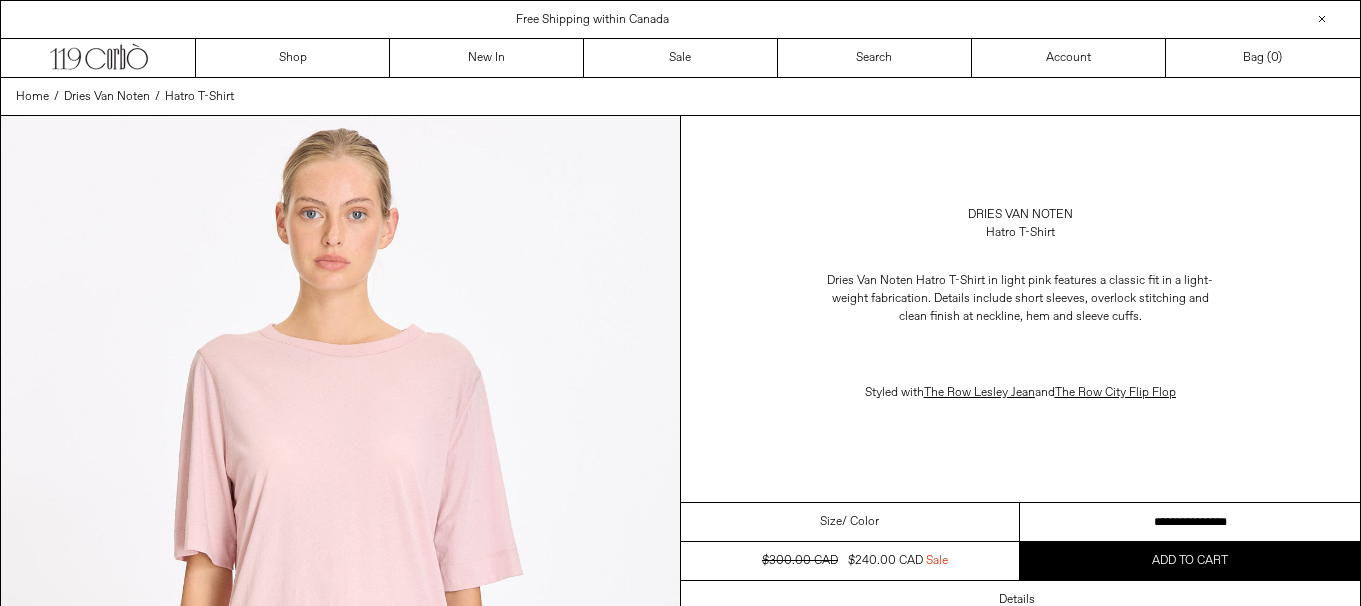scroll, scrollTop: 0, scrollLeft: 0, axis: both 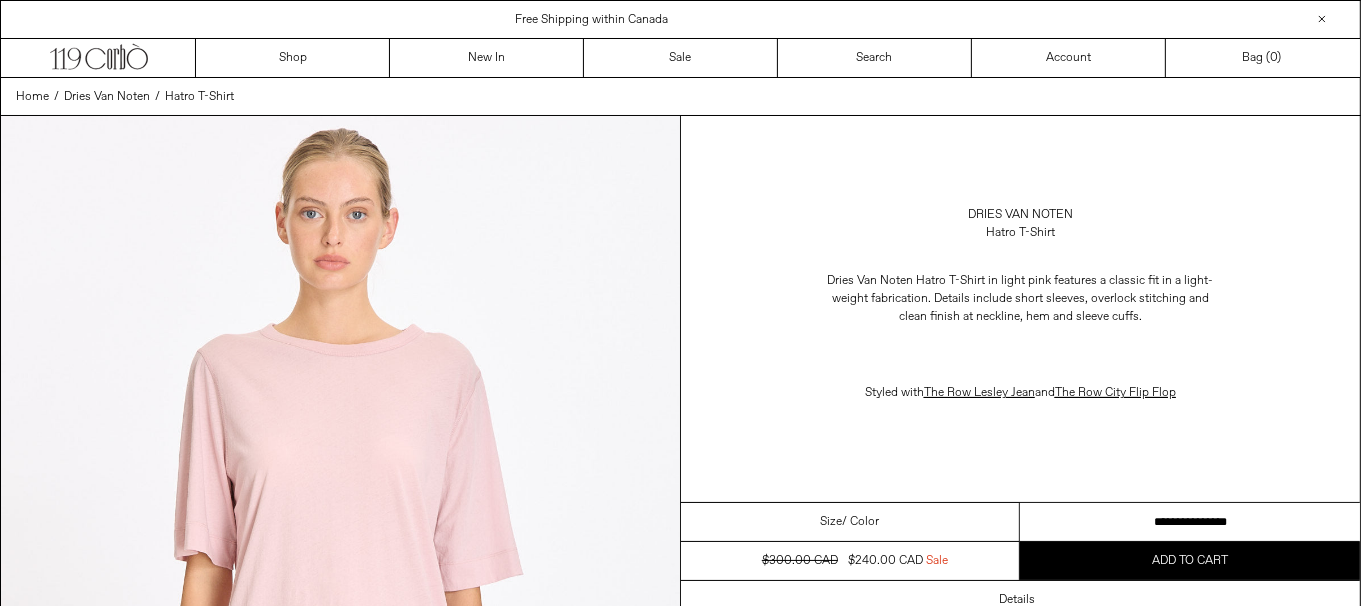 drag, startPoint x: 0, startPoint y: 0, endPoint x: 1263, endPoint y: 529, distance: 1369.31 